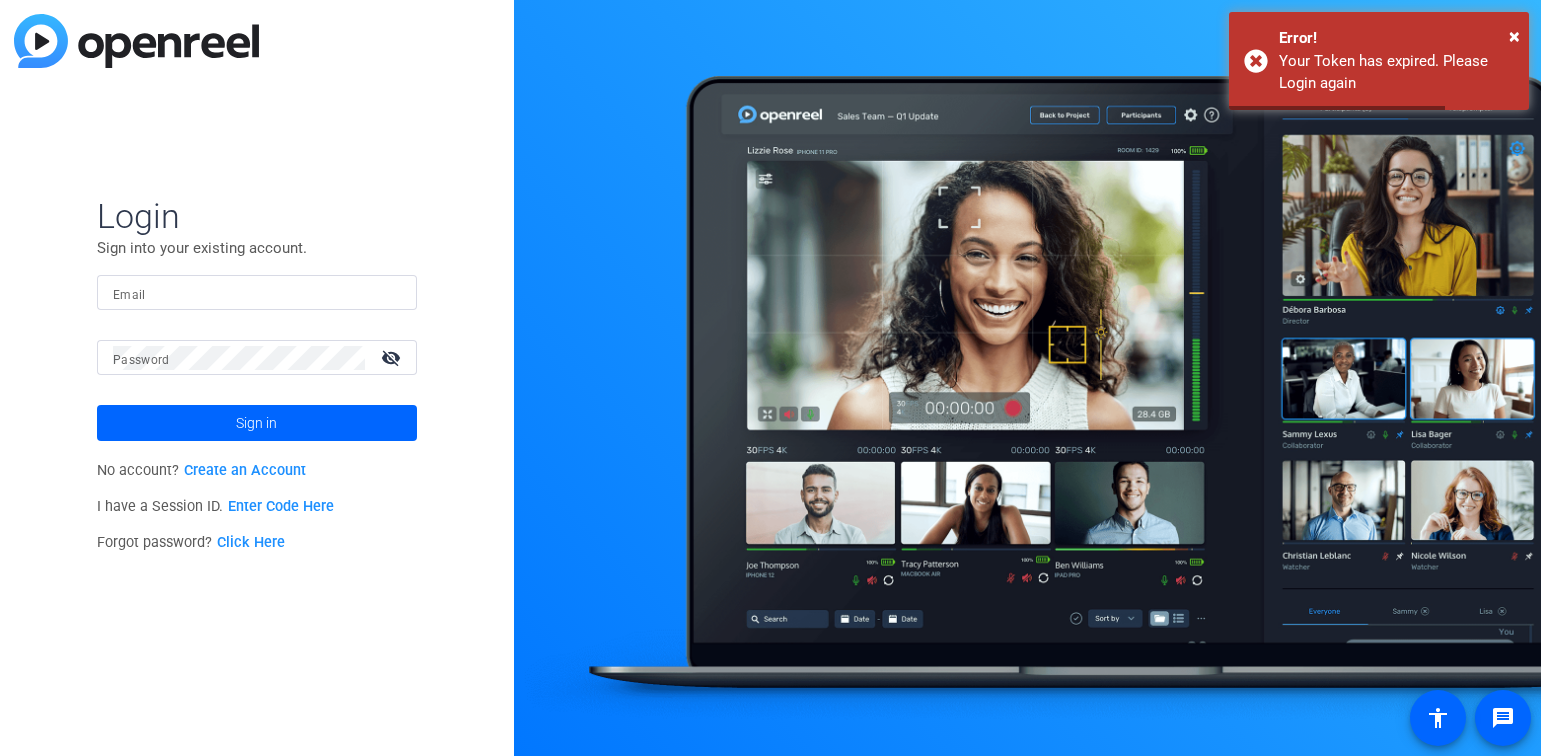 scroll, scrollTop: 0, scrollLeft: 0, axis: both 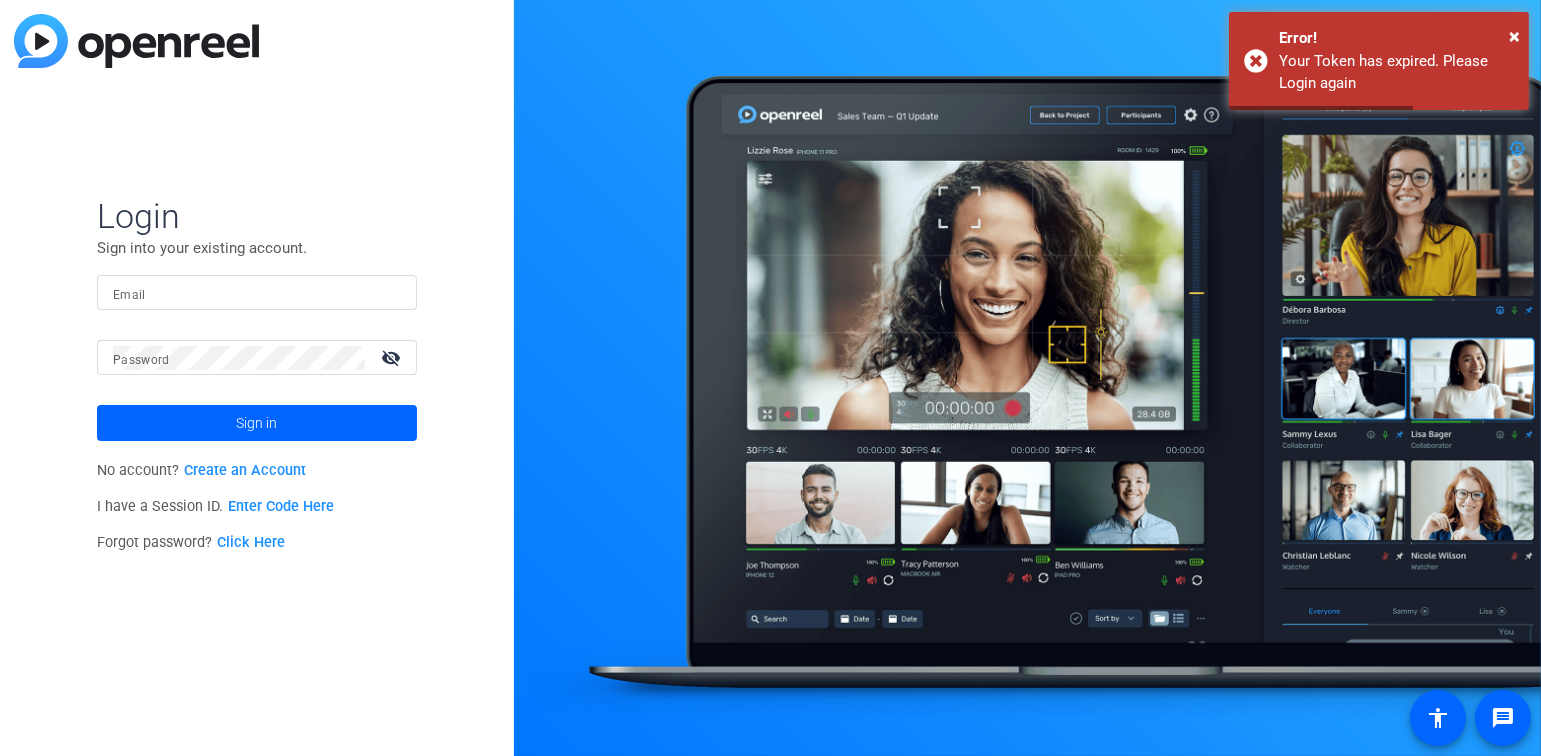 click on "Email" at bounding box center (257, 293) 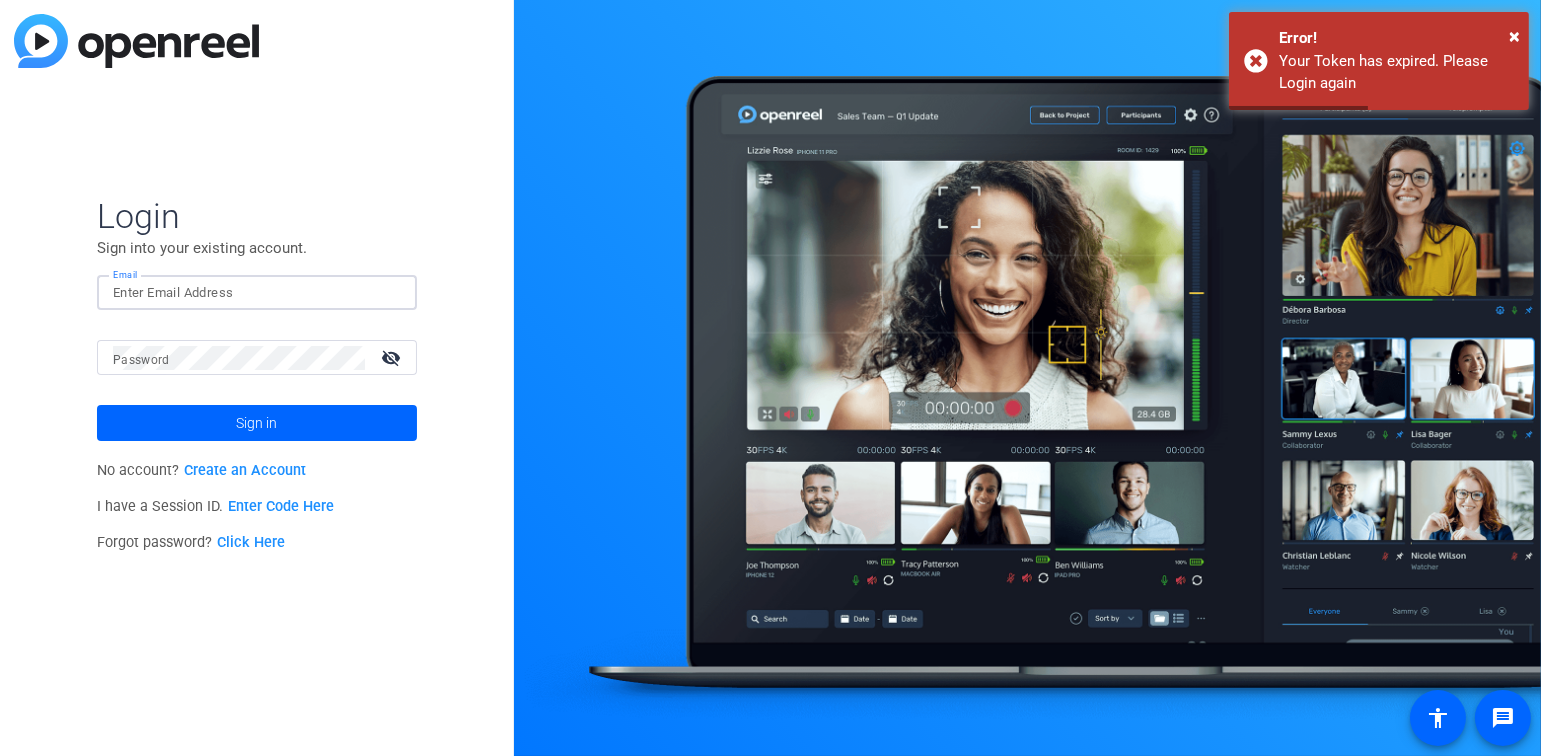 scroll, scrollTop: 0, scrollLeft: 0, axis: both 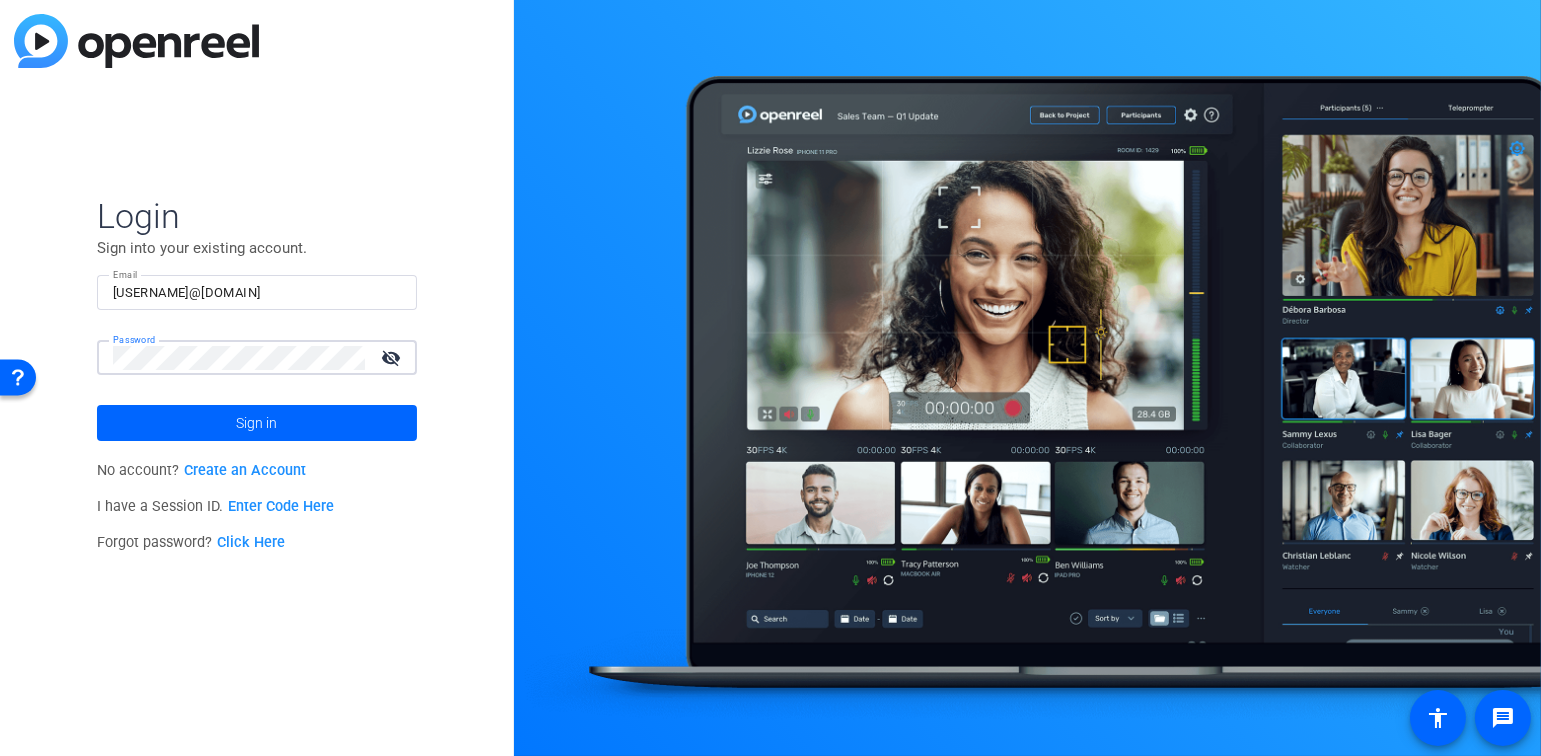 click on "Sign in" 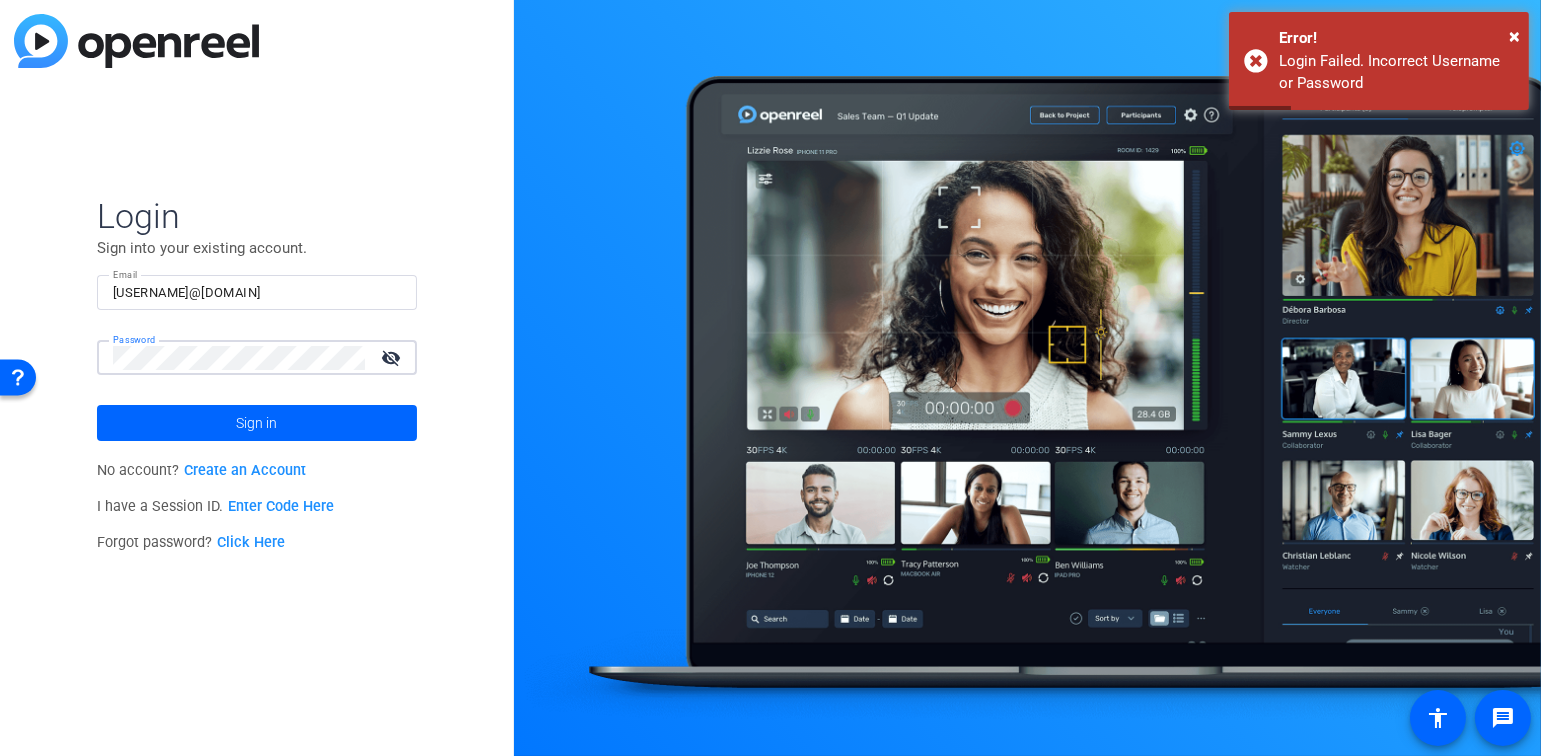 click on "Sign in" 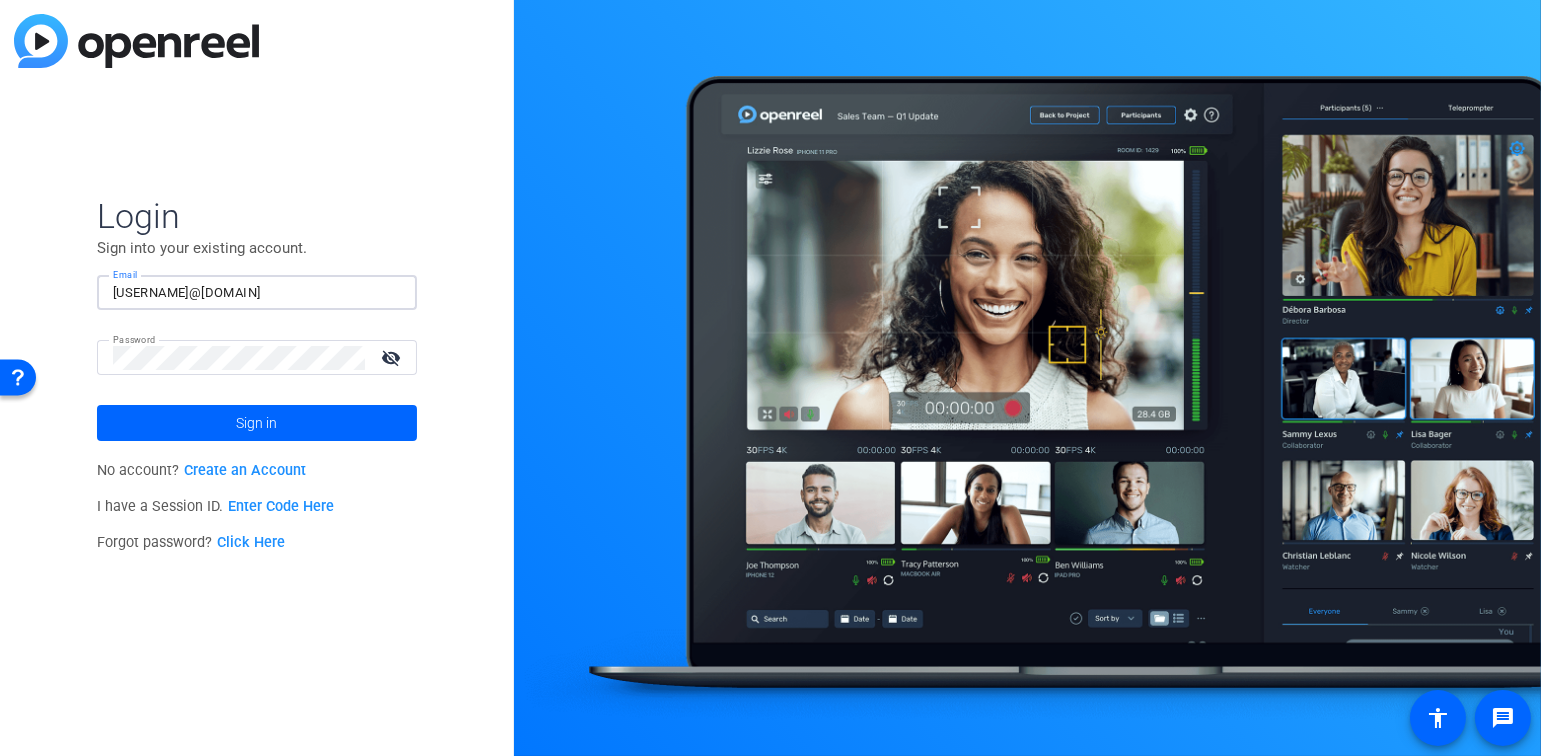 drag, startPoint x: 293, startPoint y: 293, endPoint x: 229, endPoint y: 294, distance: 64.00781 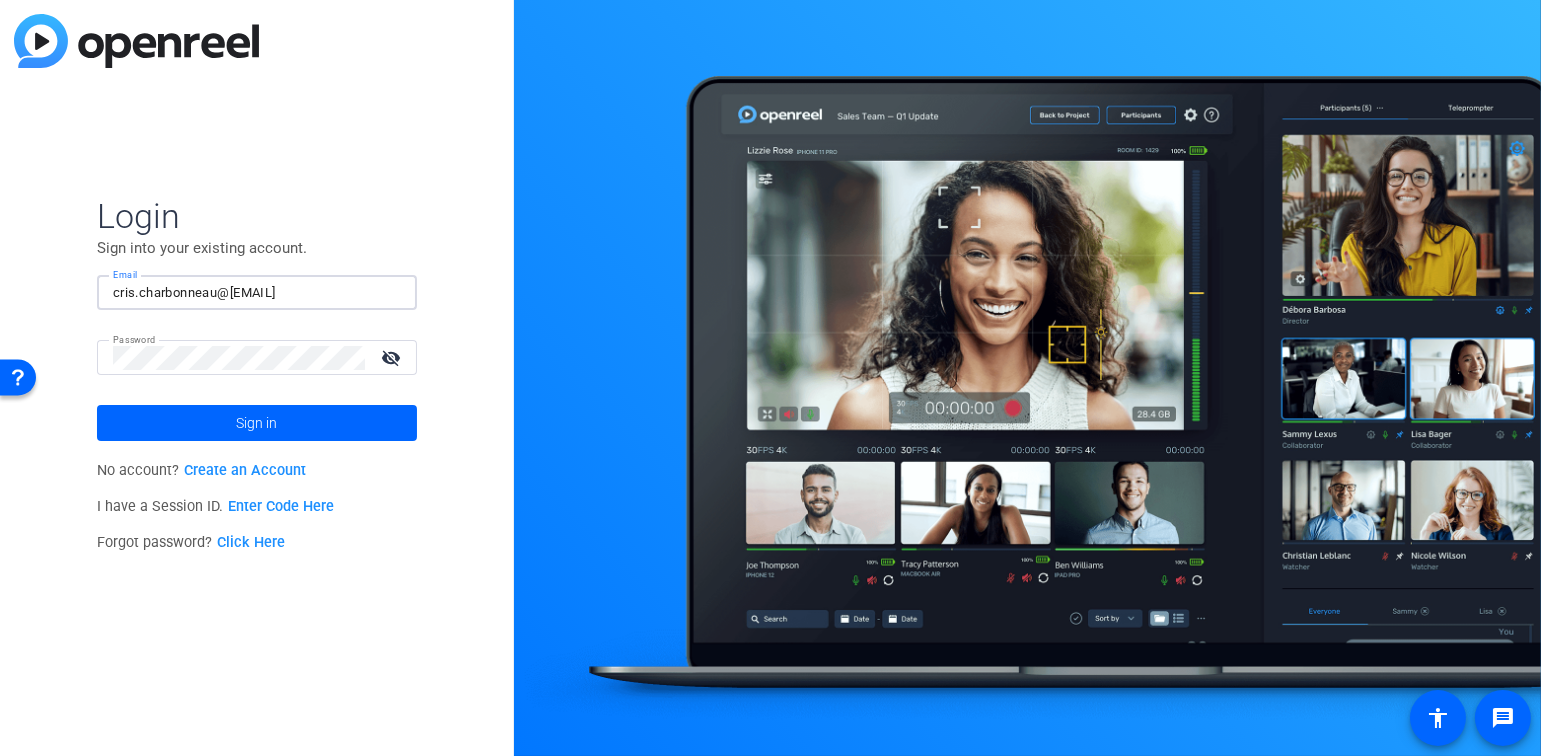 type on "cris.charbonneau@[EMAIL]" 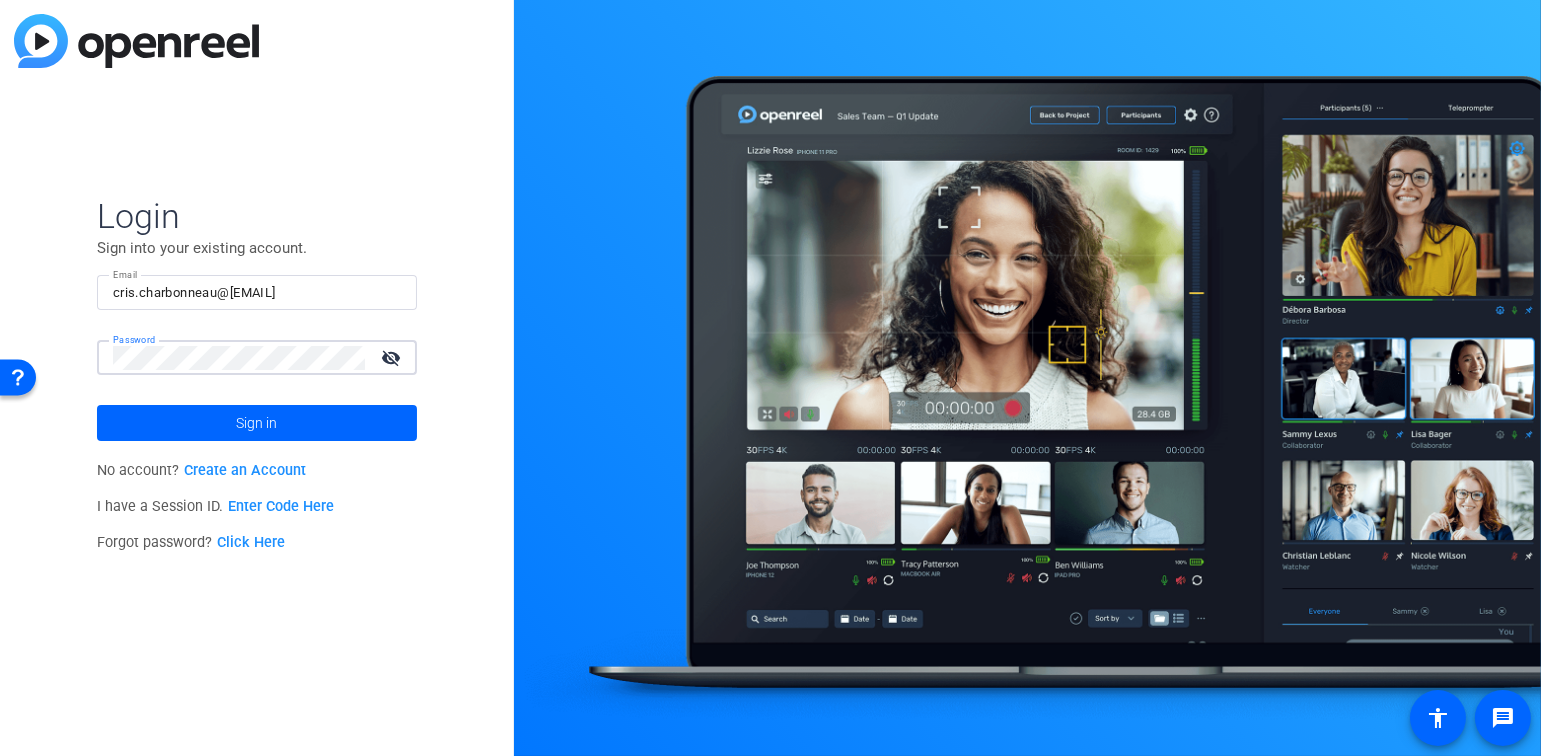 click on "Login Sign into your existing account. Email cris.charbonneau@[EMAIL] Password visibility_off Sign in No account?  Create an Account I have a Session ID.  Enter Code Here Forgot password?  Click Here" 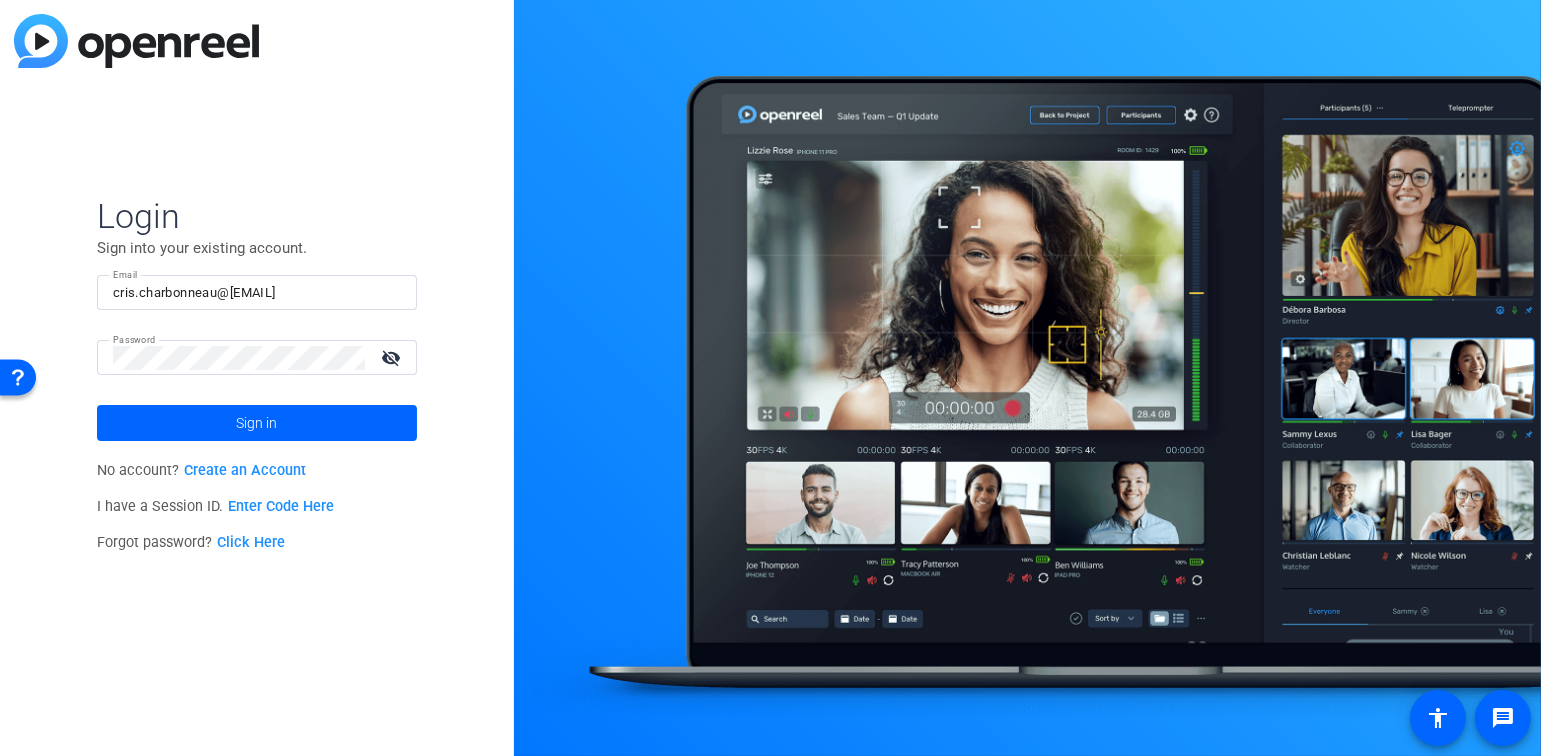 click on "visibility_off" 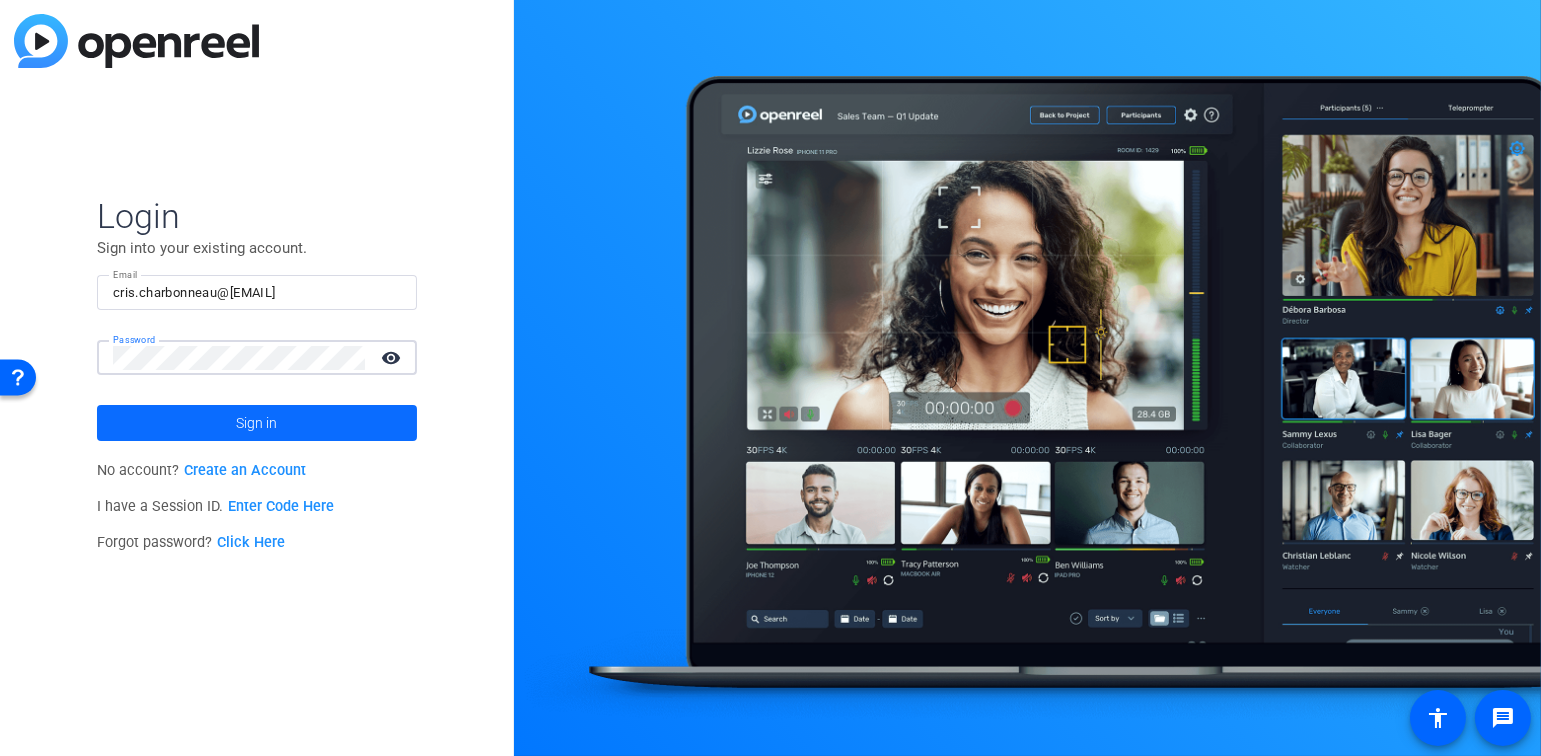 click 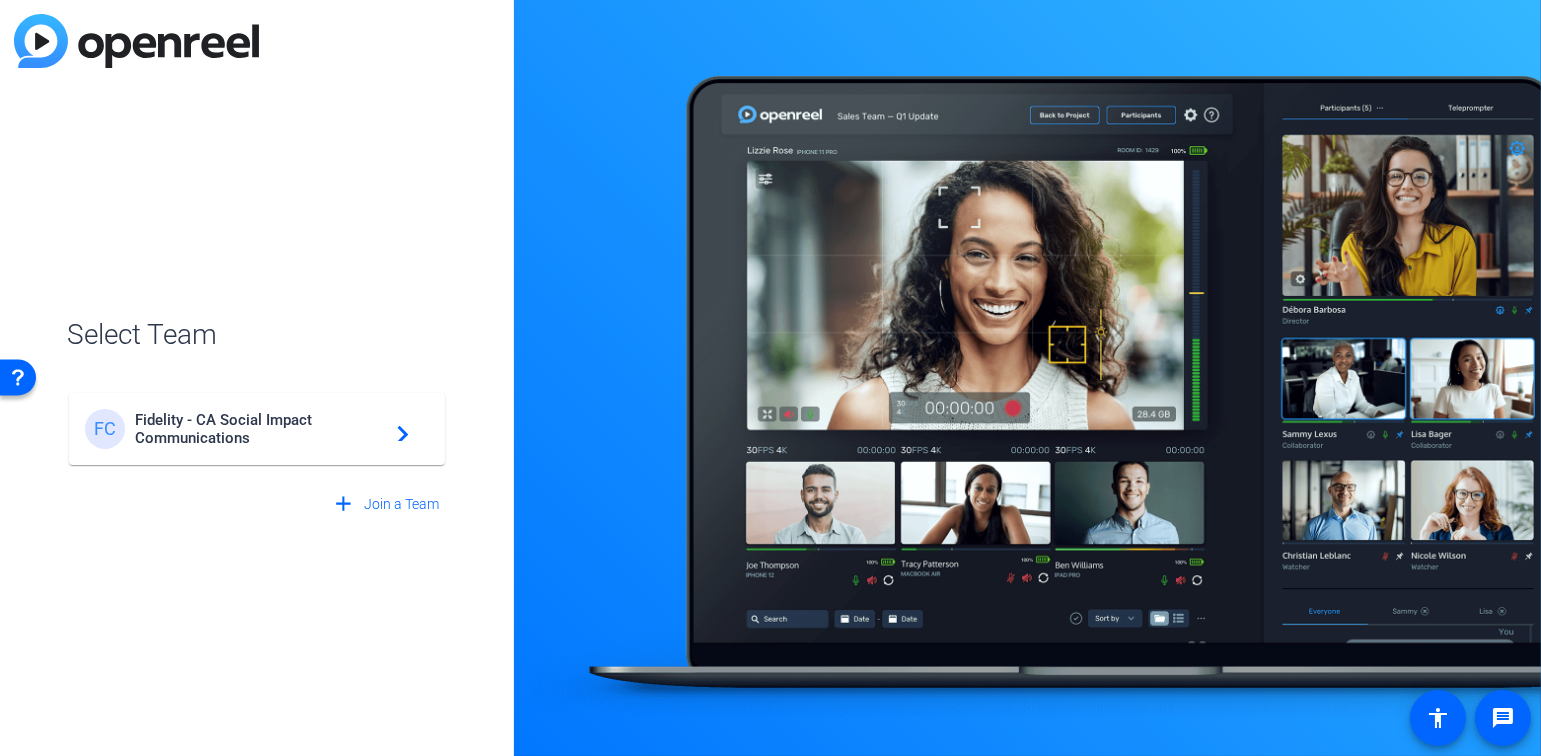 click on "Fidelity - CA Social Impact Communications" 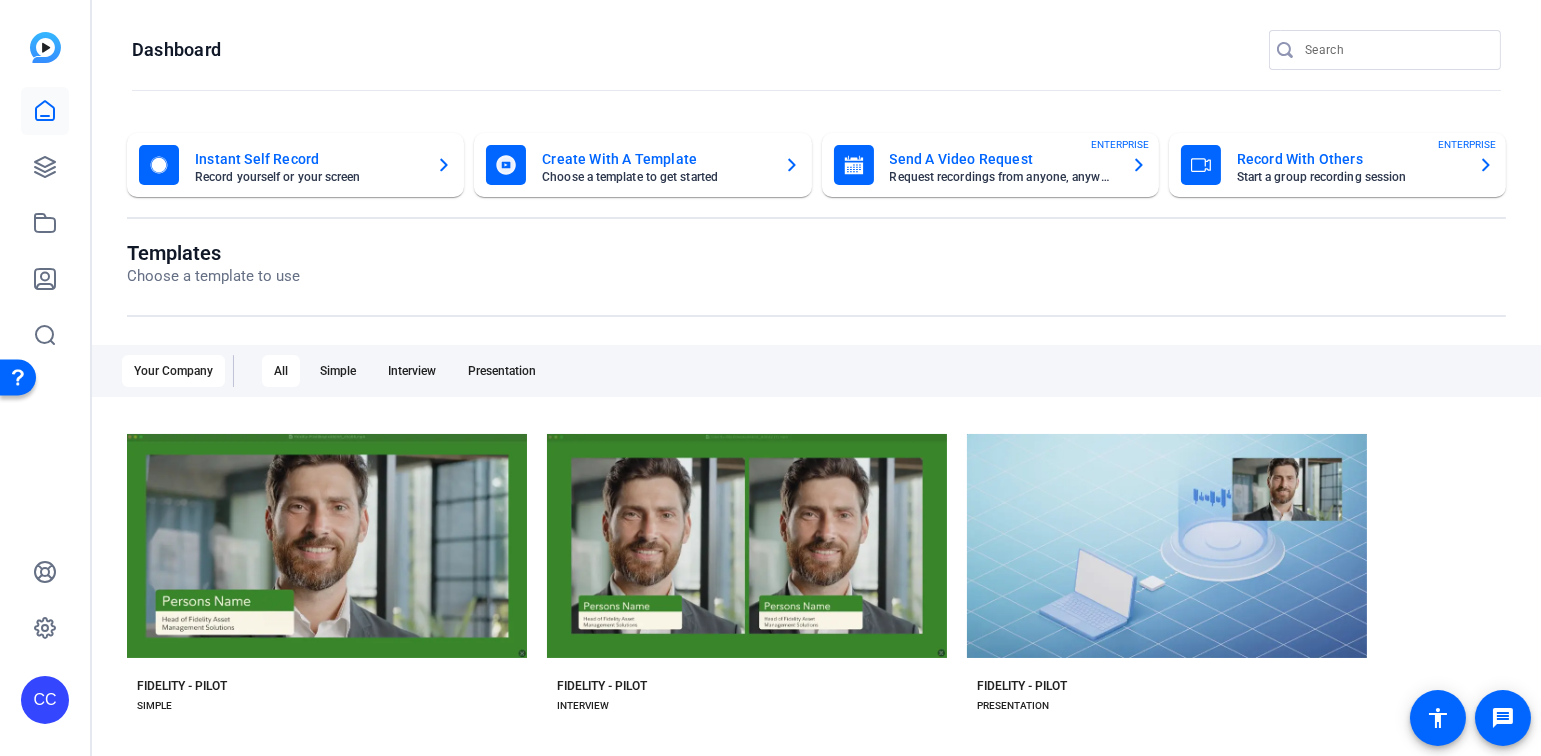 click on "Request recordings from anyone, anywhere" 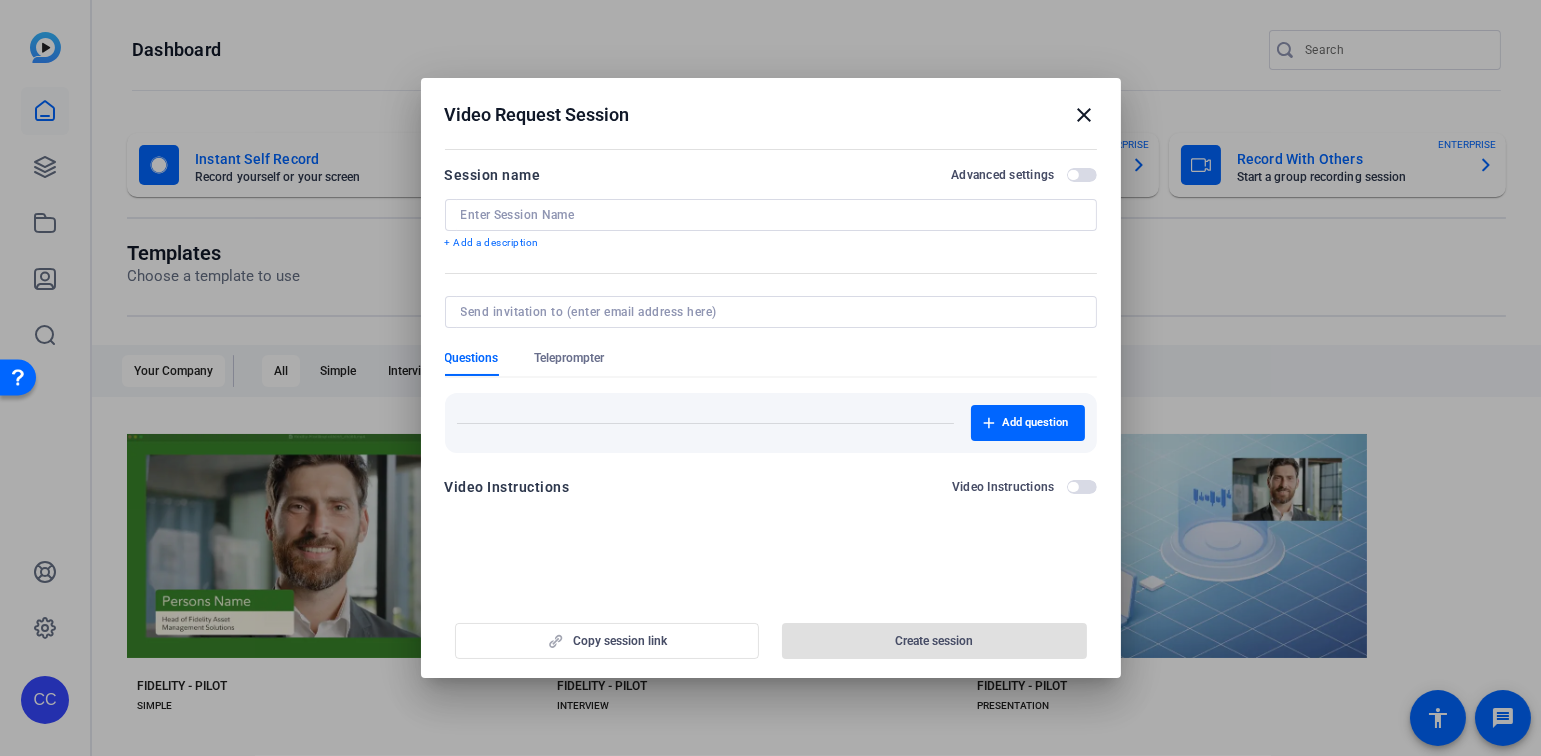 click at bounding box center [771, 215] 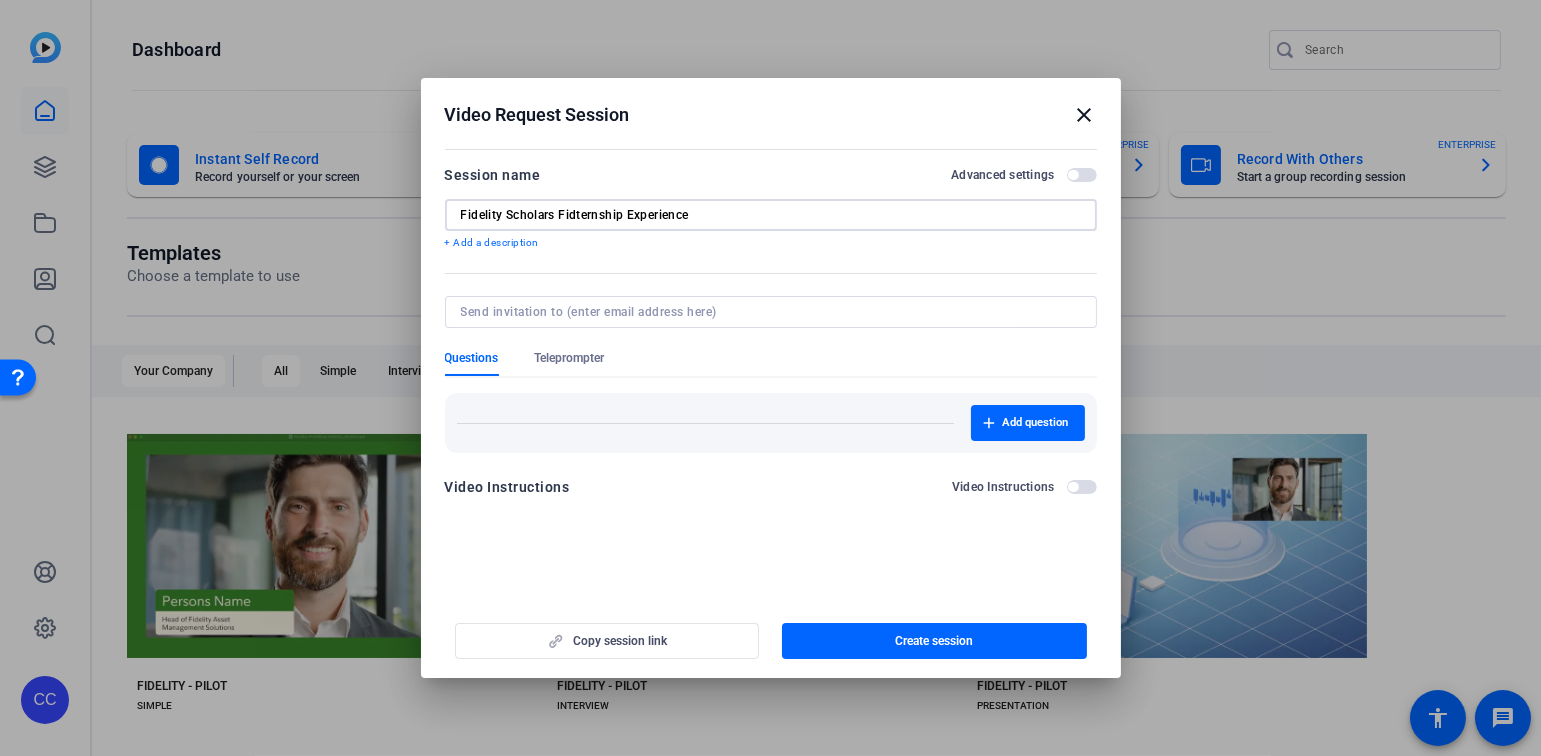 click on "Fidelity Scholars Fidternship Experience" at bounding box center (771, 215) 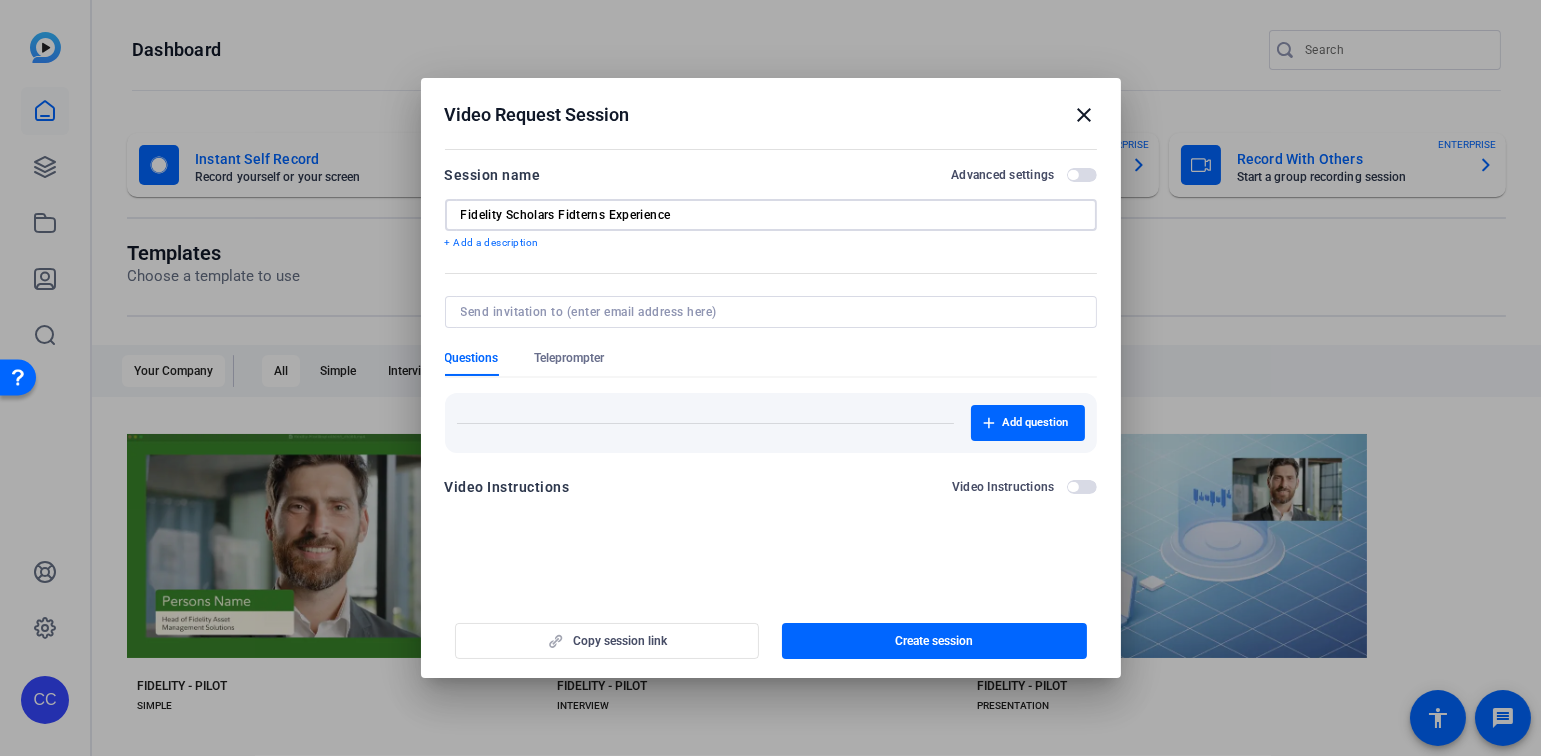 click on "Fidelity Scholars Fidterns Experience" at bounding box center [771, 215] 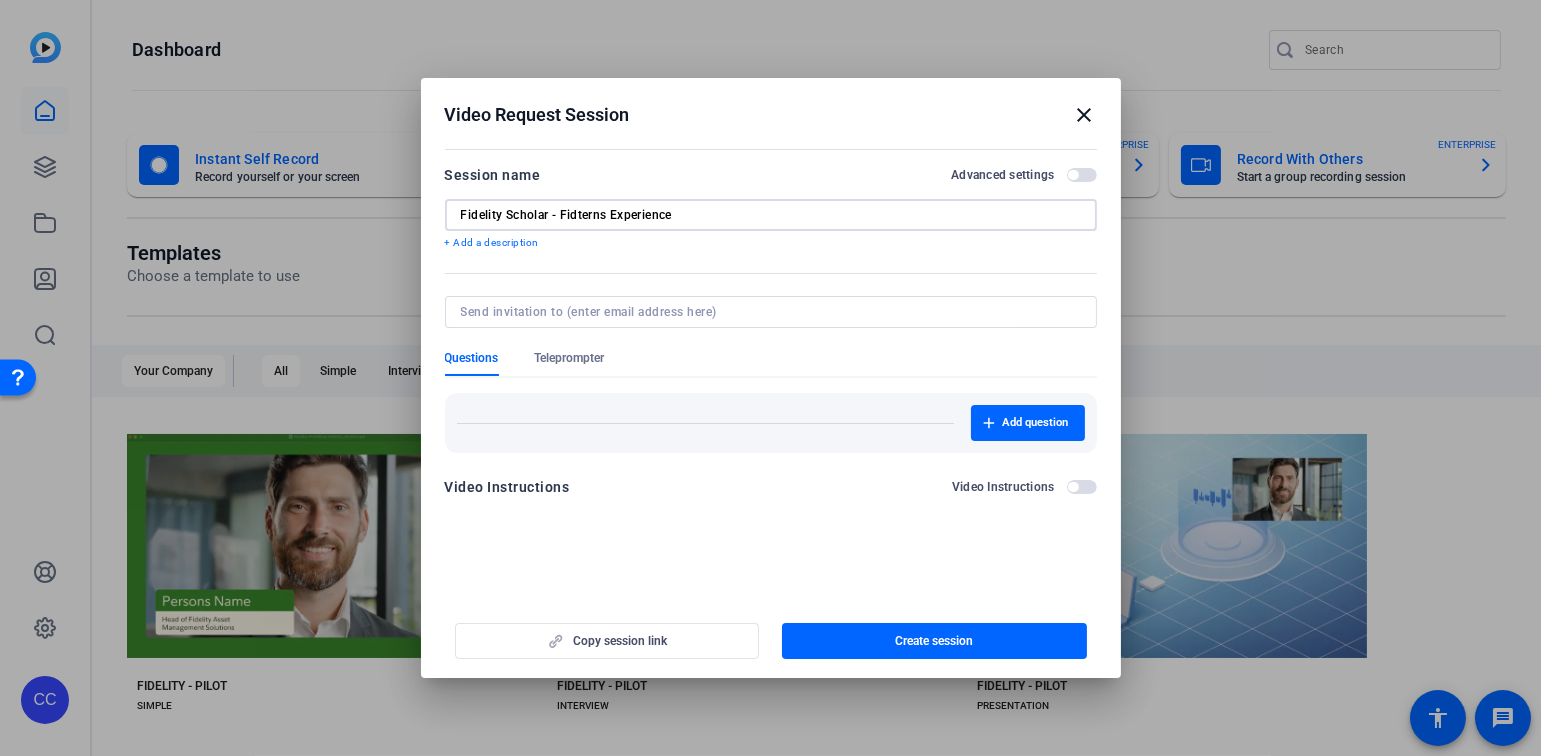 click on "Fidelity Scholar - Fidterns Experience" at bounding box center (771, 215) 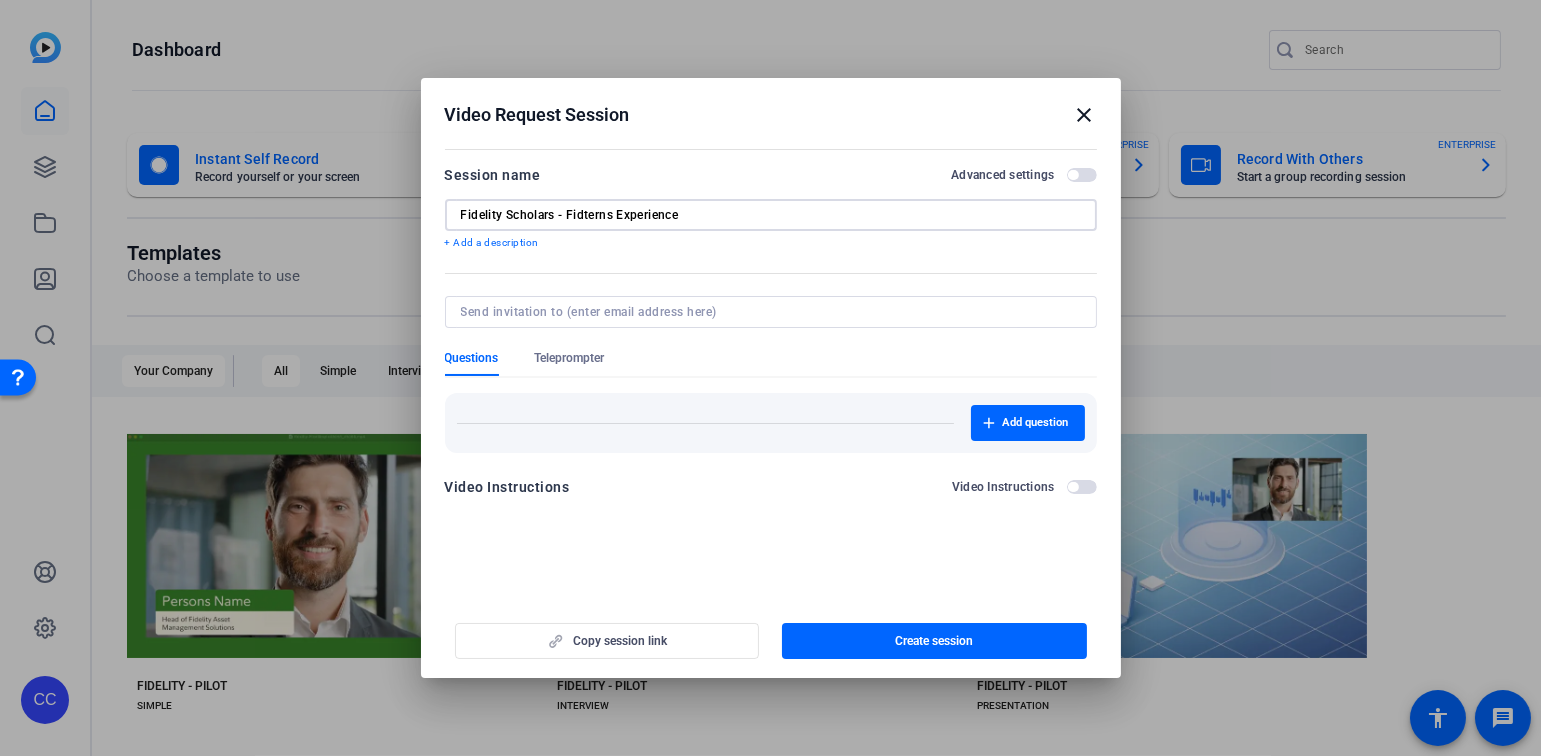 click on "Fidelity Scholars - Fidterns Experience" at bounding box center (771, 215) 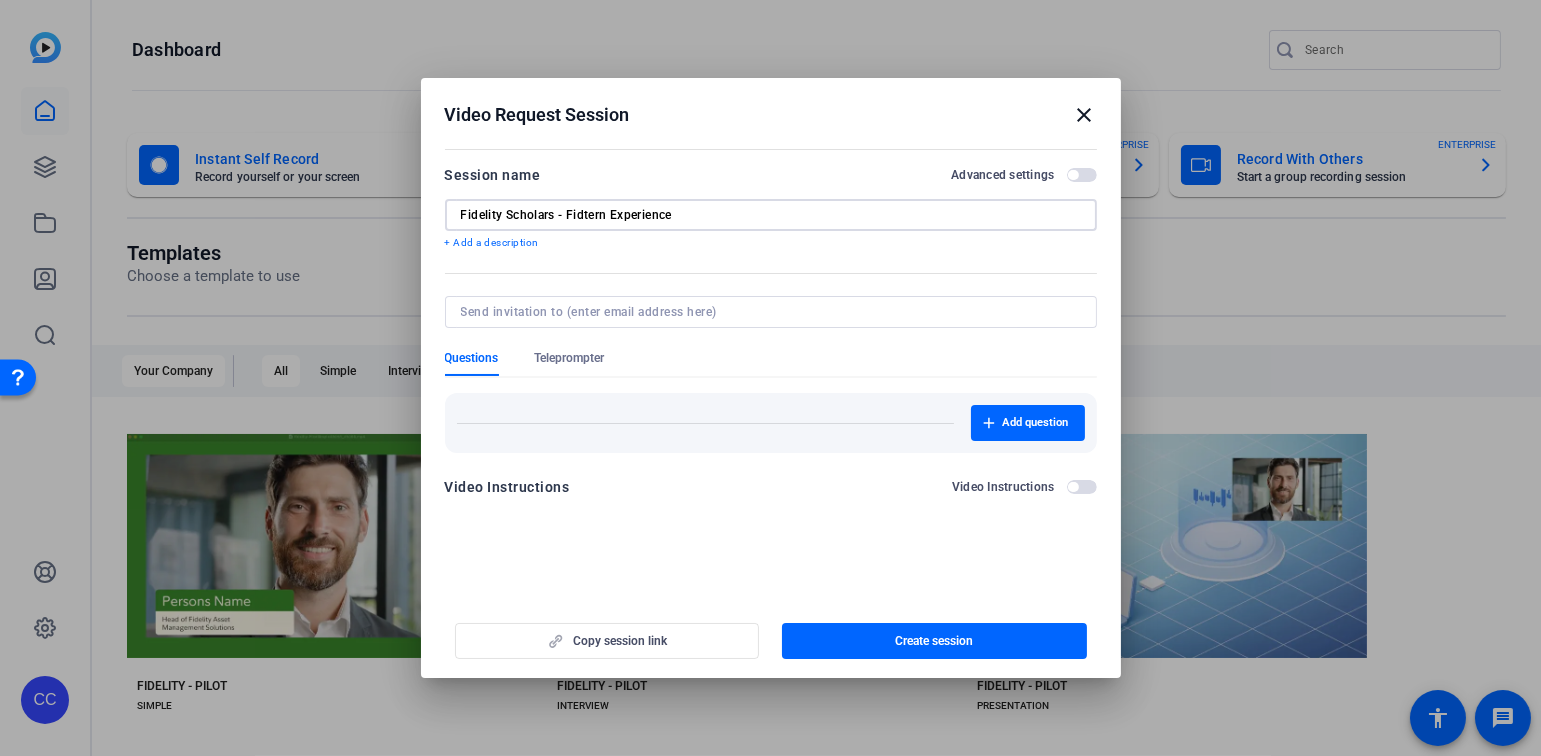 click on "Fidelity Scholars - Fidtern Experience" at bounding box center [771, 215] 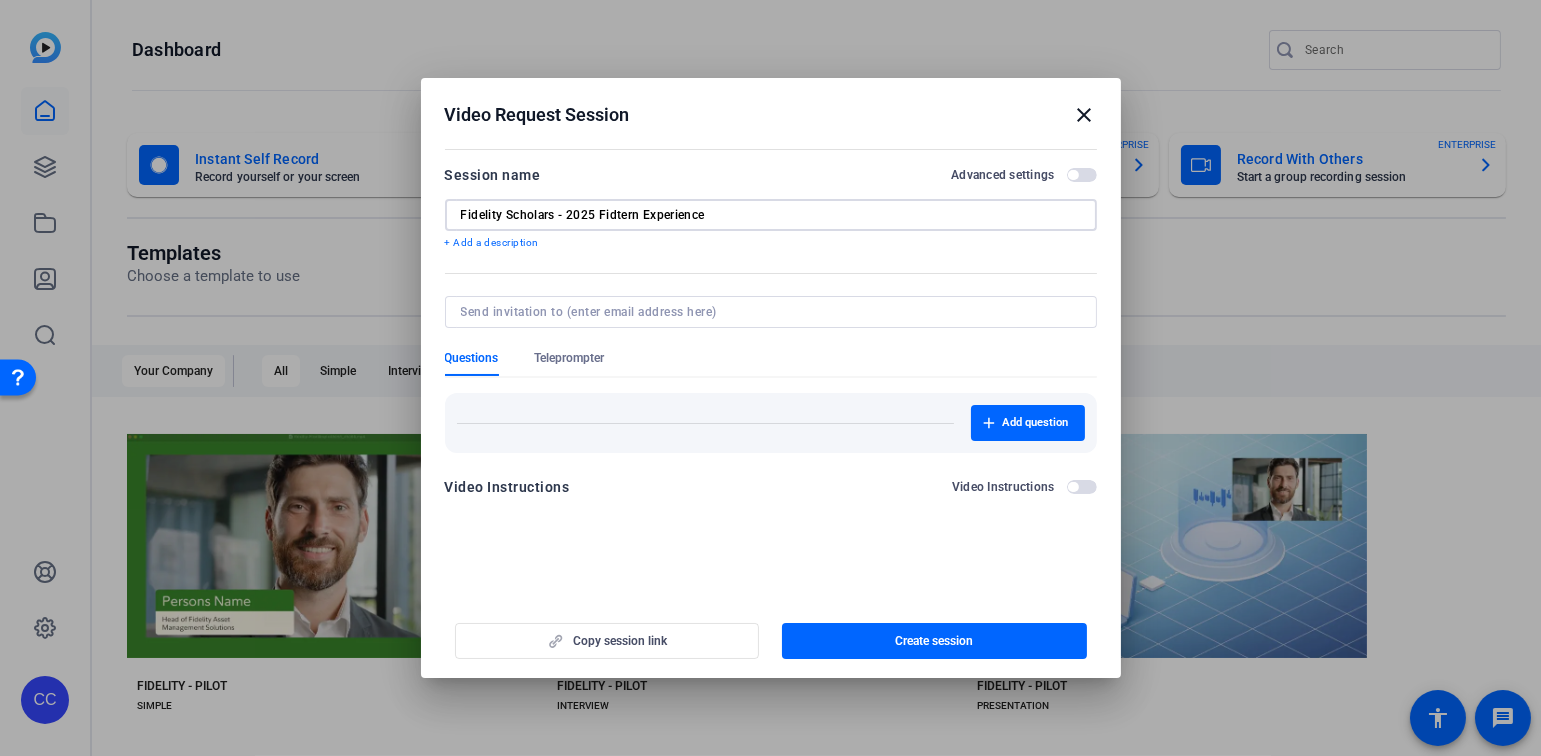type on "Fidelity Scholars - 2025 Fidtern Experience" 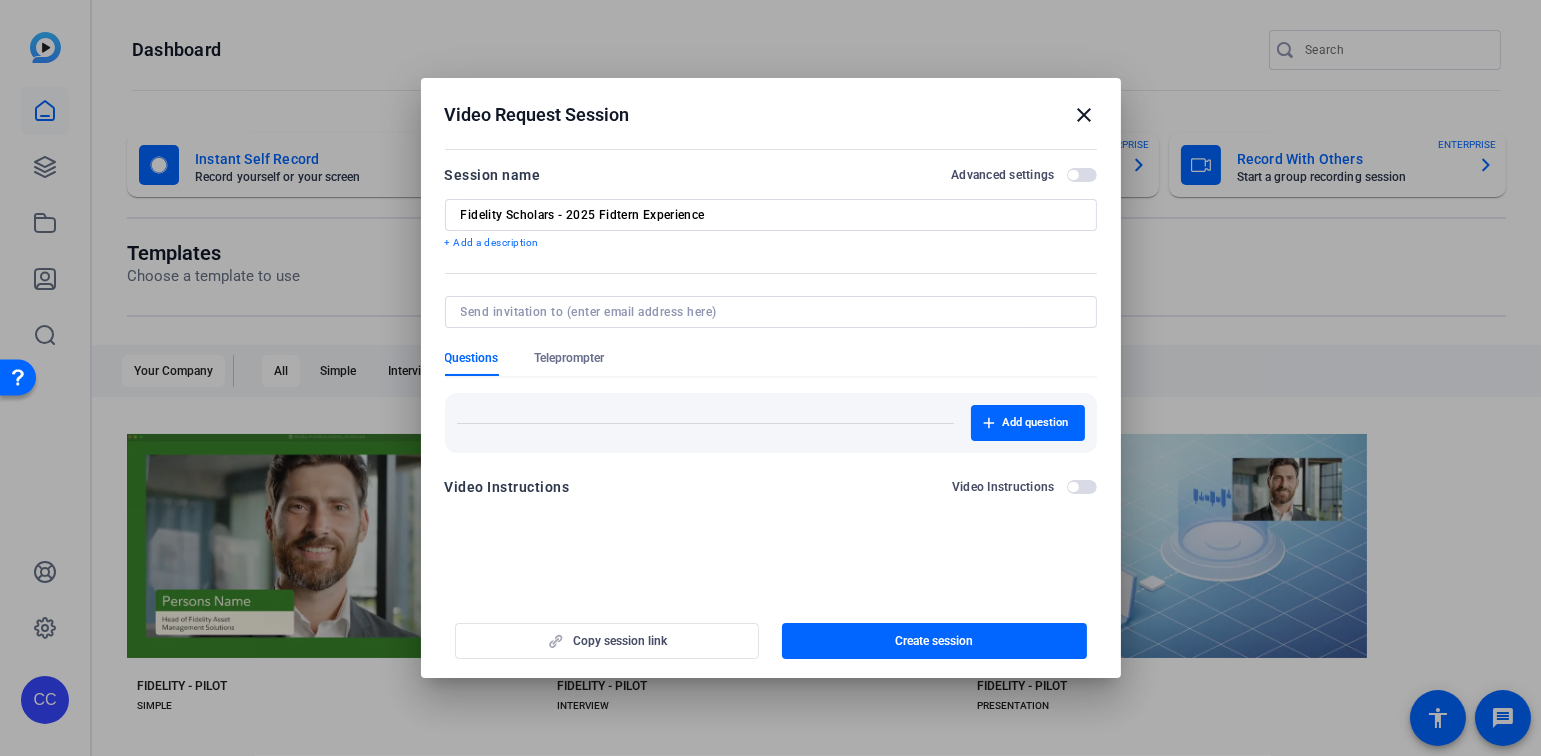 click on "+ Add a description" at bounding box center [771, 243] 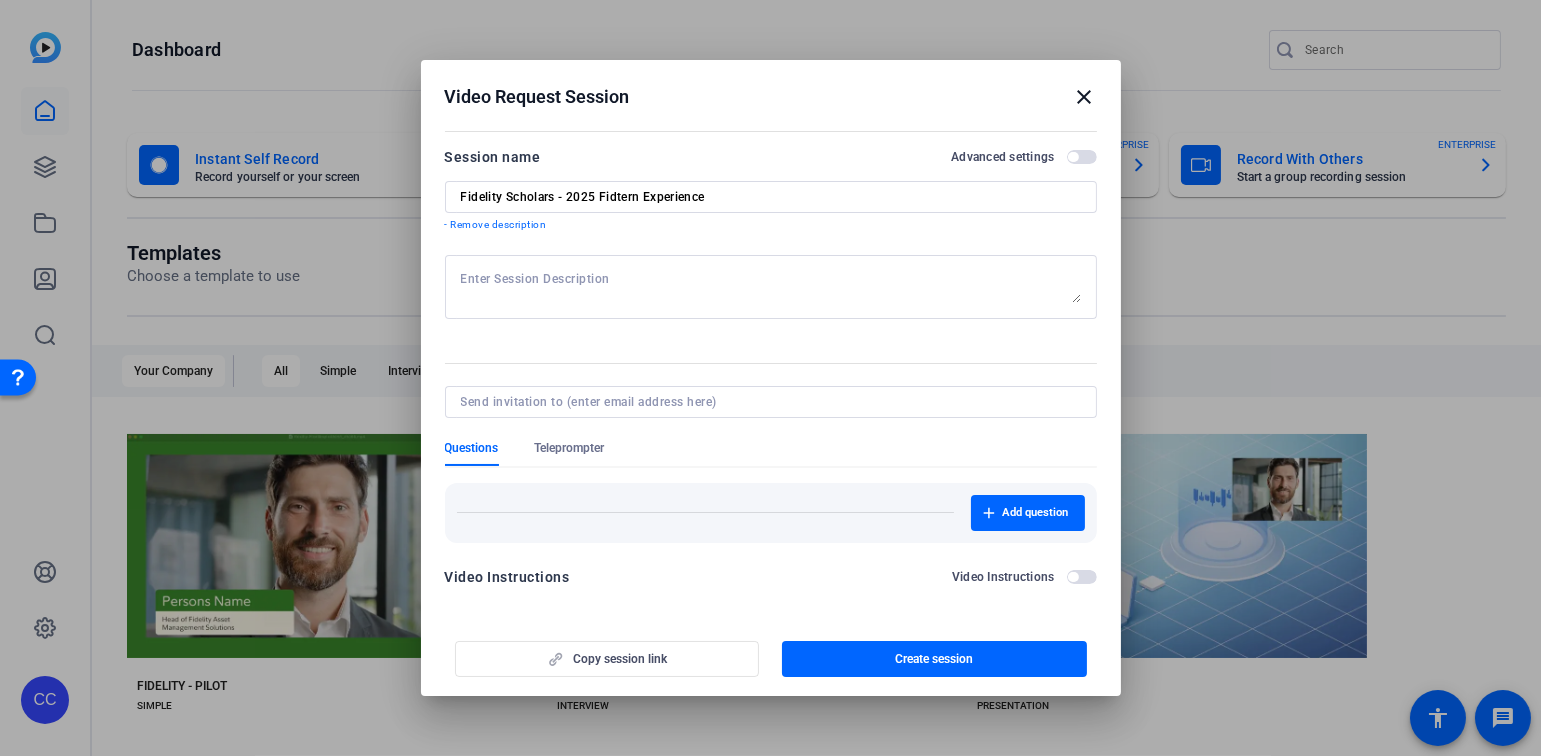click on "- Remove description" at bounding box center (771, 225) 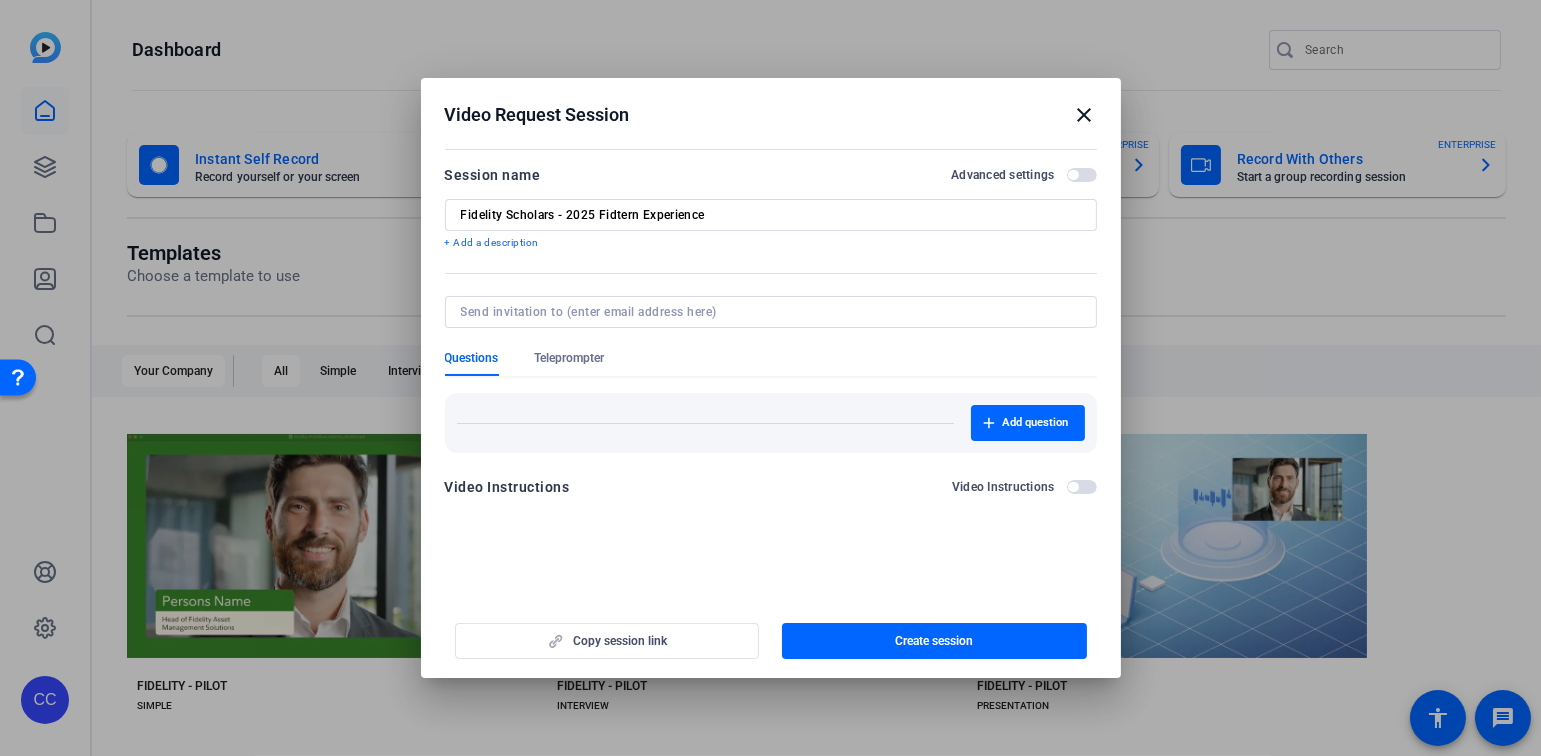 click at bounding box center (767, 312) 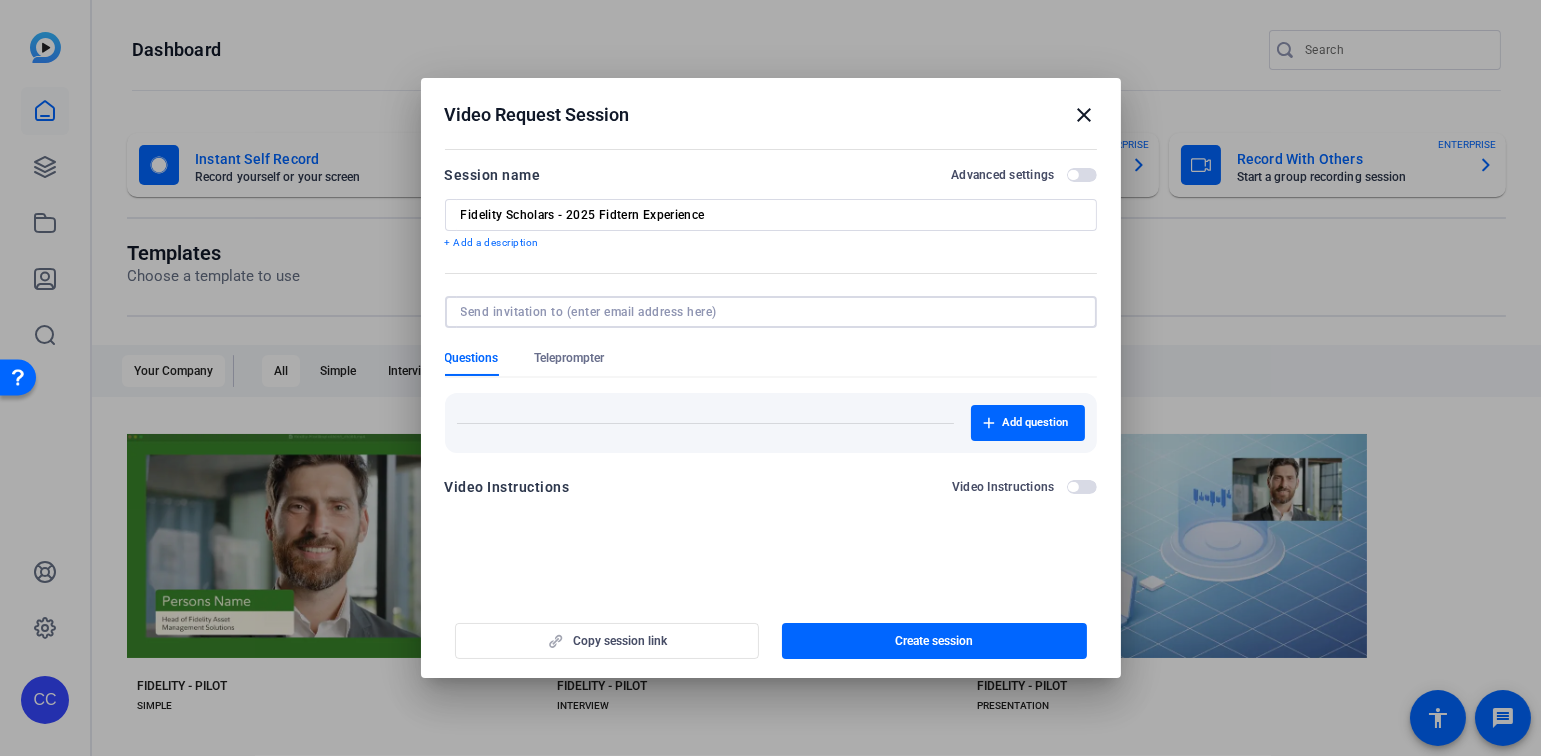 click at bounding box center [767, 312] 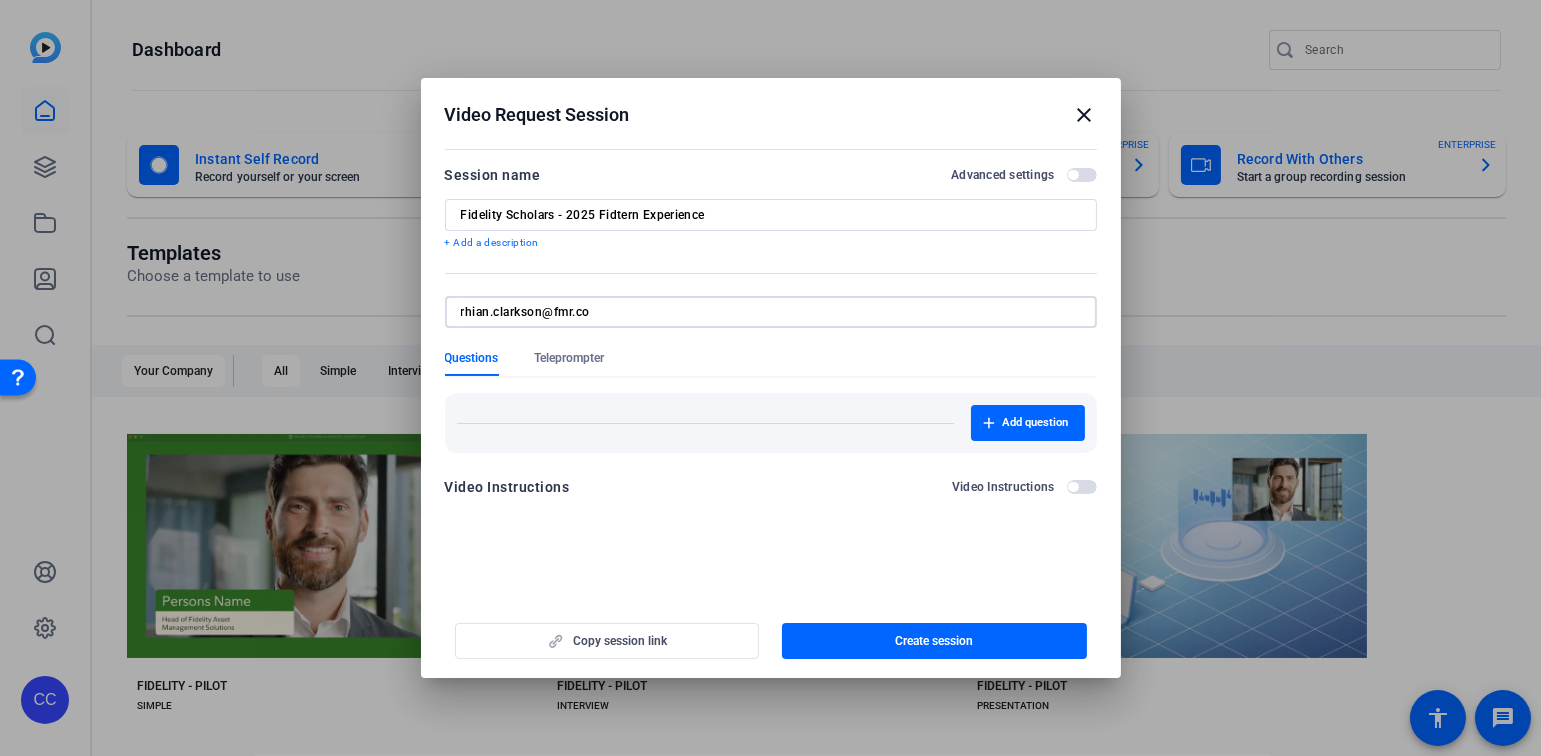 type on "[EMAIL]" 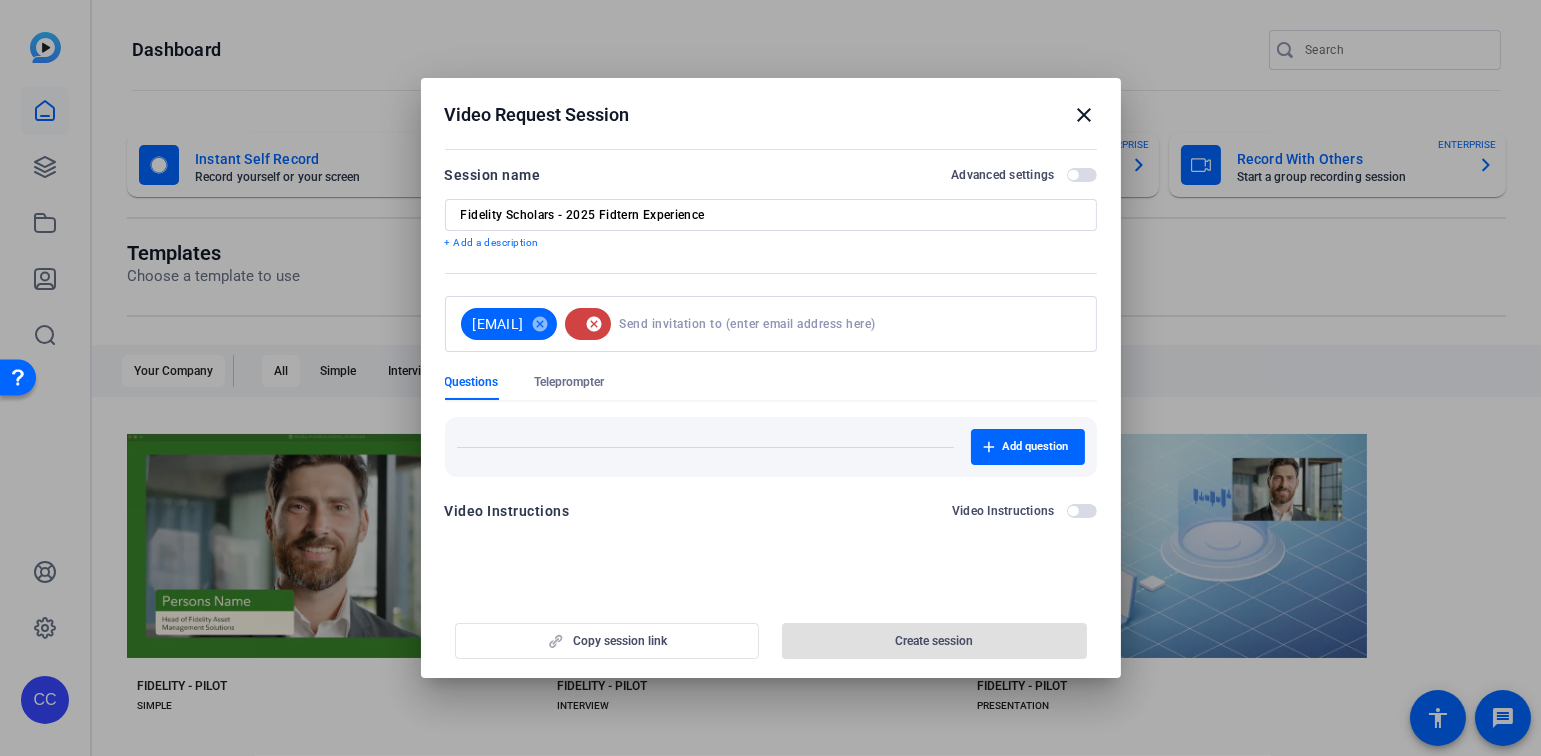 click on "cancel" at bounding box center (594, 324) 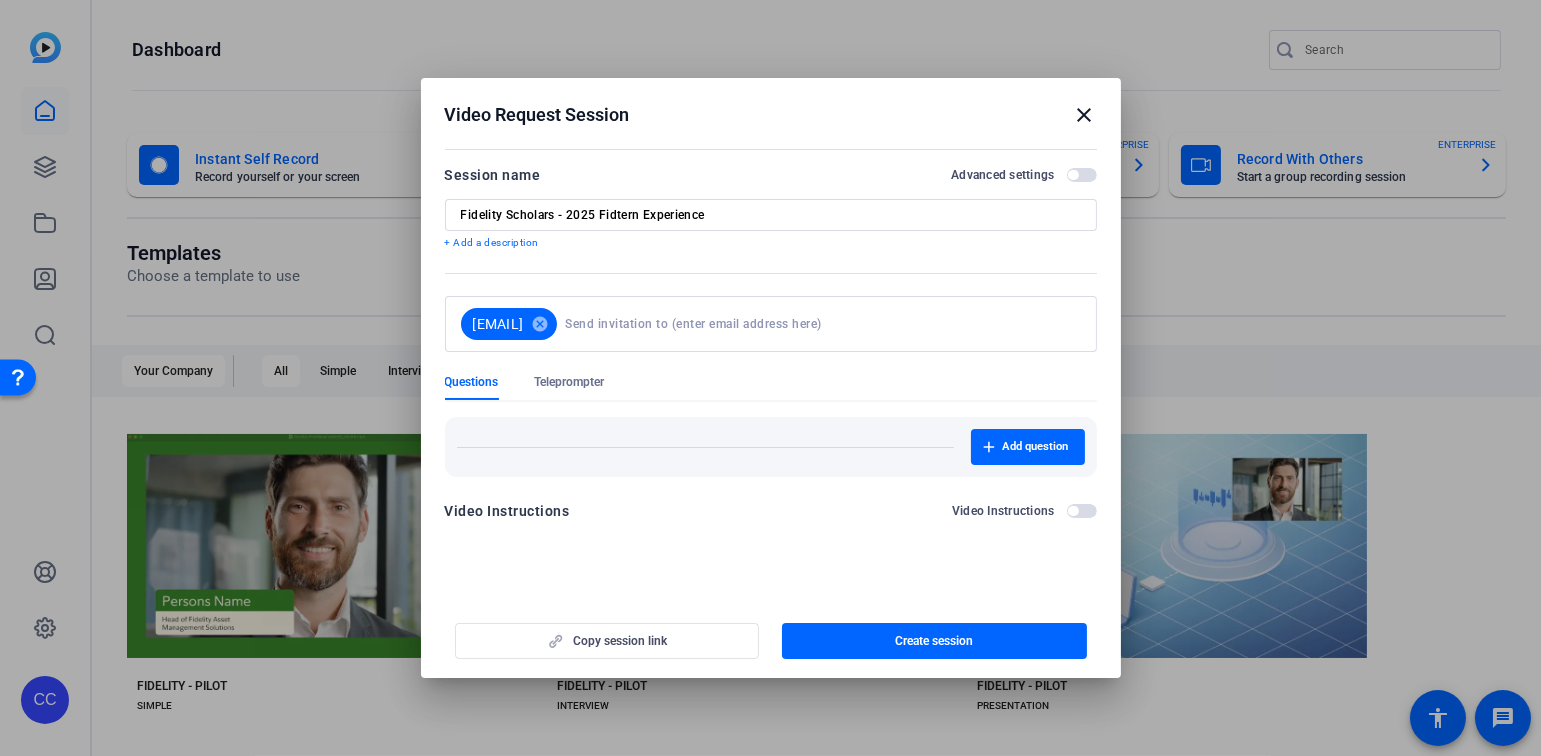 click at bounding box center [818, 324] 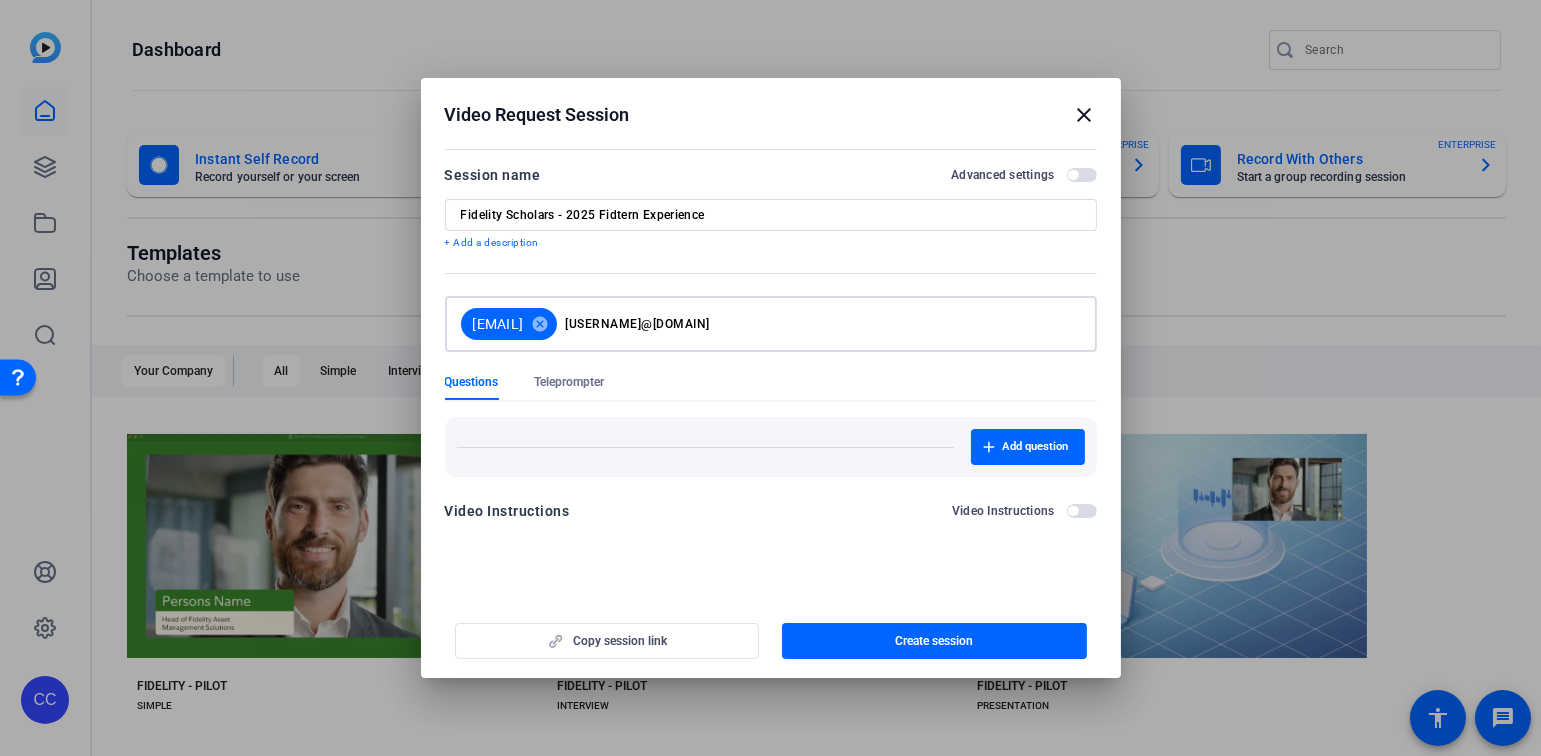 type on "[USERNAME]@[DOMAIN]" 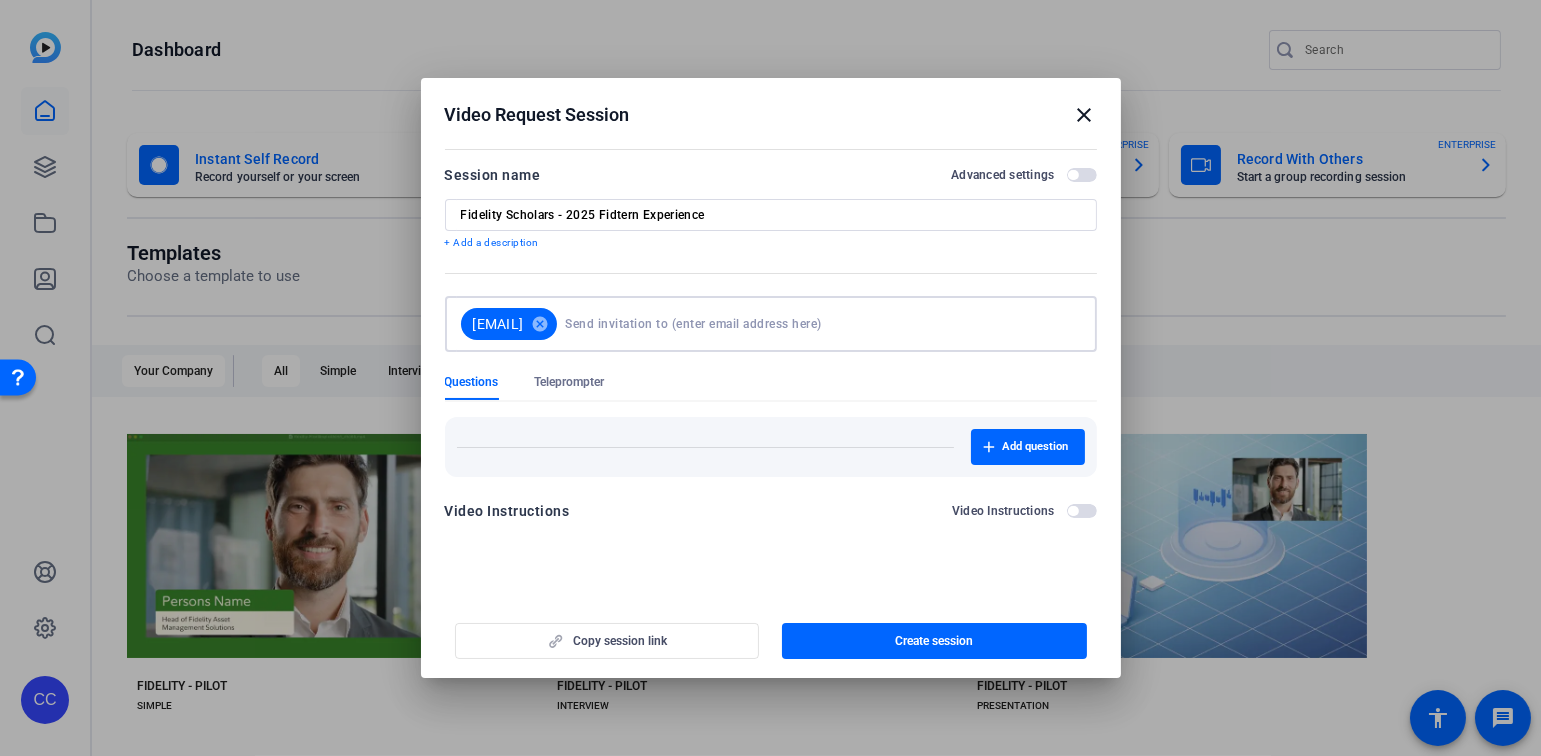 click on "Questions Teleprompter" 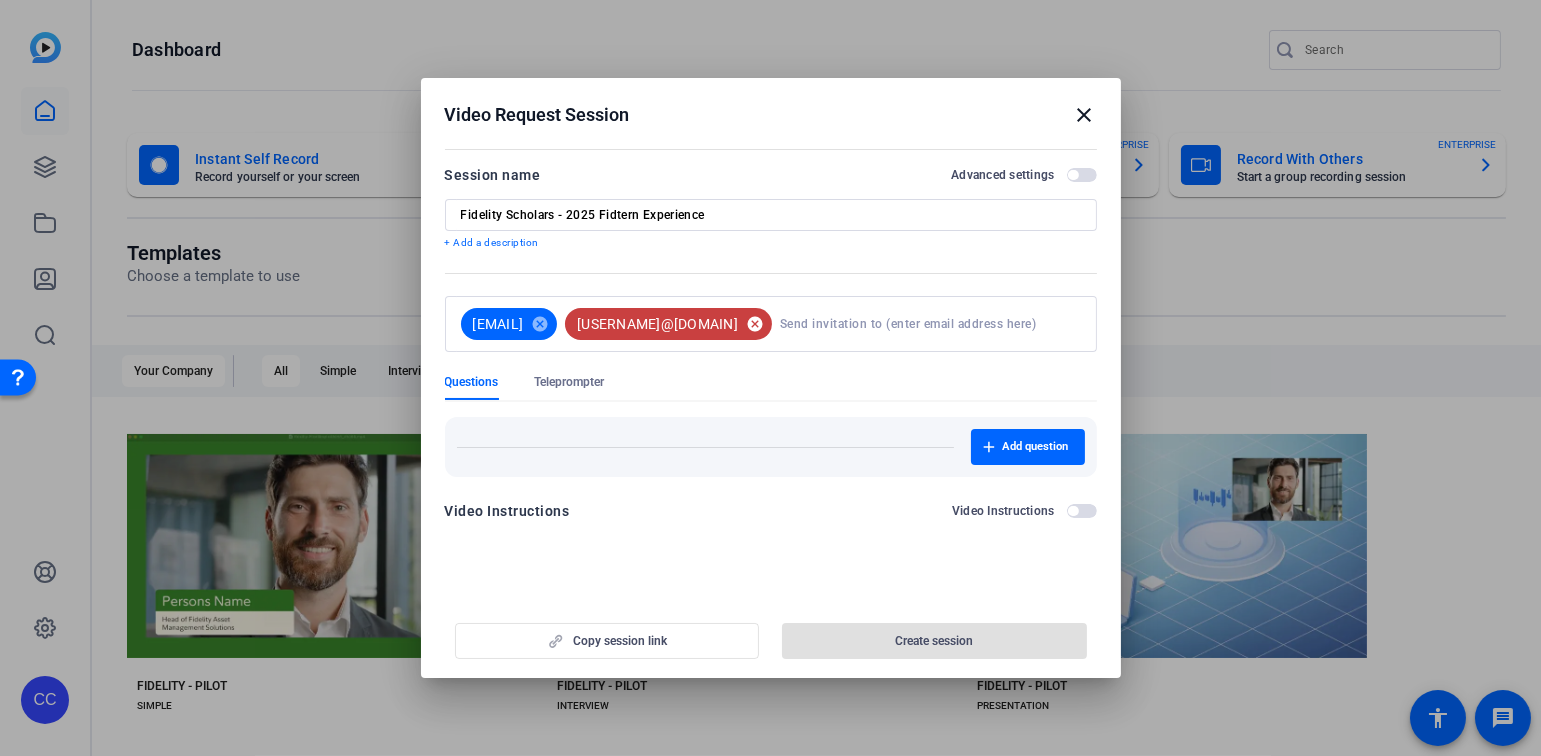 click on "cancel" at bounding box center [755, 324] 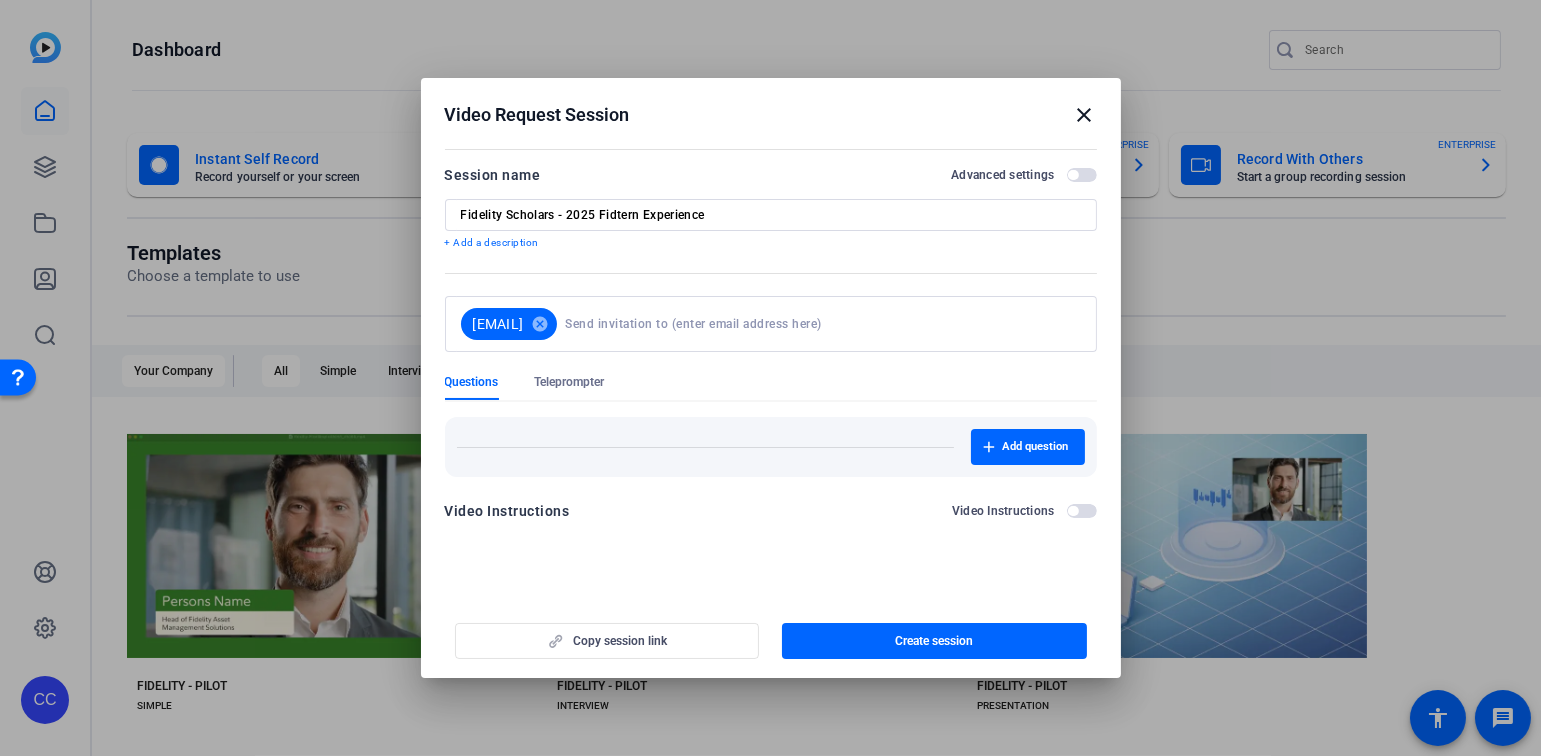 click at bounding box center (818, 324) 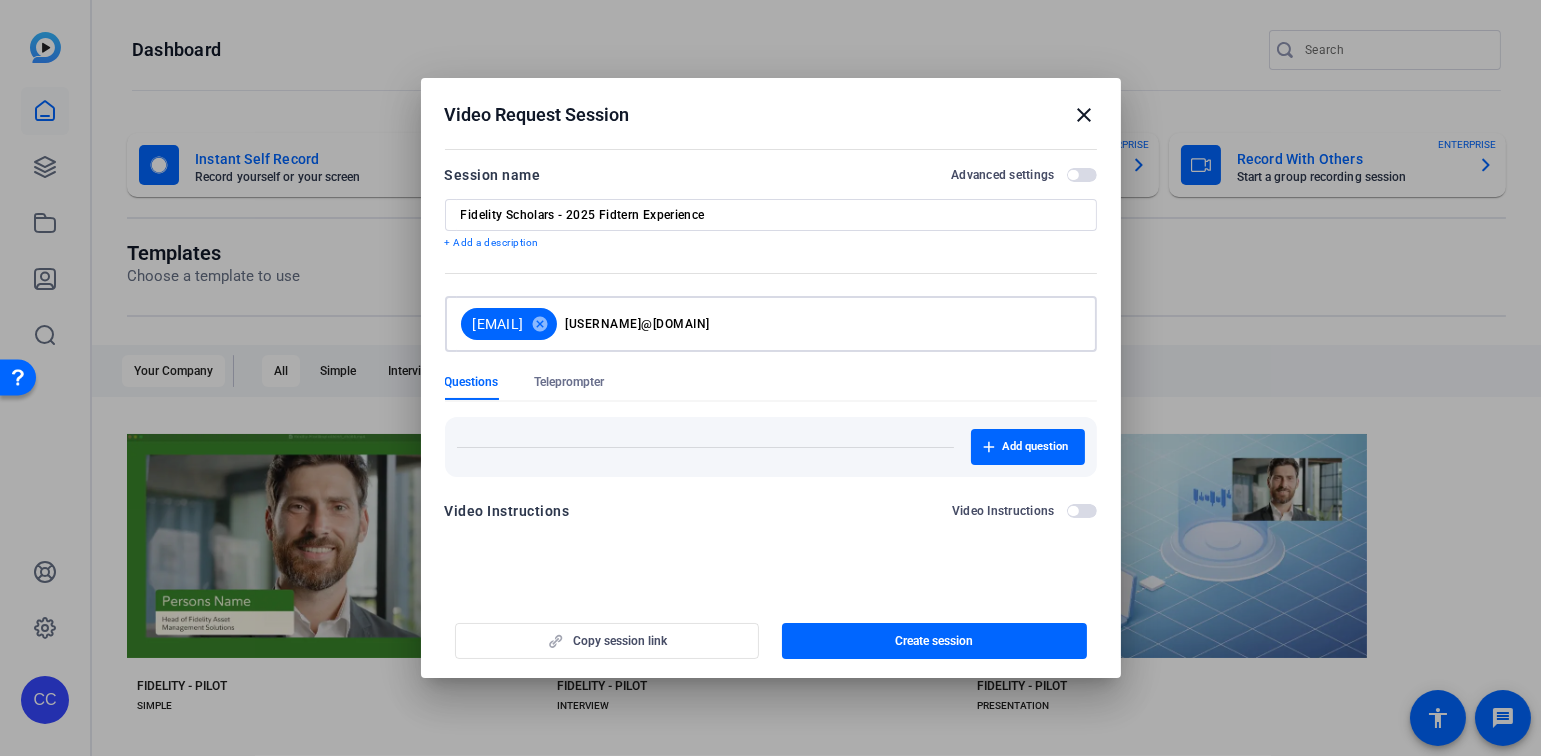 type on "[USERNAME]@[DOMAIN]" 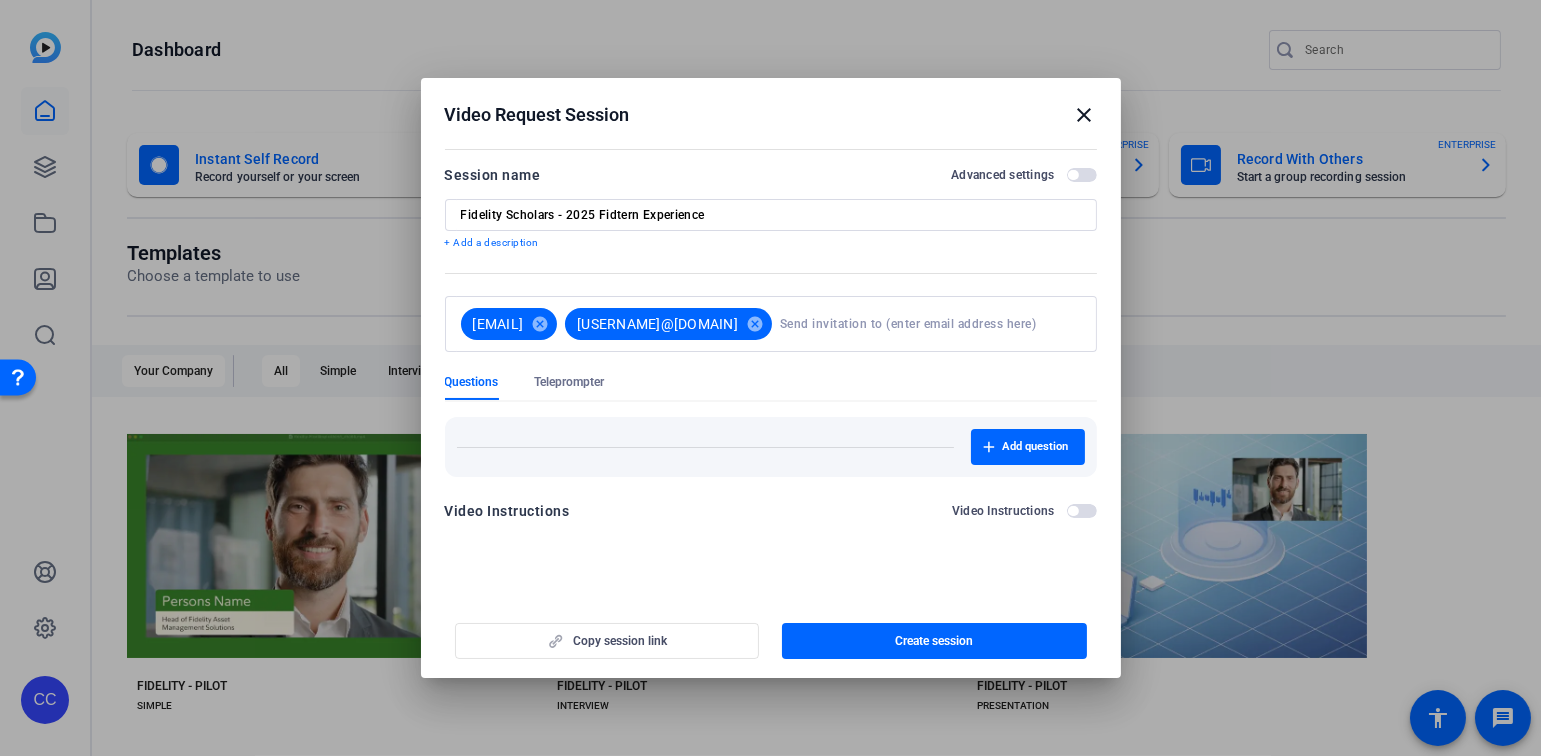 click on "Questions Teleprompter" 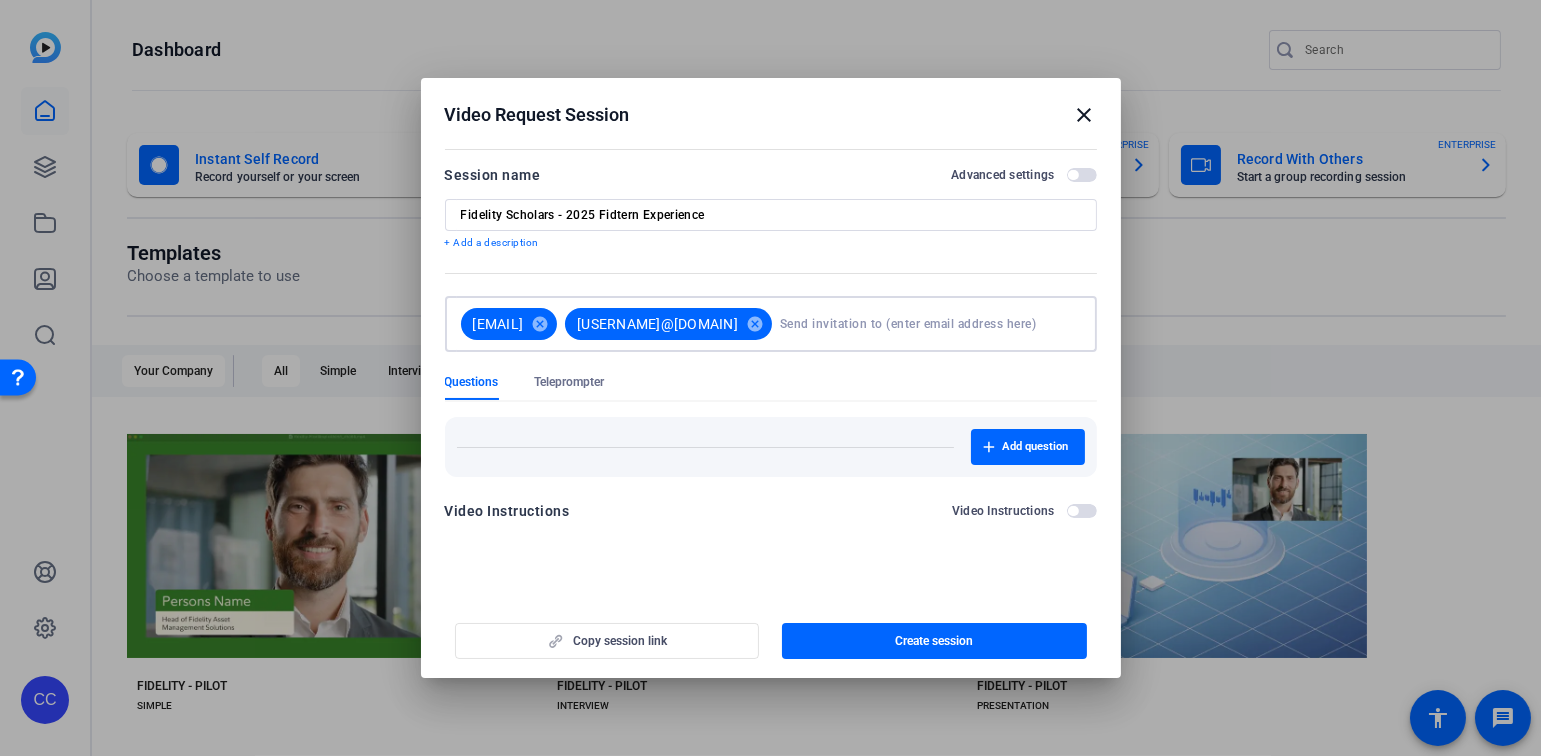 click at bounding box center [926, 324] 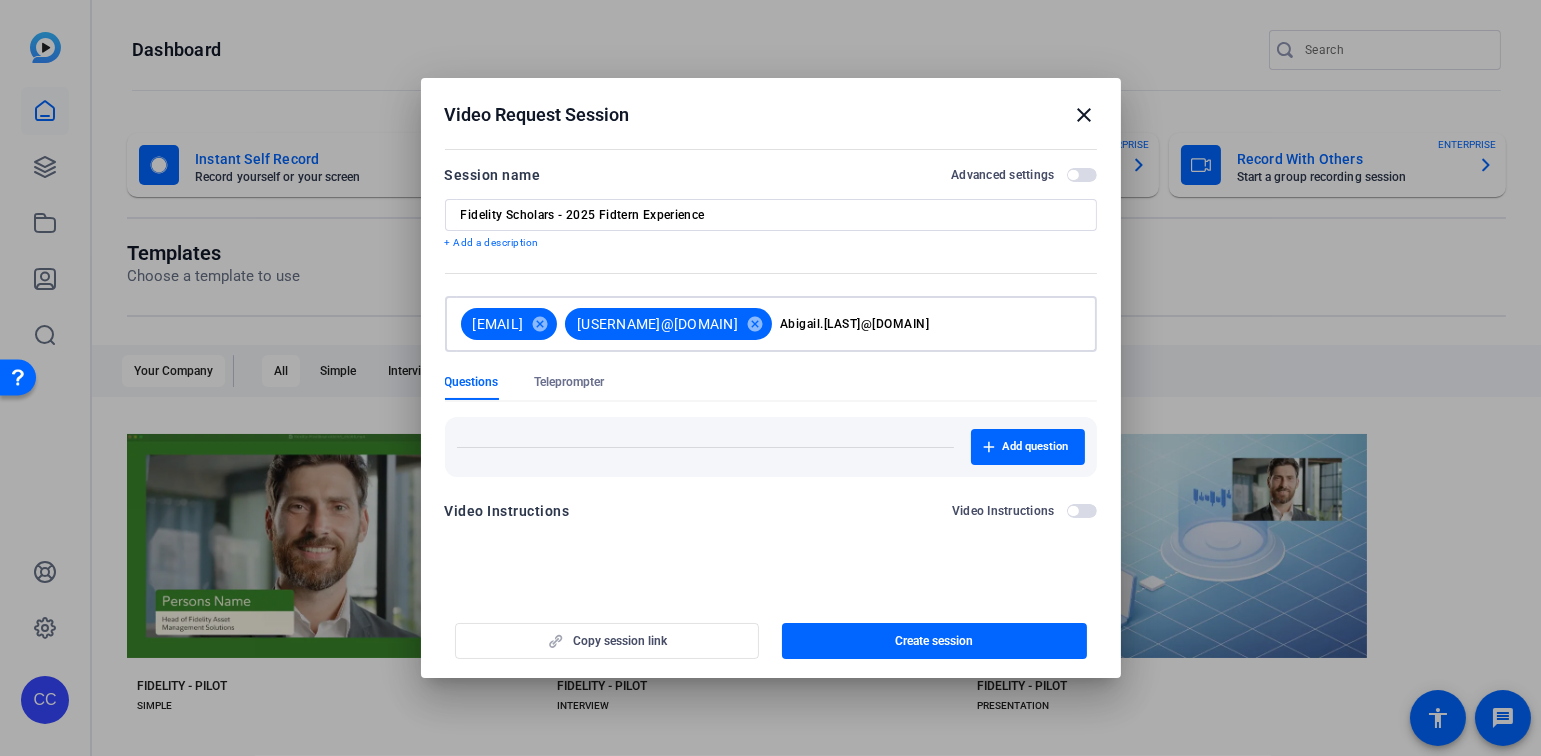 type on "Abigail.[LAST]@[DOMAIN]" 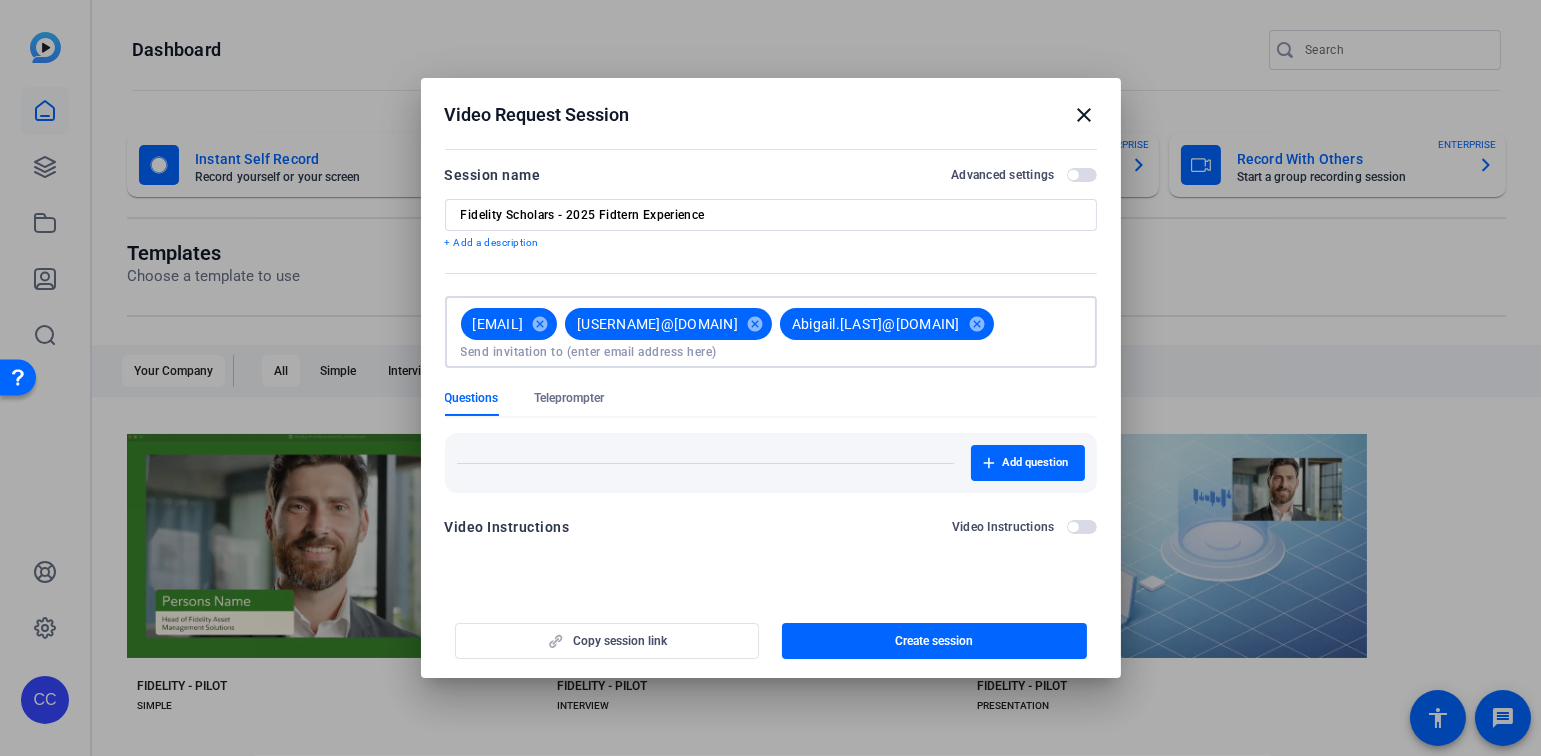 click at bounding box center [771, 352] 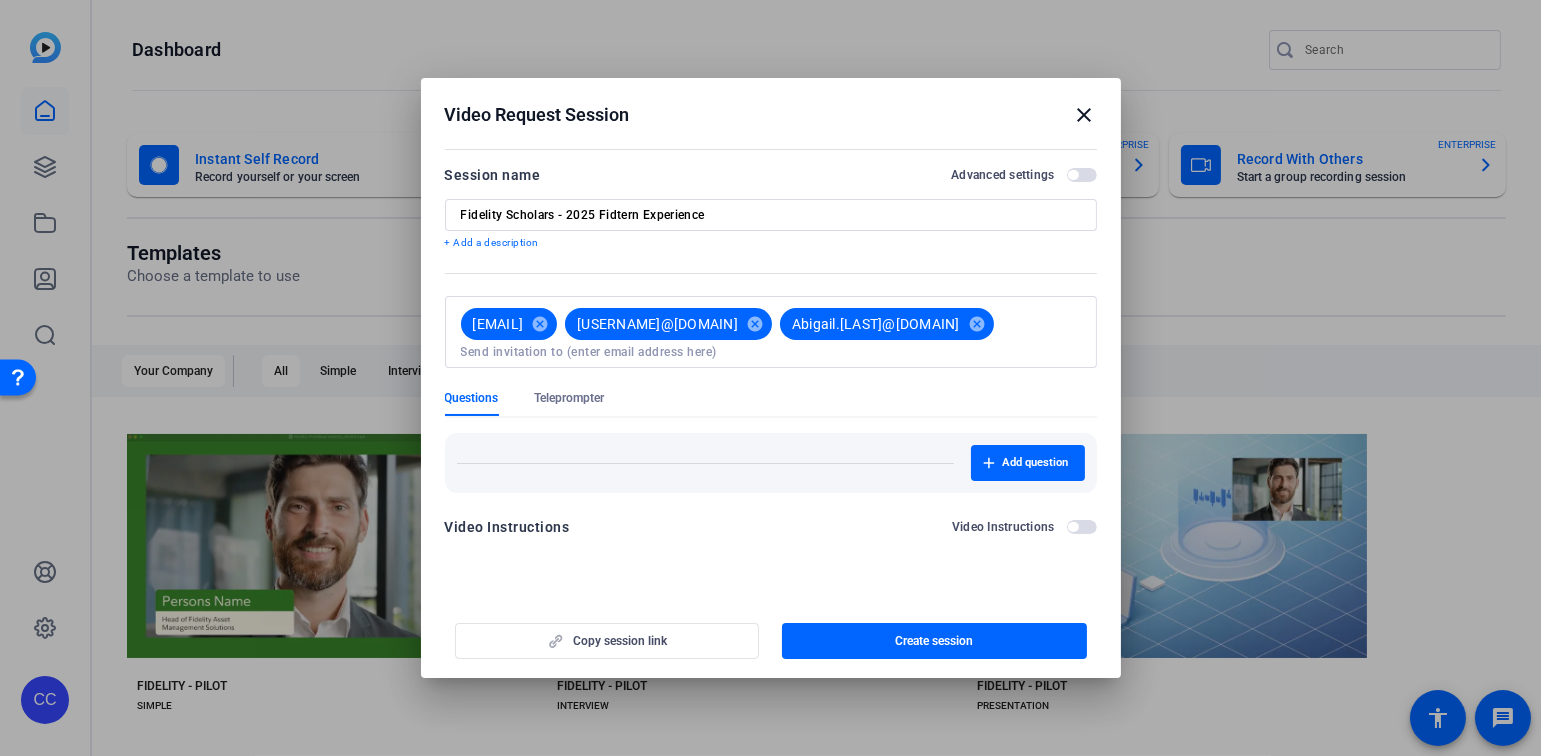 click at bounding box center (771, 352) 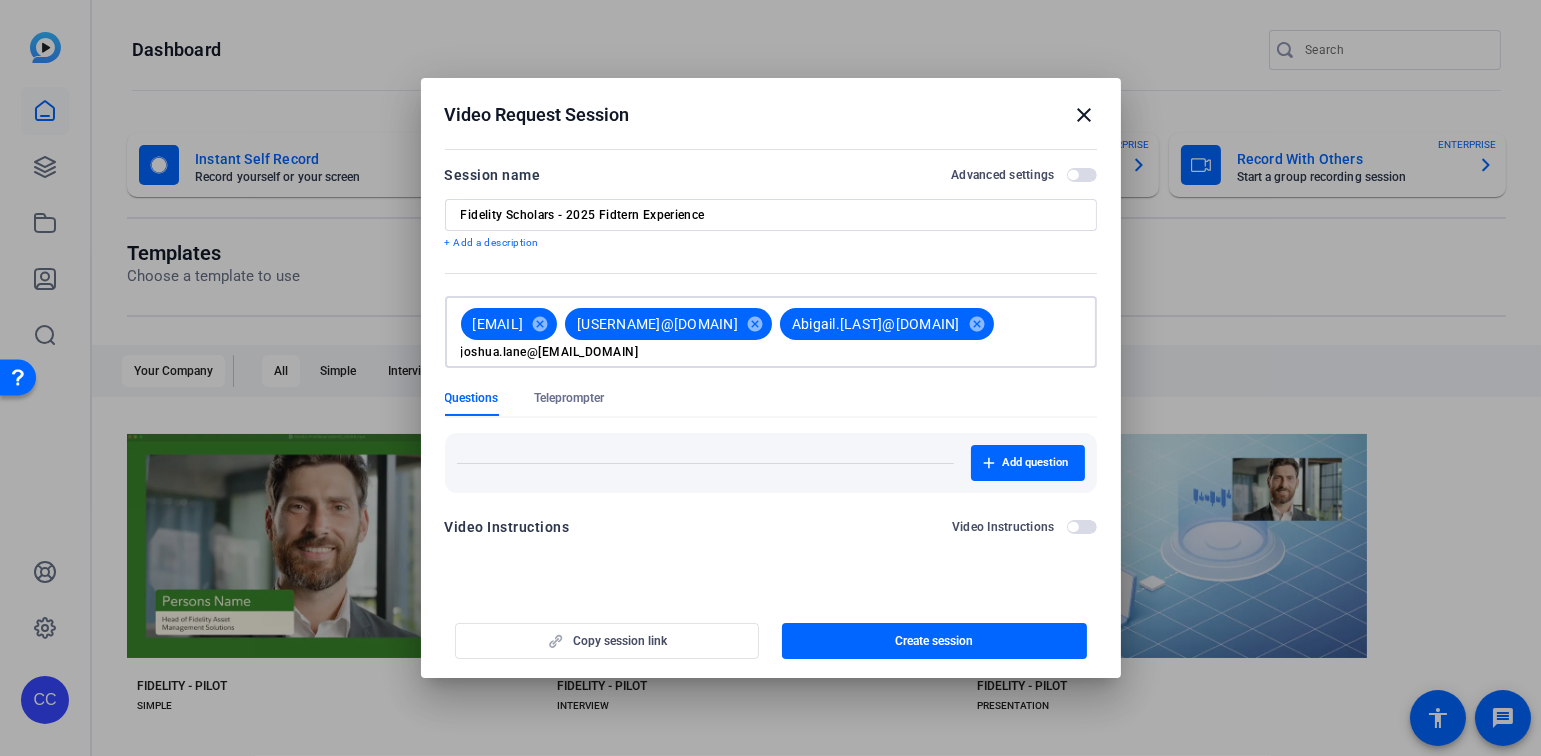 type on "joshua.lane@[EMAIL_DOMAIN]" 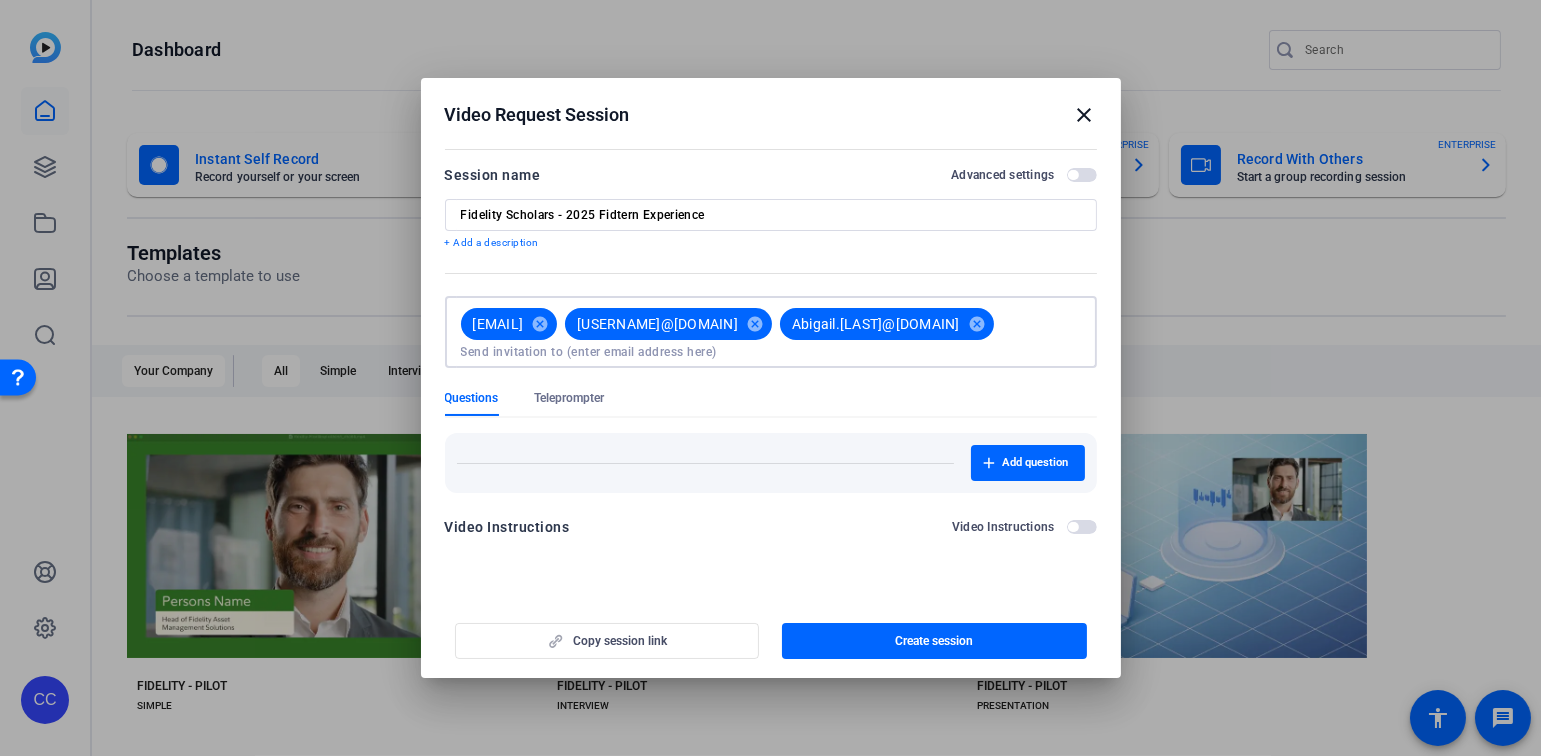 click at bounding box center [771, 379] 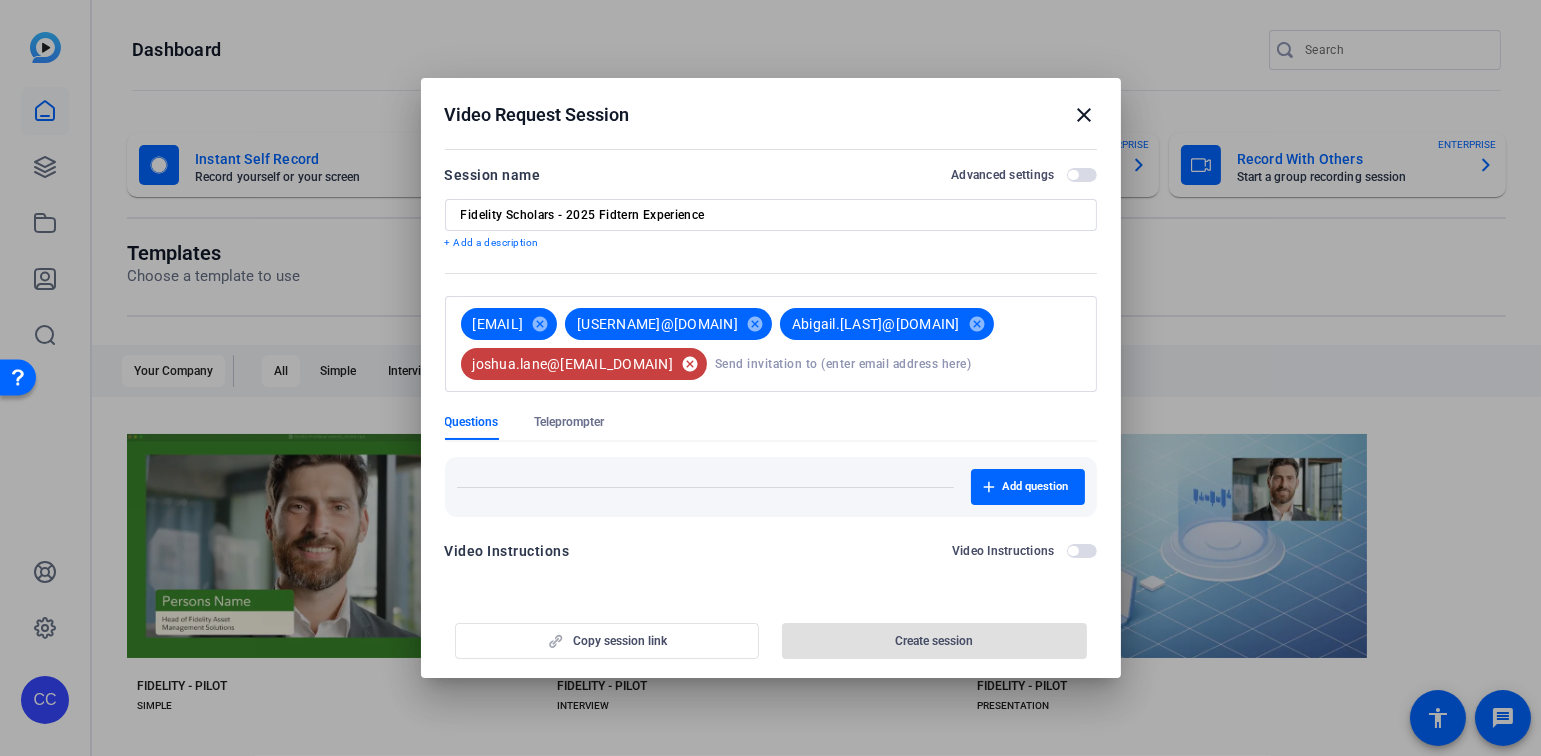 click on "cancel" at bounding box center [690, 364] 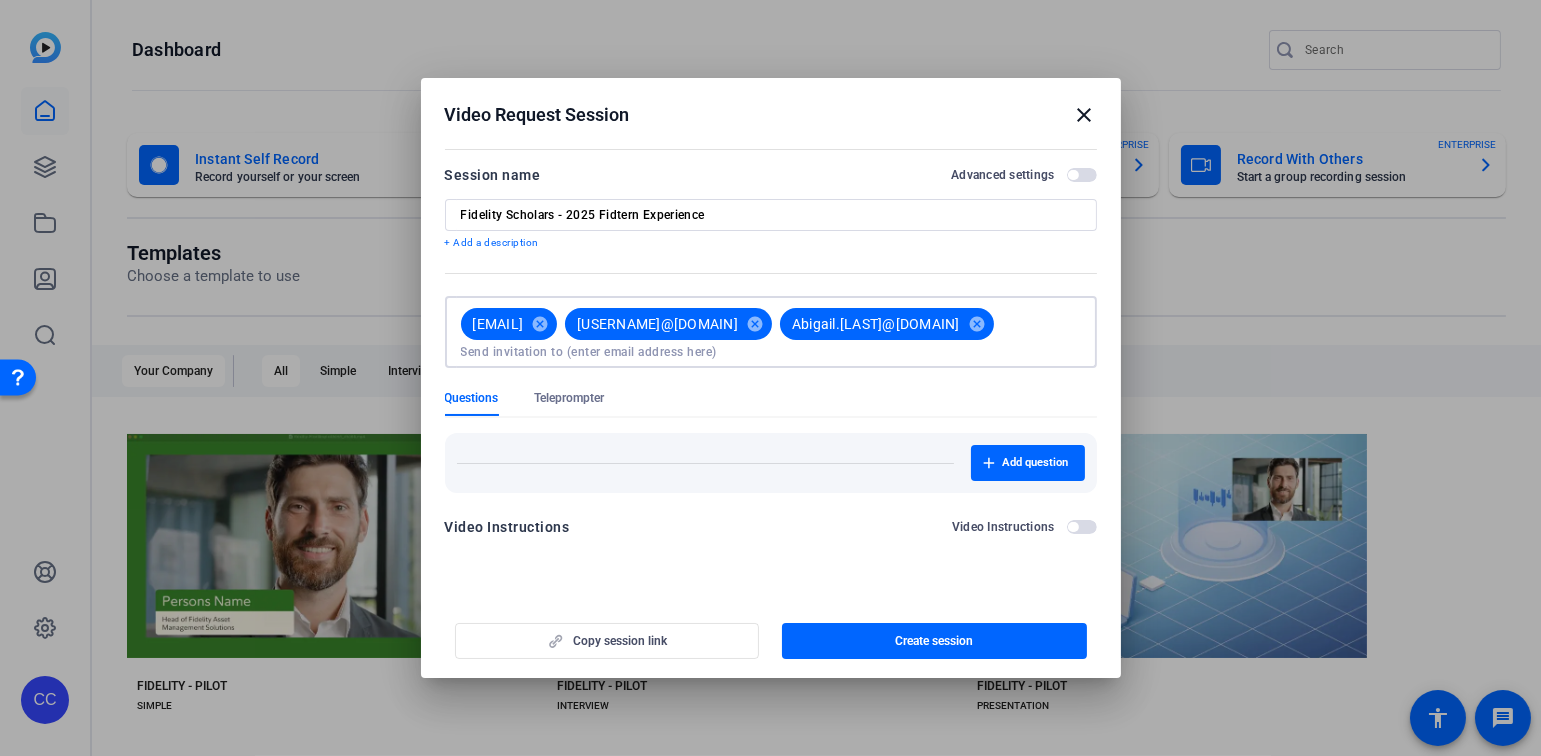 drag, startPoint x: 712, startPoint y: 363, endPoint x: 1314, endPoint y: 111, distance: 652.6163 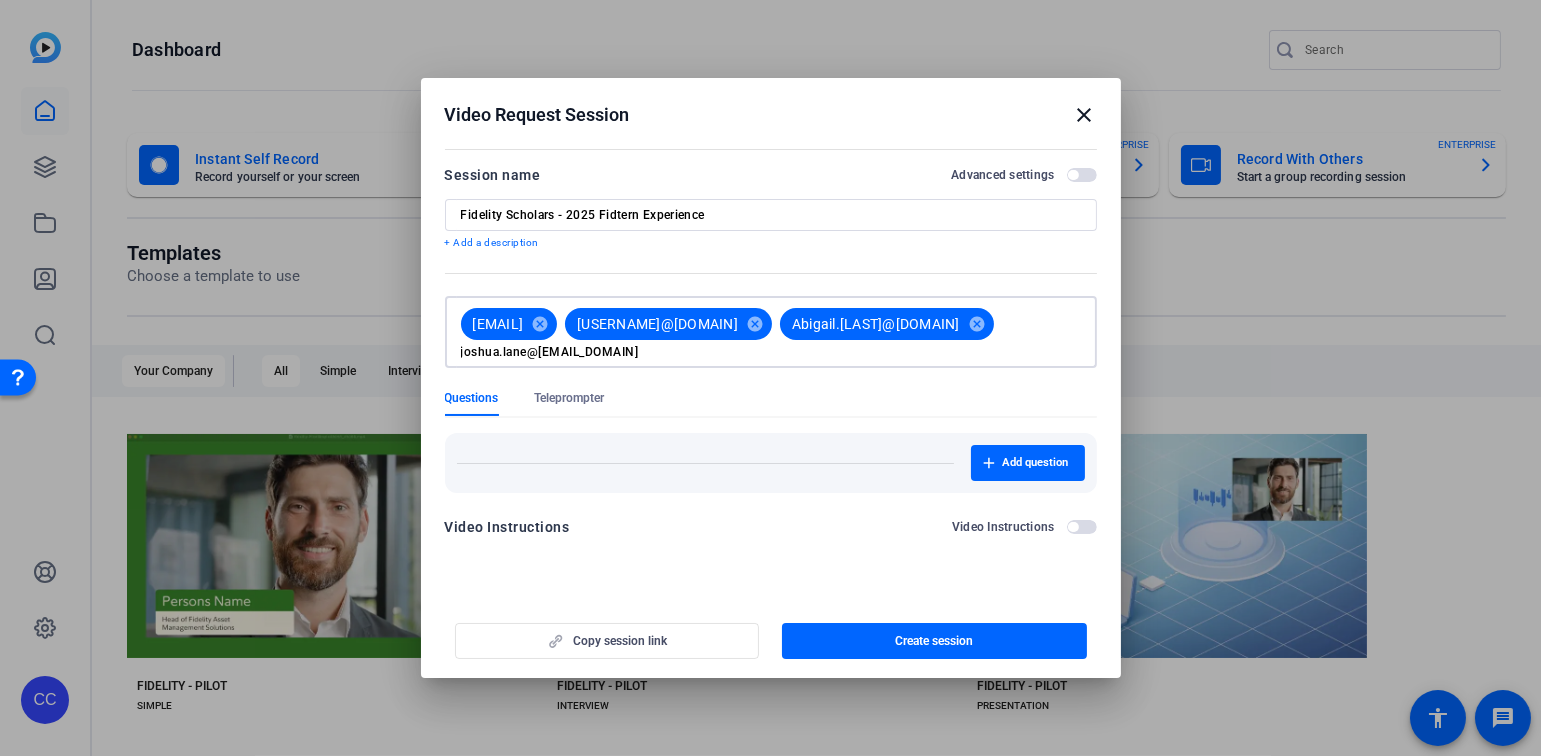 type on "joshua.lane@[EMAIL_DOMAIN]" 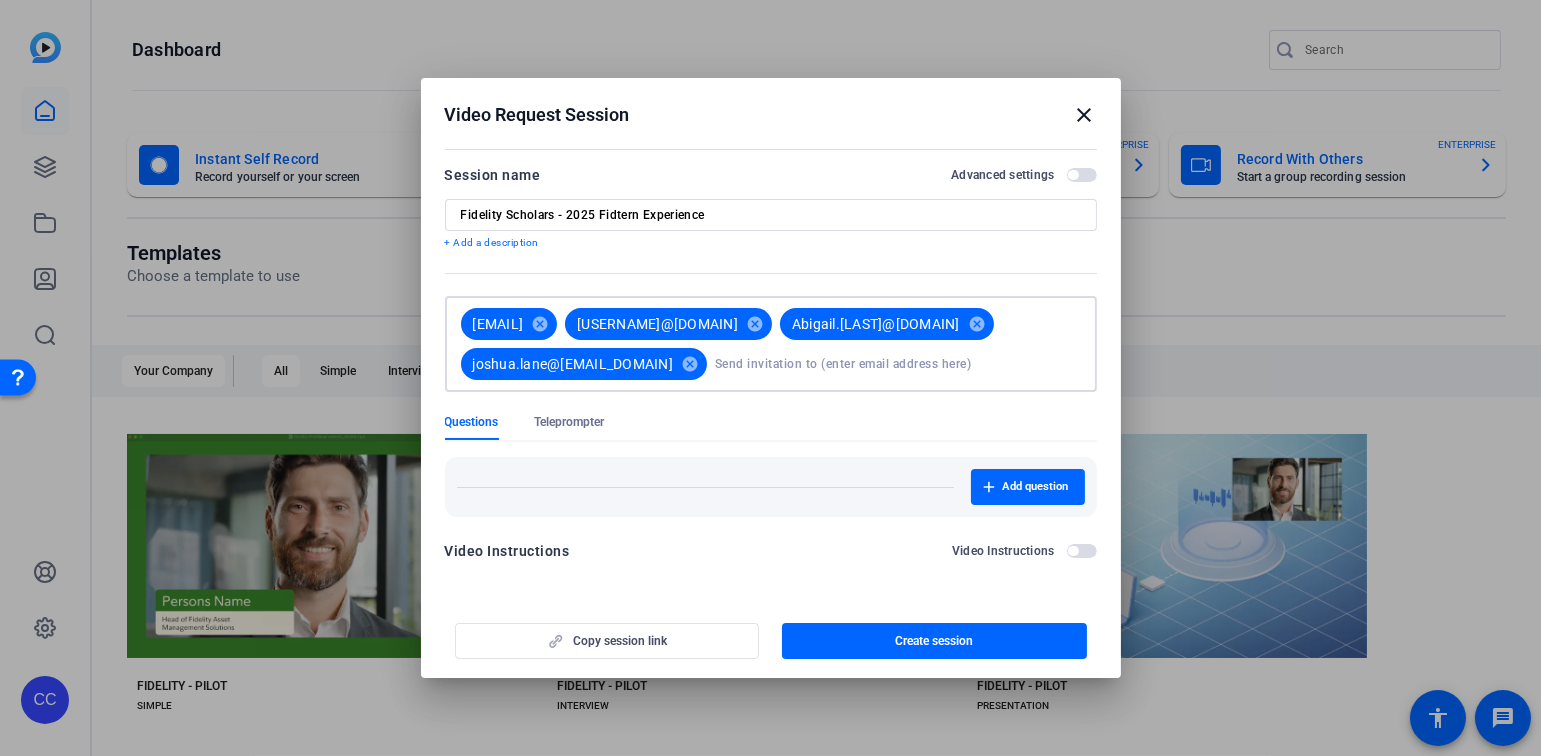 click at bounding box center (898, 364) 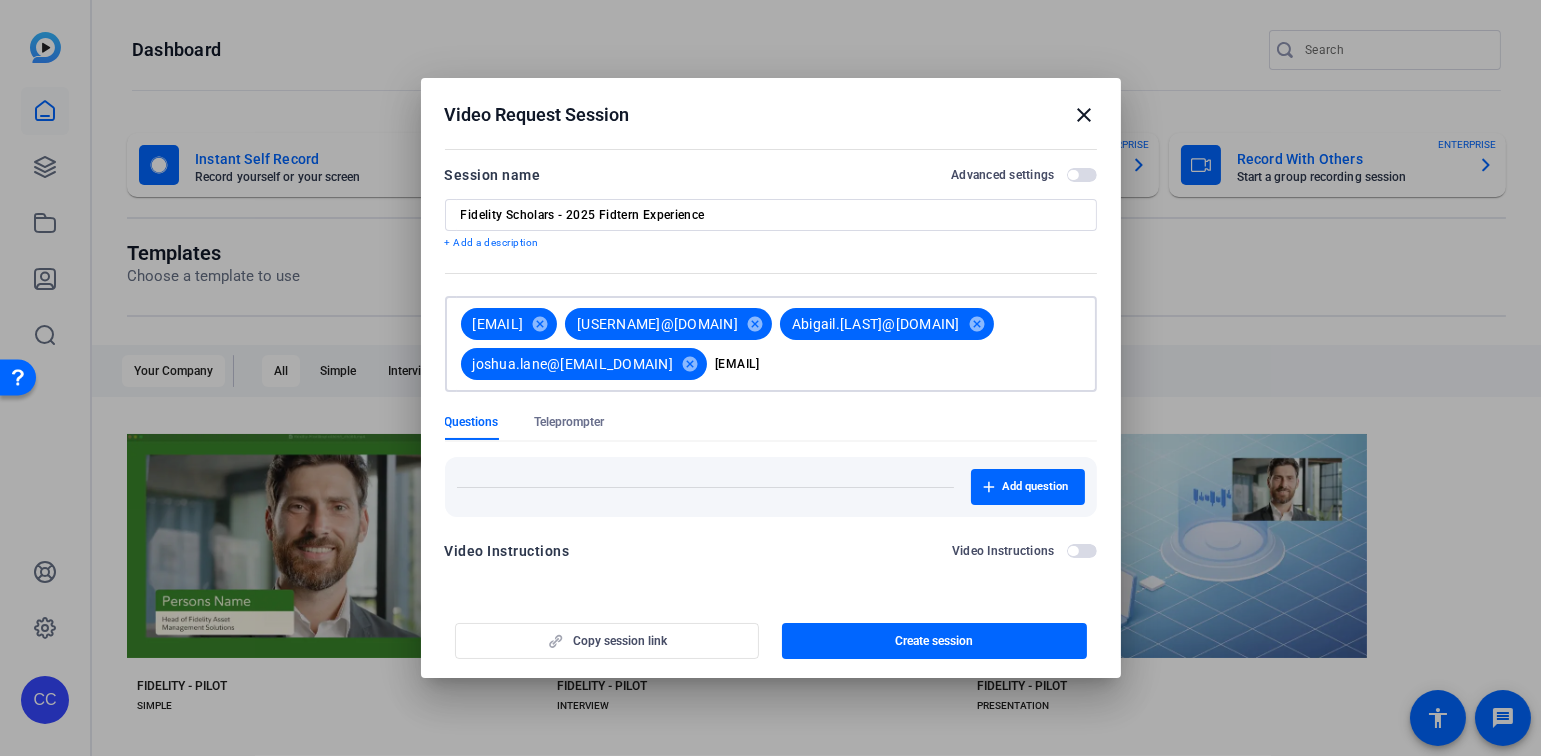 type on "[EMAIL]" 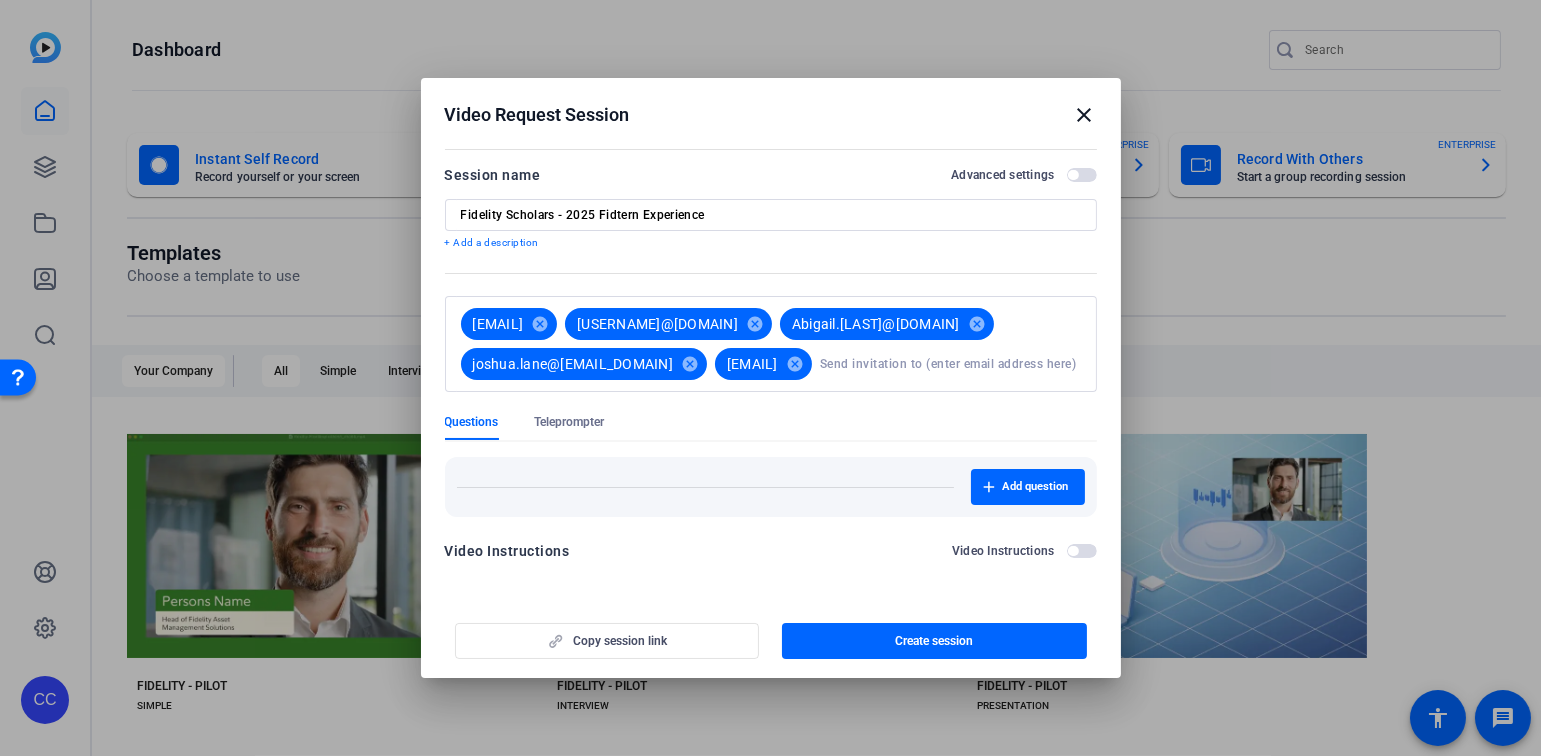 click at bounding box center (950, 364) 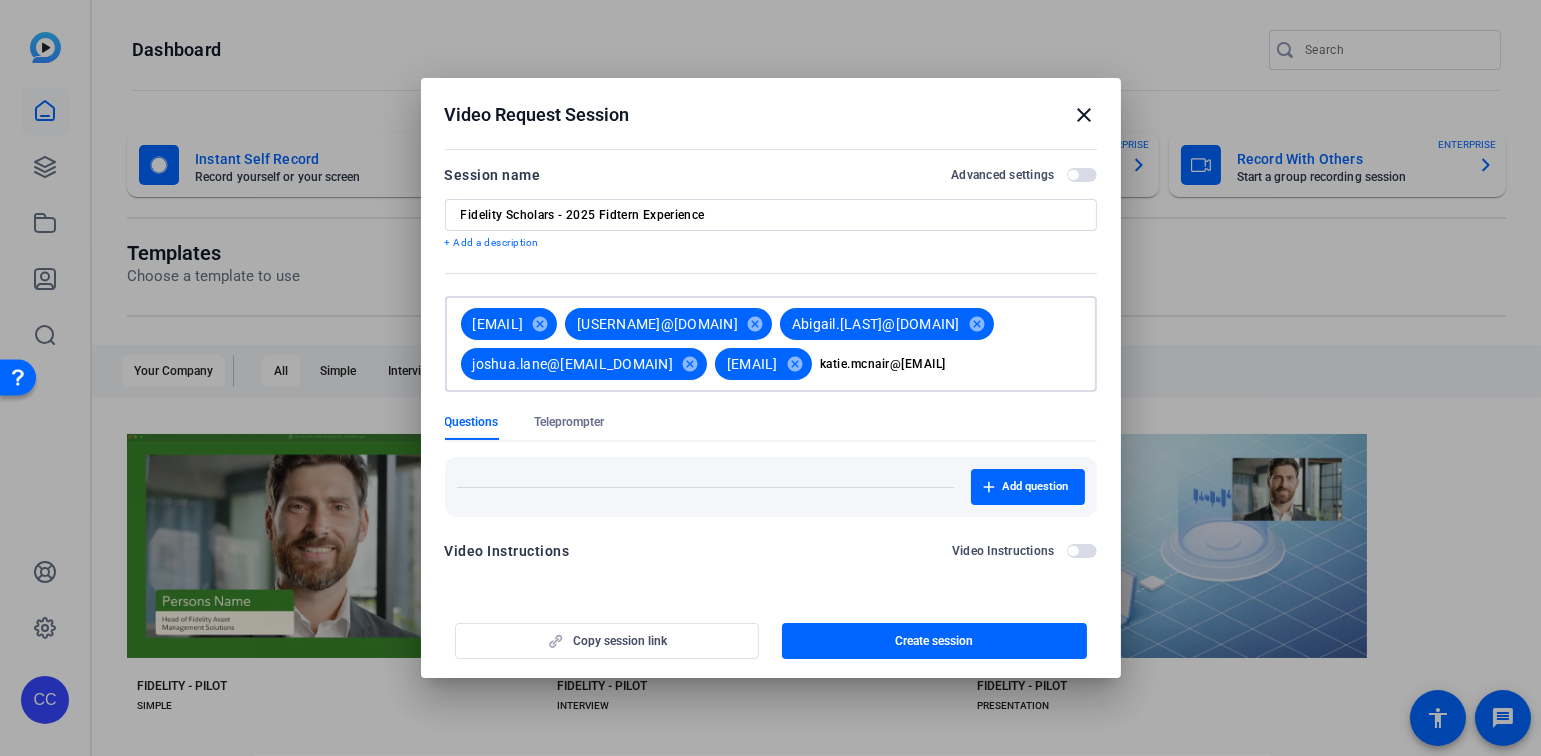 type on "katie.mcnair@[EMAIL]" 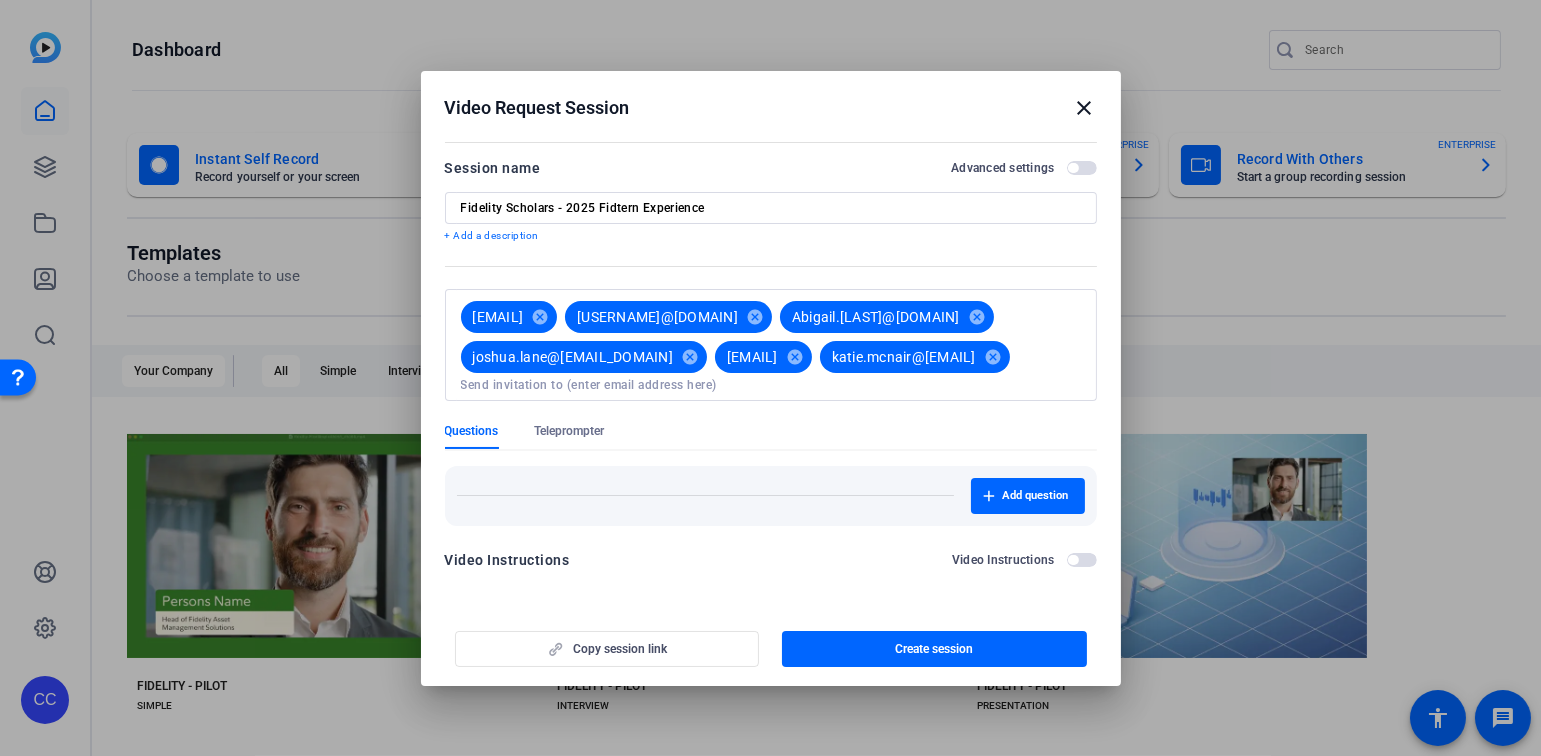 drag, startPoint x: 898, startPoint y: 384, endPoint x: 1237, endPoint y: 376, distance: 339.0944 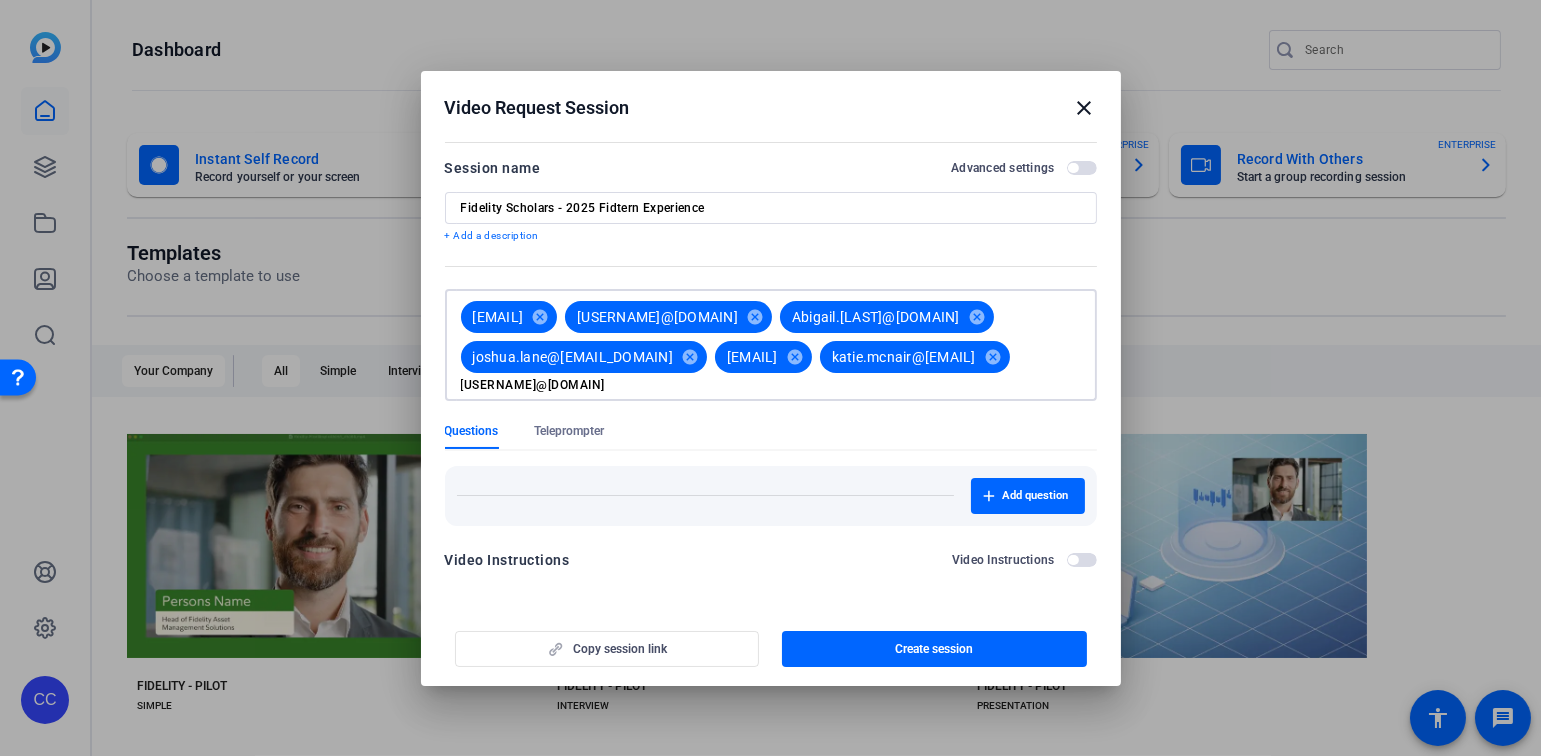 type on "[USERNAME]@[DOMAIN]" 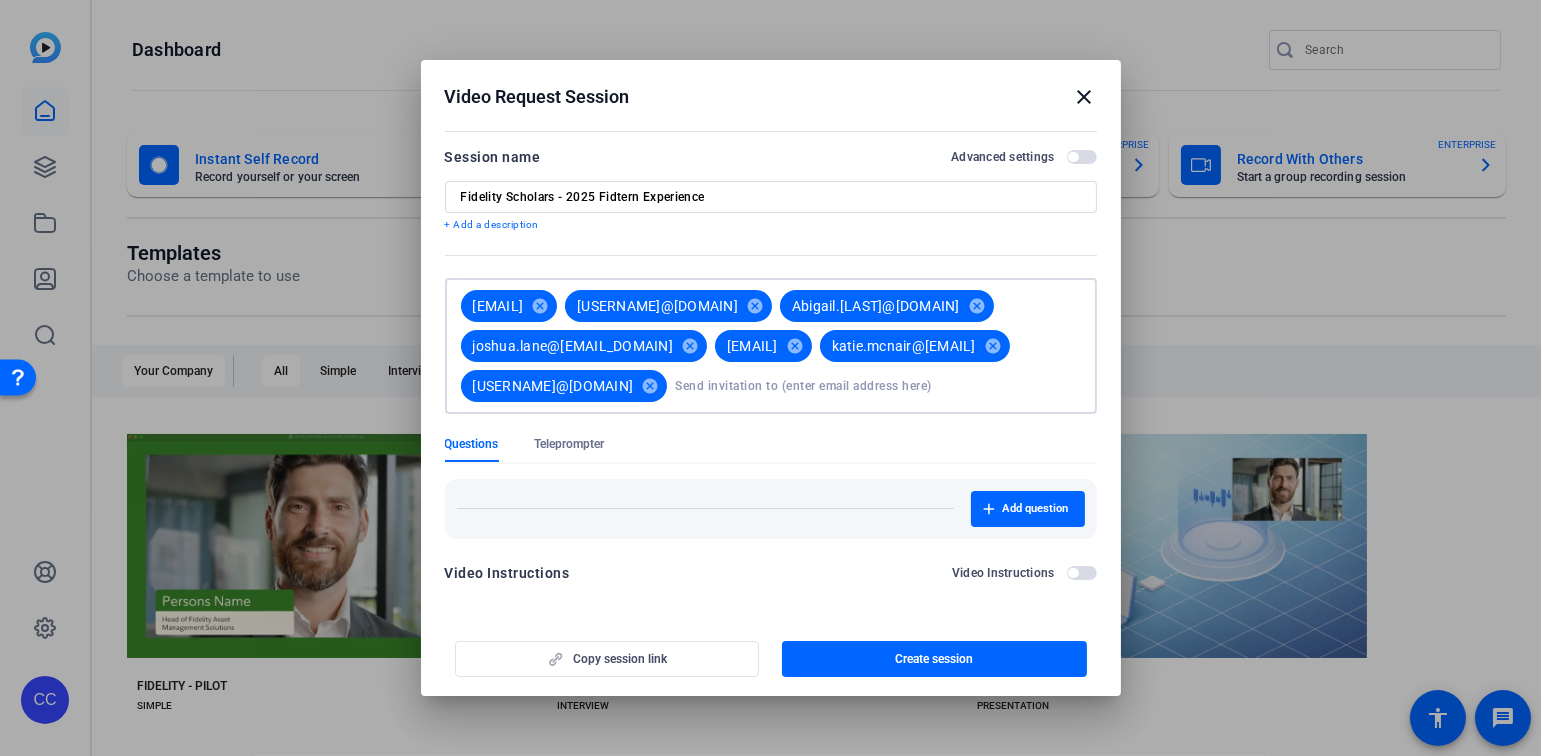 click at bounding box center (877, 386) 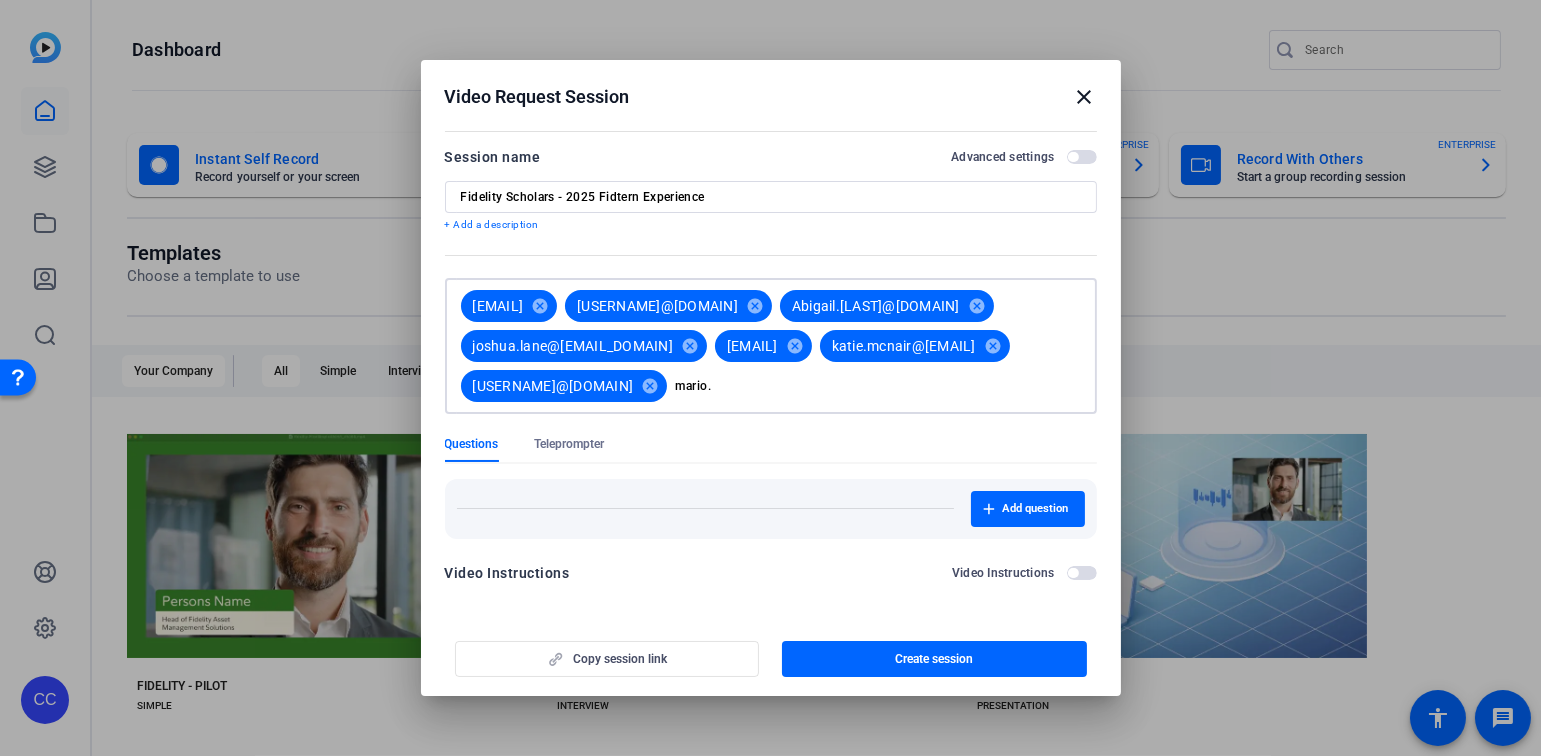 type on "mario." 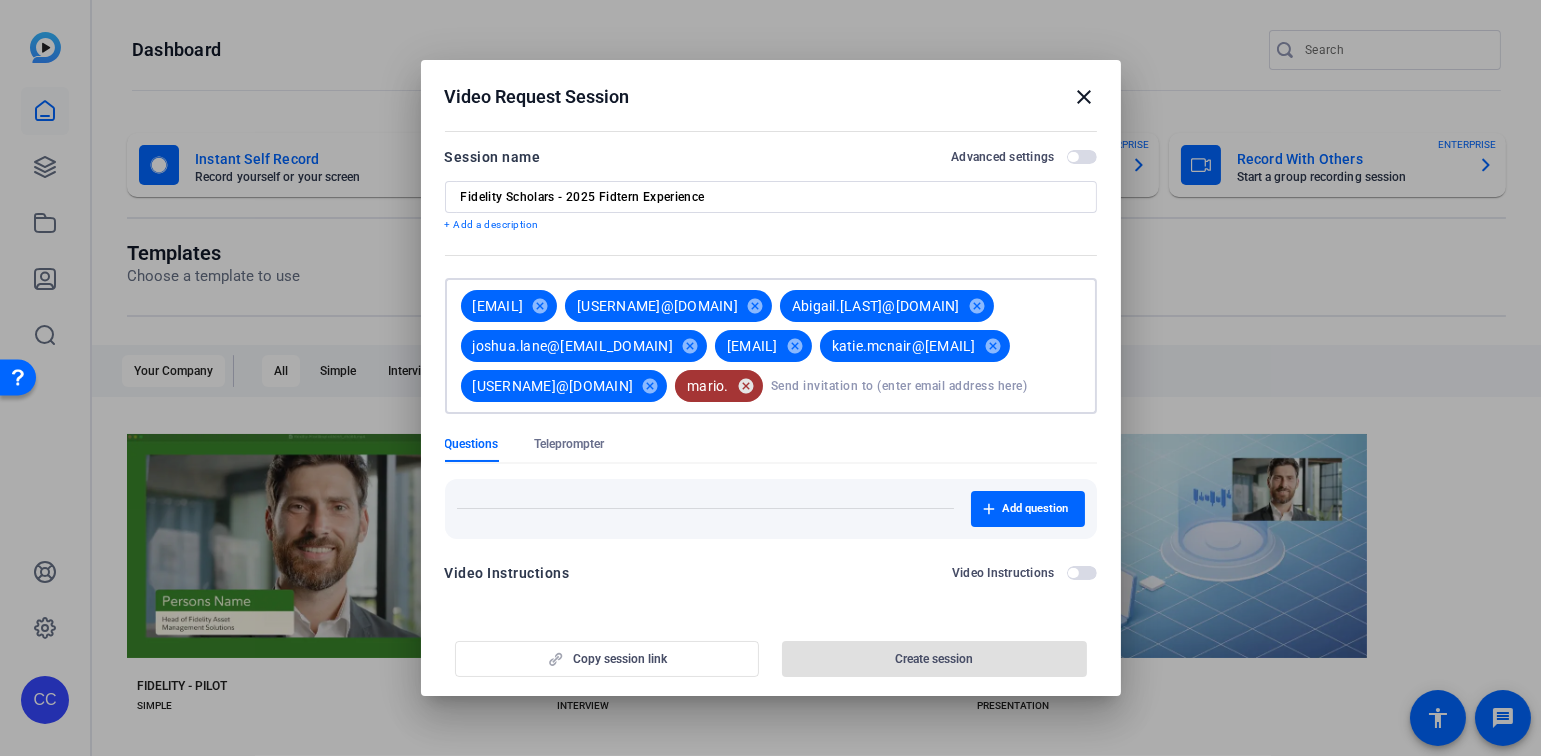 click on "cancel" at bounding box center [746, 386] 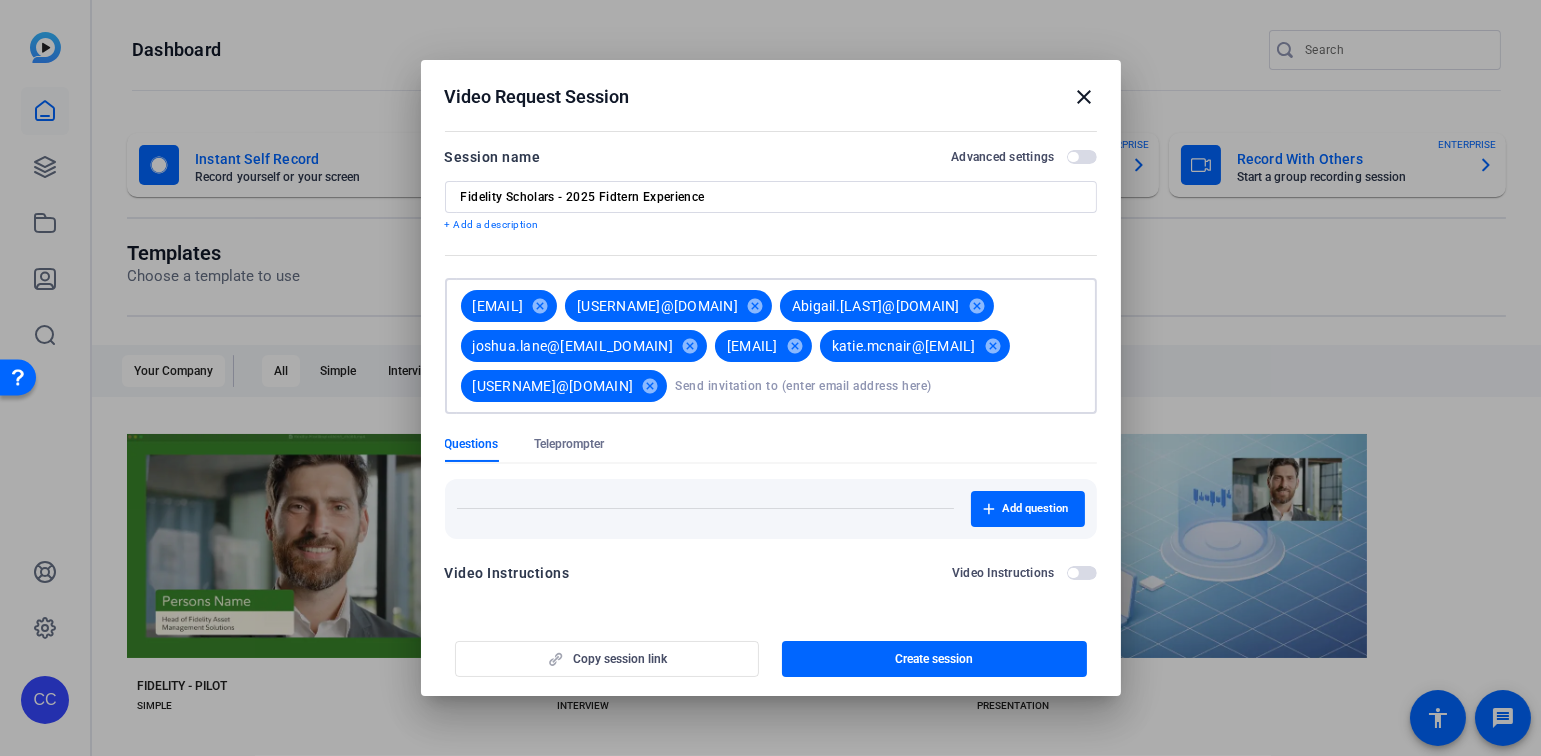 click at bounding box center [877, 386] 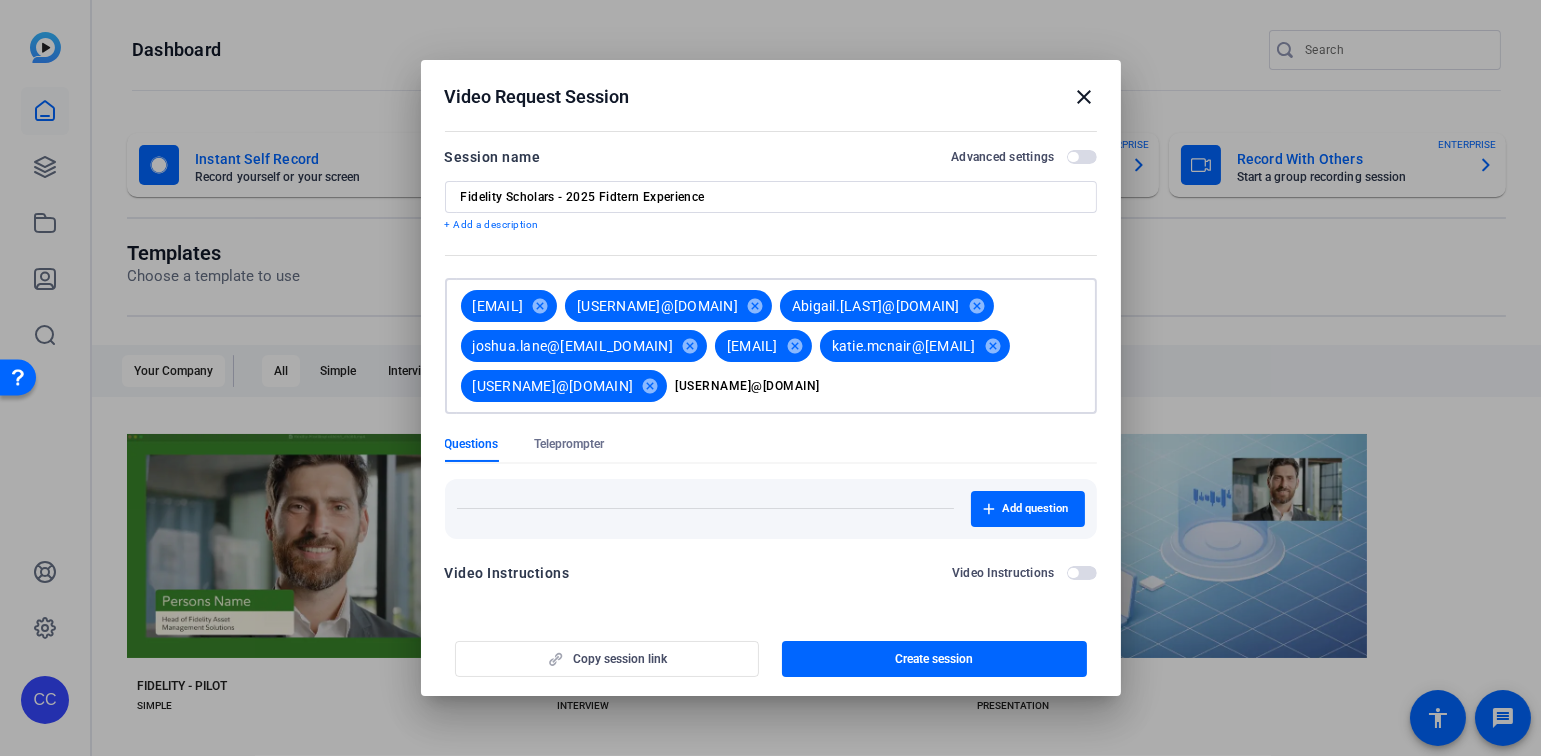 type on "[USERNAME]@[DOMAIN]" 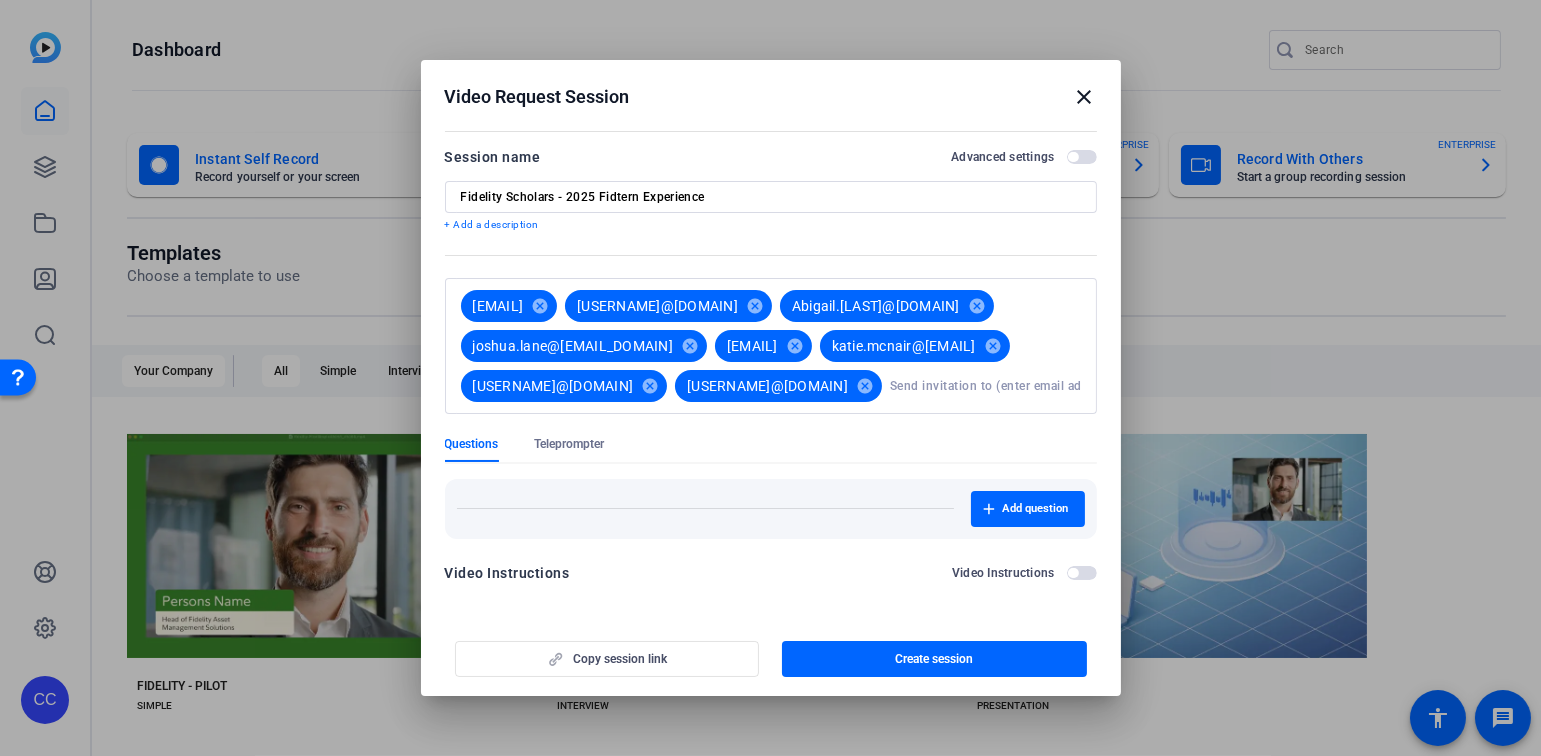 click on "[USERNAME]@[DOMAIN]  cancel [USERNAME]@[DOMAIN]  cancel [USERNAME]@[DOMAIN]  cancel [USERNAME]@[DOMAIN]  cancel [USERNAME]@[DOMAIN]  cancel [USERNAME]@[DOMAIN]  cancel [USERNAME]@[DOMAIN]  cancel [USERNAME]@[DOMAIN]  cancel" at bounding box center [767, 346] 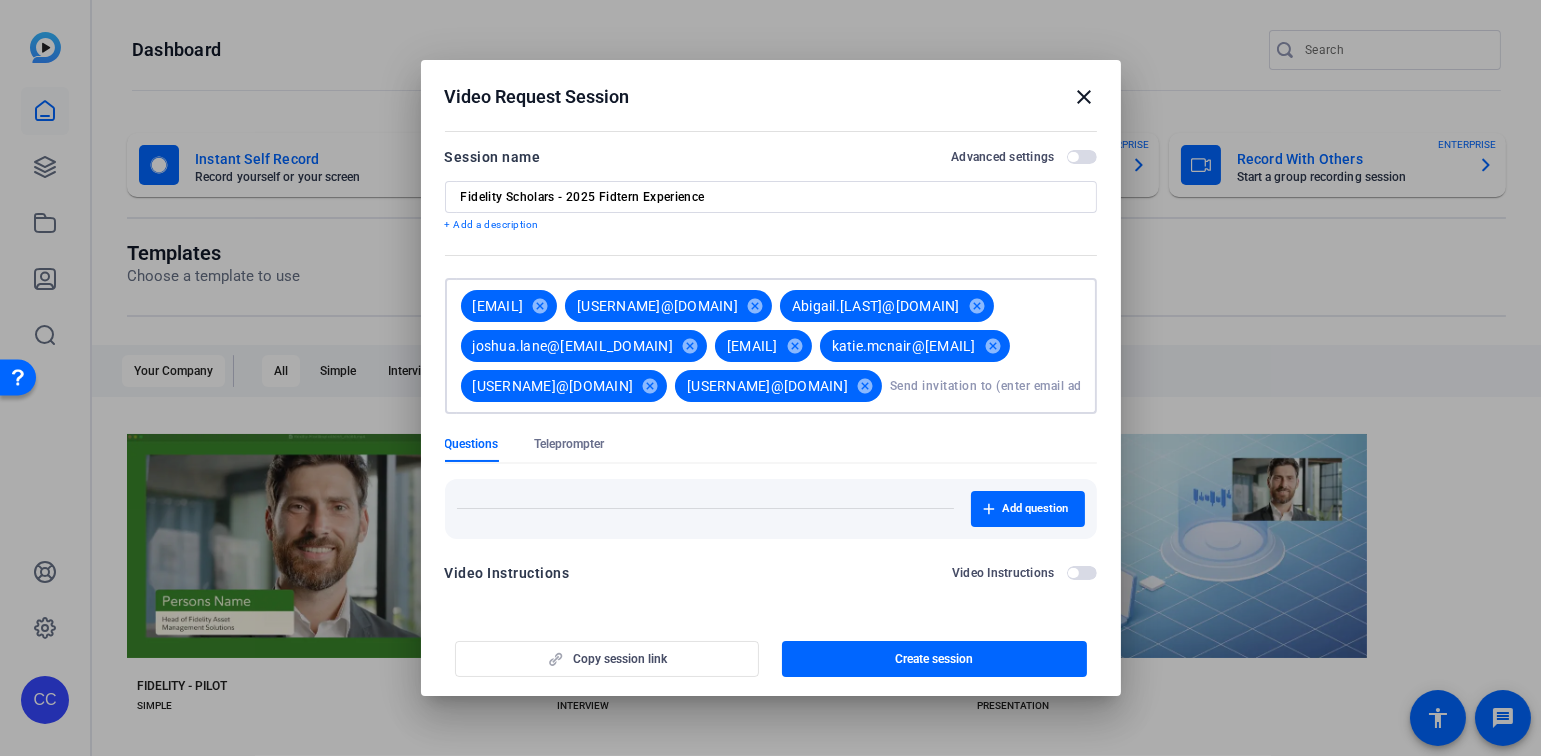 click at bounding box center [985, 386] 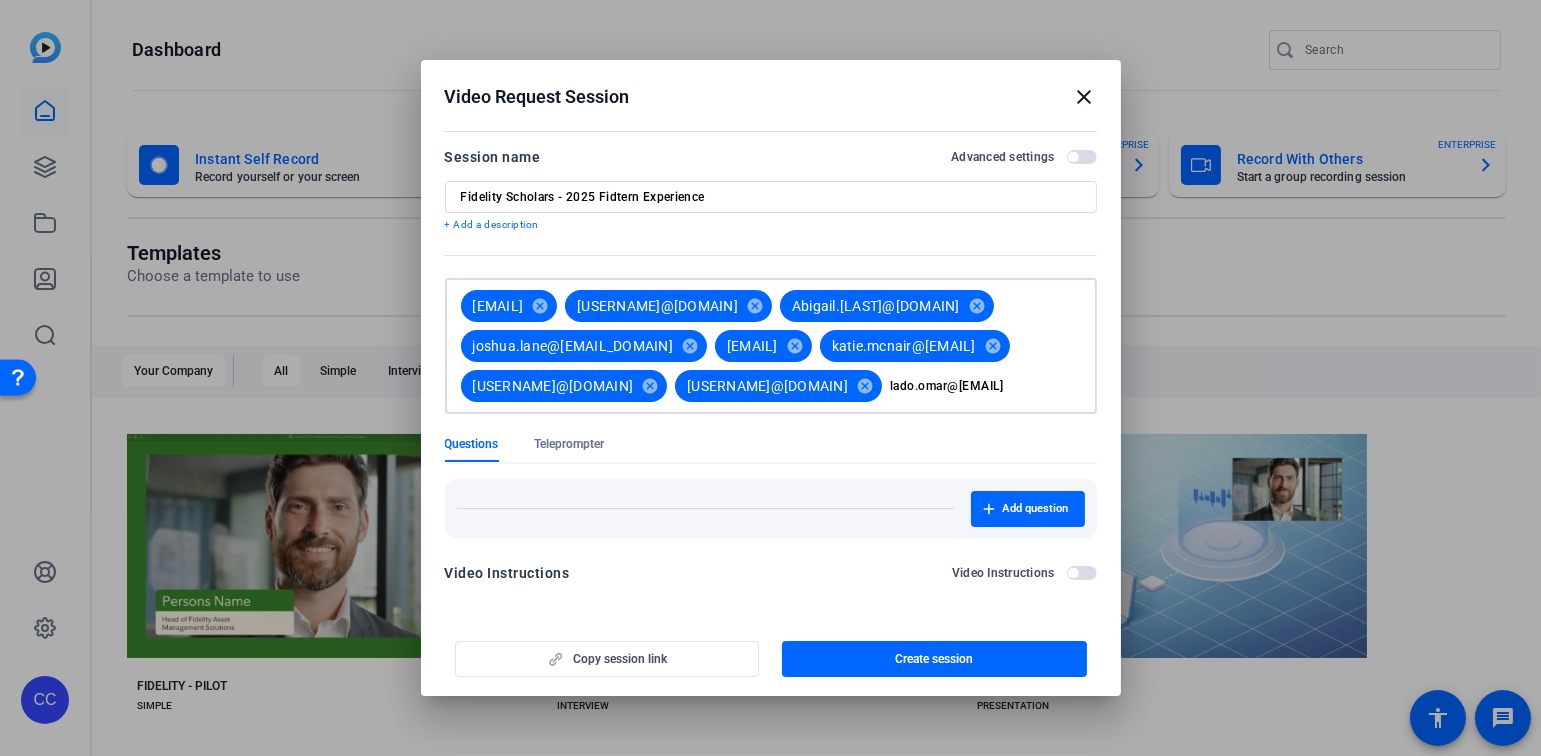 type on "lado.omar@[EMAIL]" 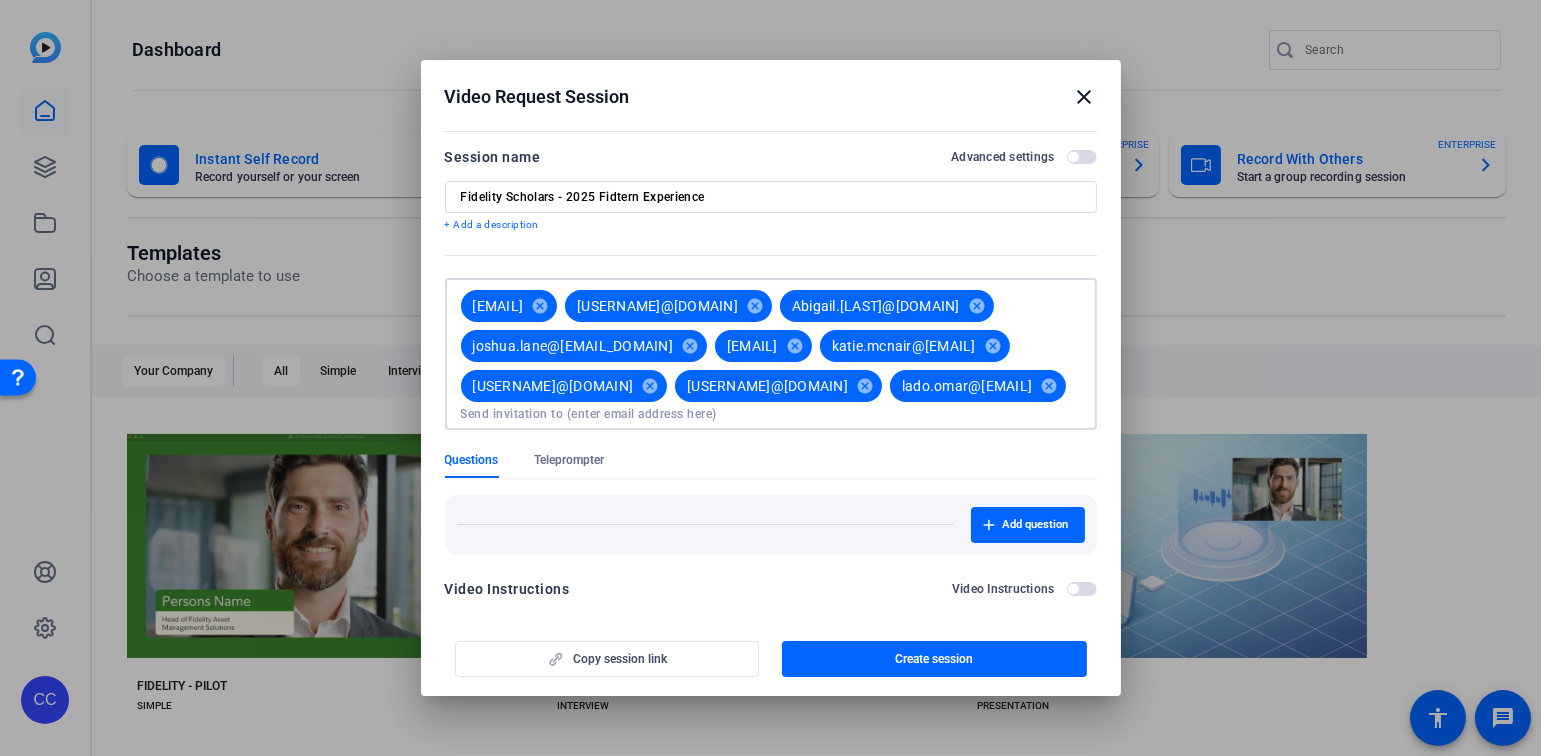click at bounding box center [771, 414] 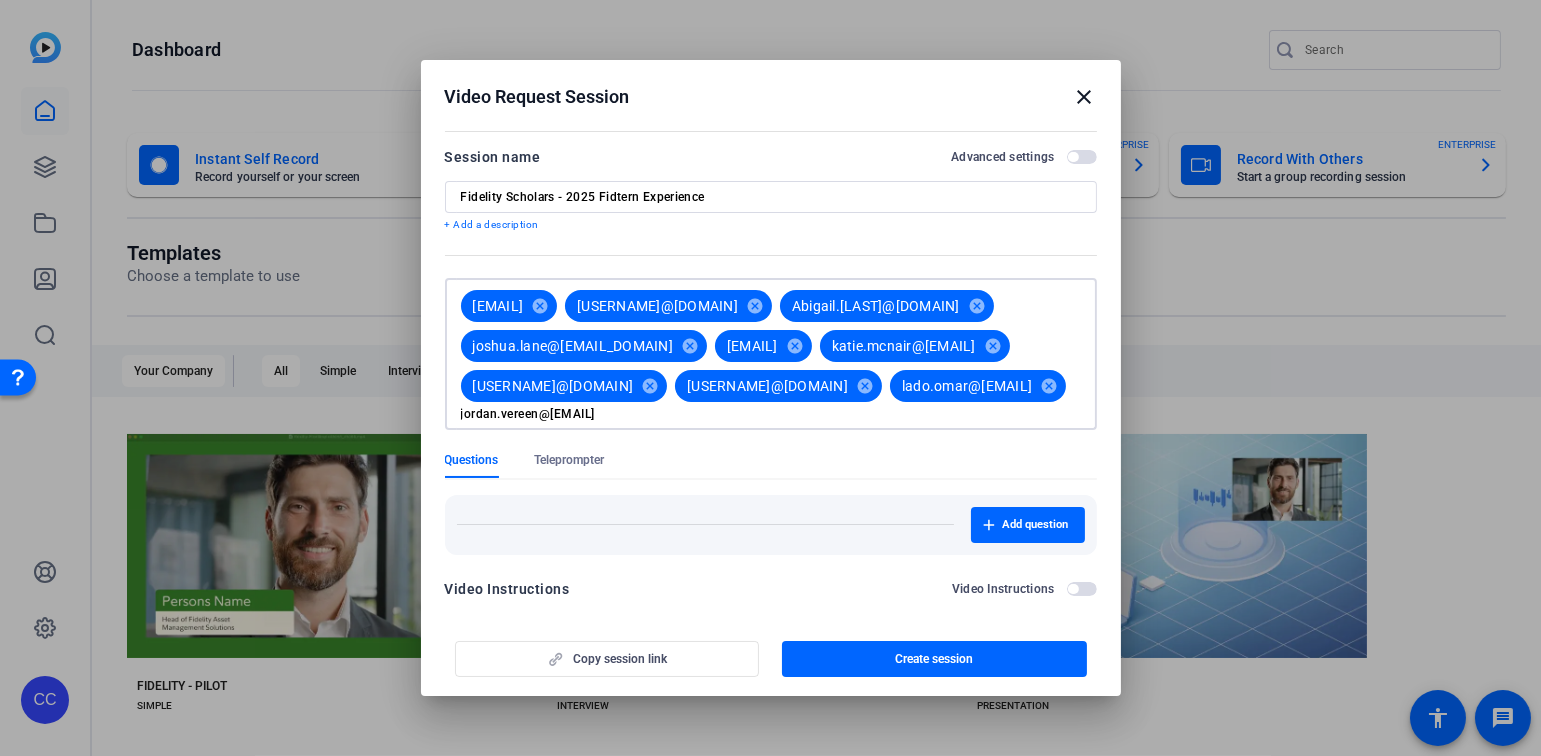 type on "jordan.vereen@[EMAIL]" 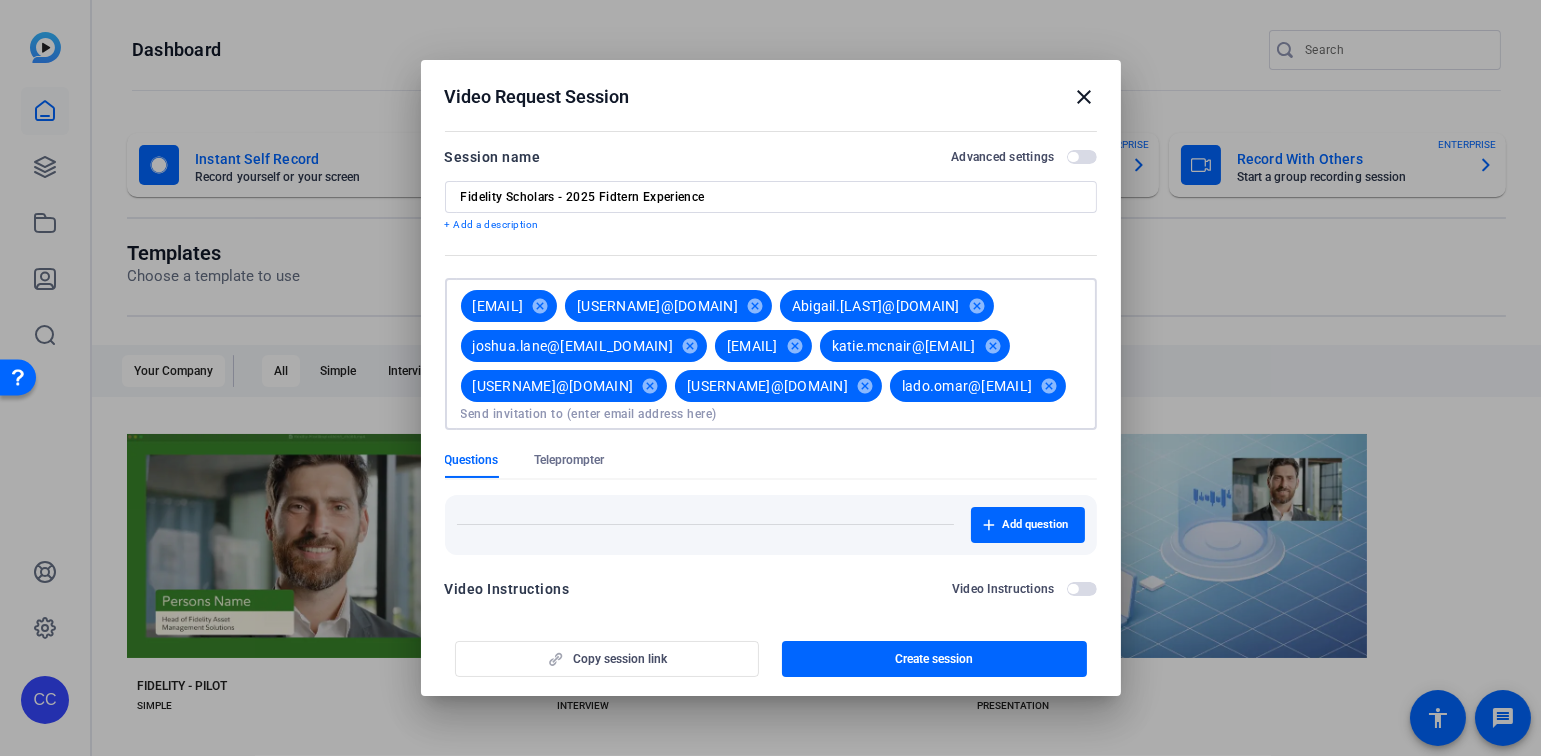 click on "Questions Teleprompter" 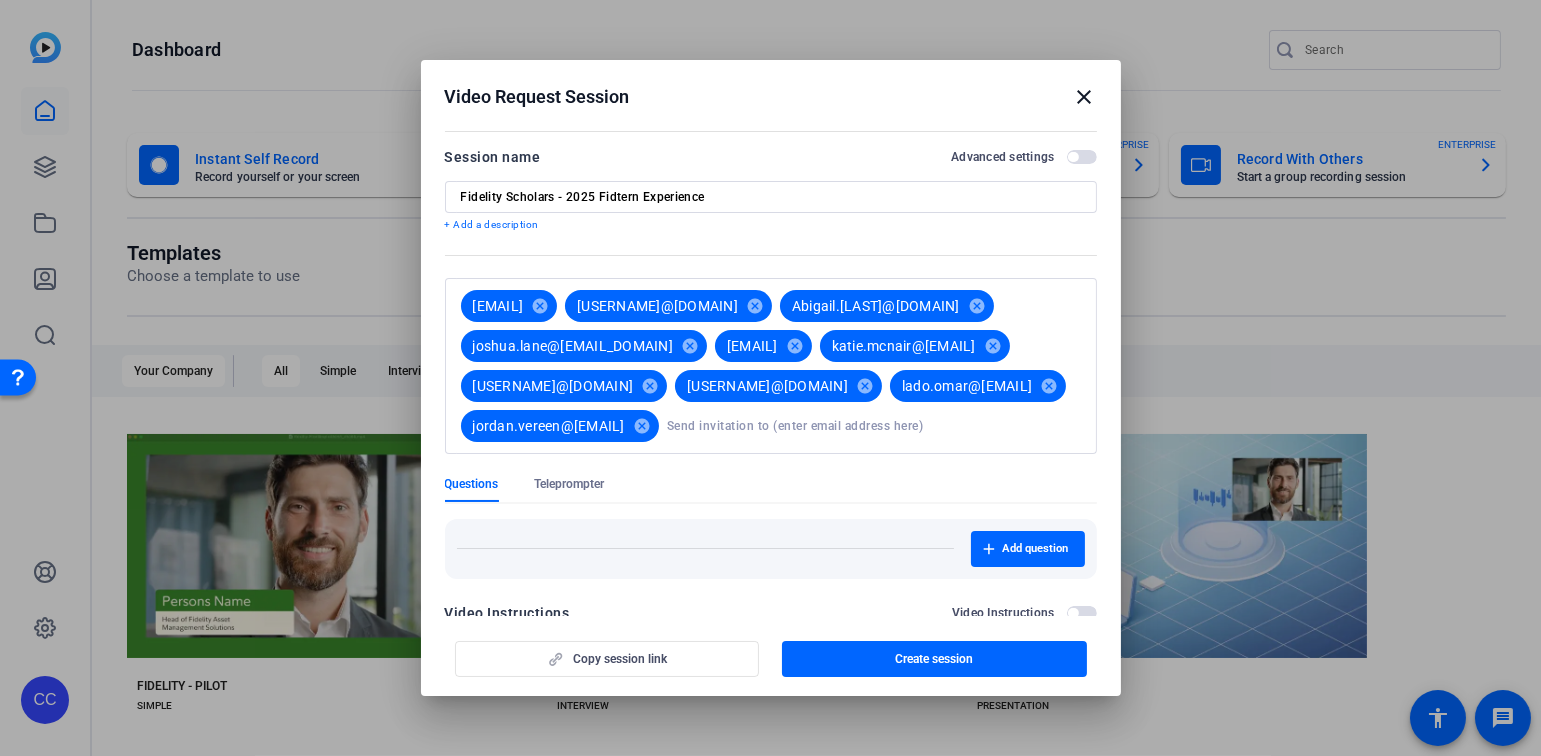 drag, startPoint x: 858, startPoint y: 92, endPoint x: 879, endPoint y: 80, distance: 24.186773 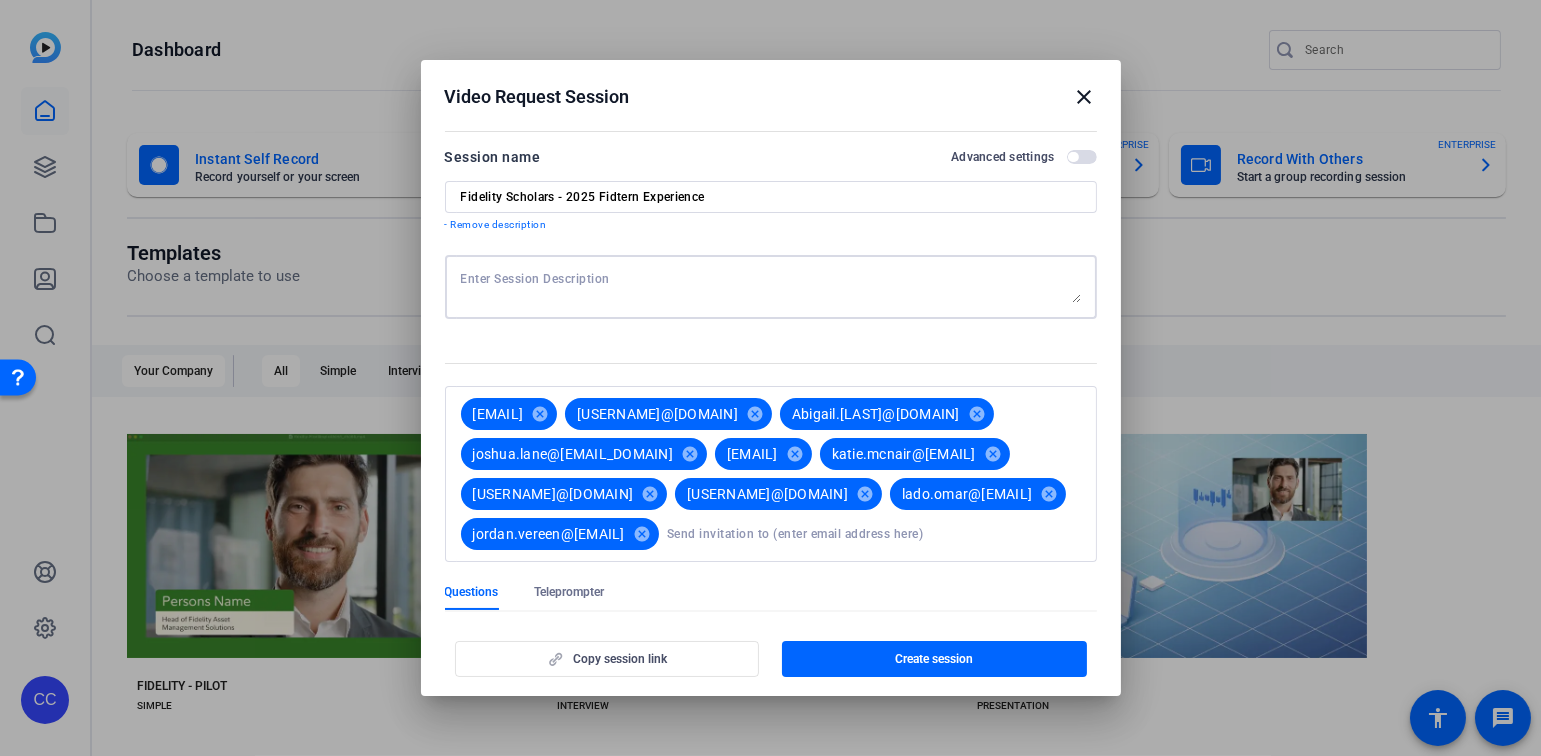 click at bounding box center (771, 287) 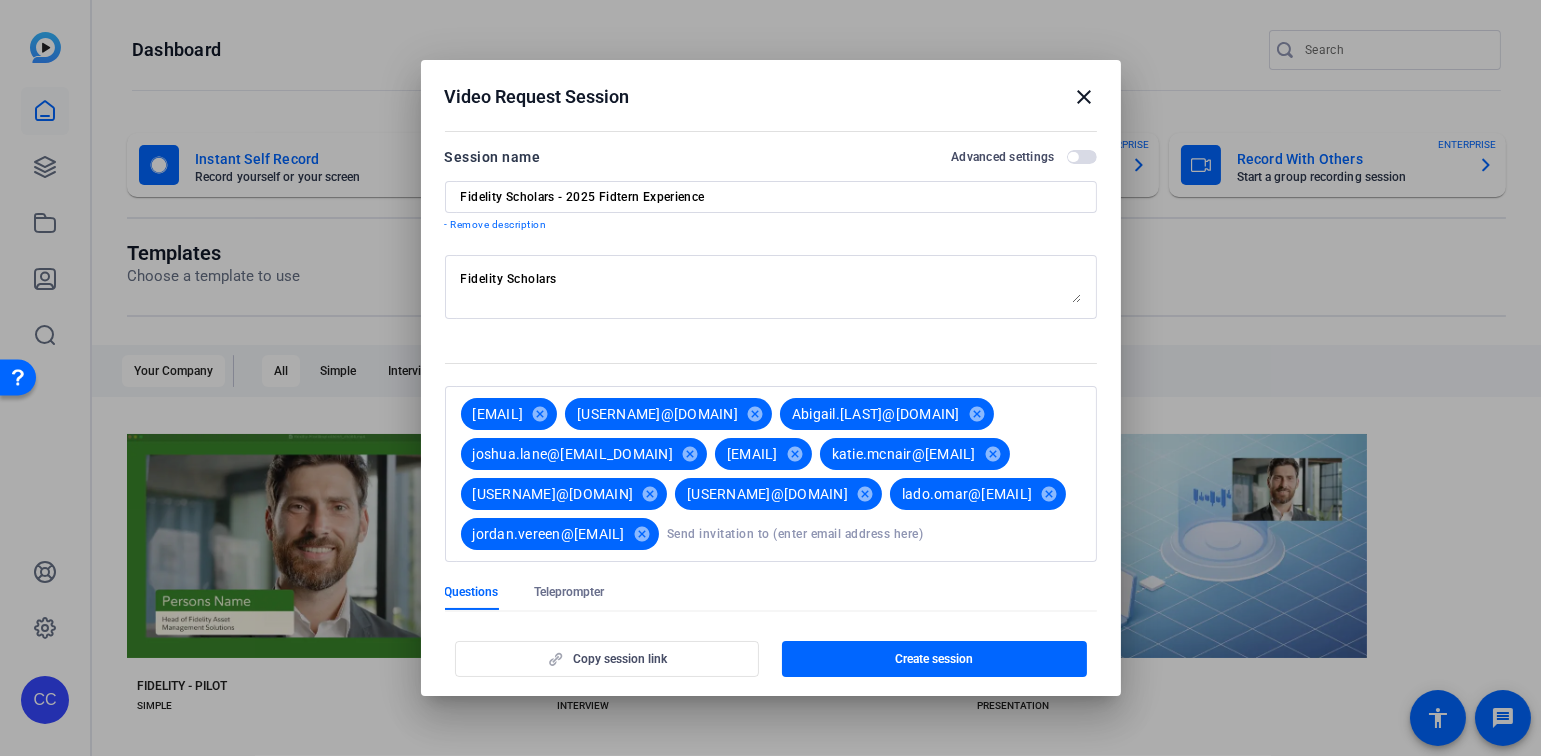 drag, startPoint x: 572, startPoint y: 277, endPoint x: 665, endPoint y: 250, distance: 96.84007 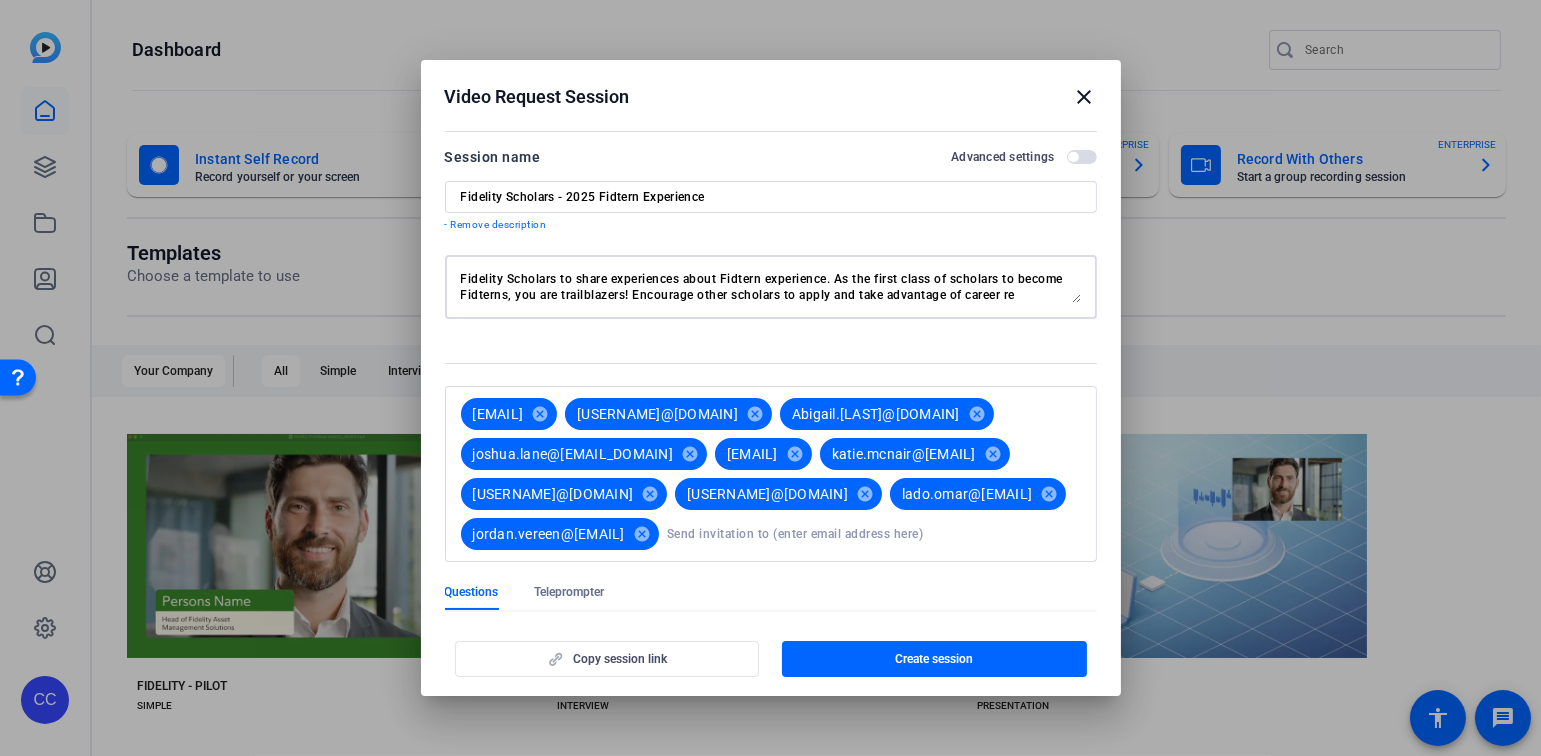 scroll, scrollTop: 15, scrollLeft: 0, axis: vertical 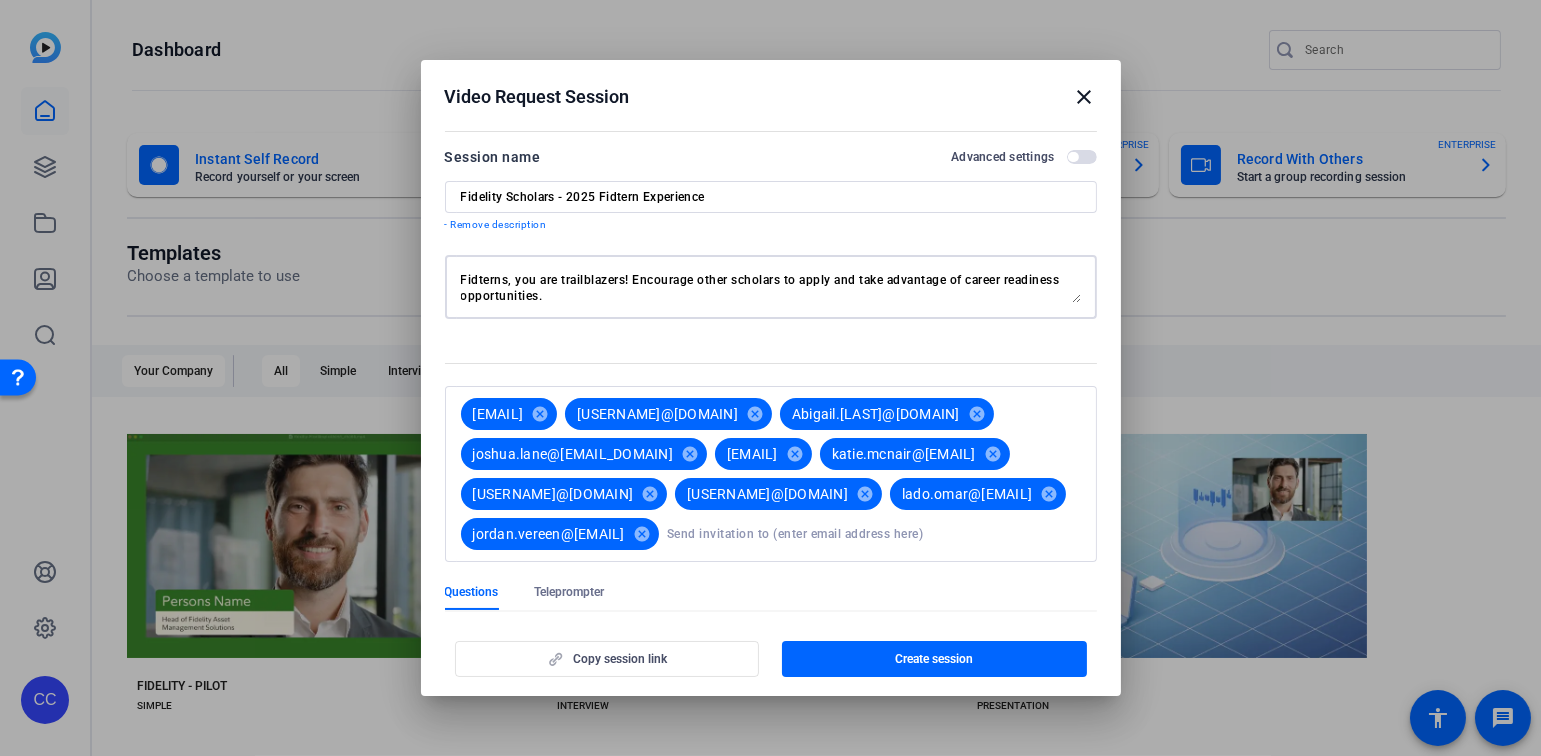 type on "Fidelity Scholars to share experiences about Fidtern experience. As the first class of scholars to become Fidterns, you are trailblazers! Encourage other scholars to apply and take advantage of career readiness opportunities." 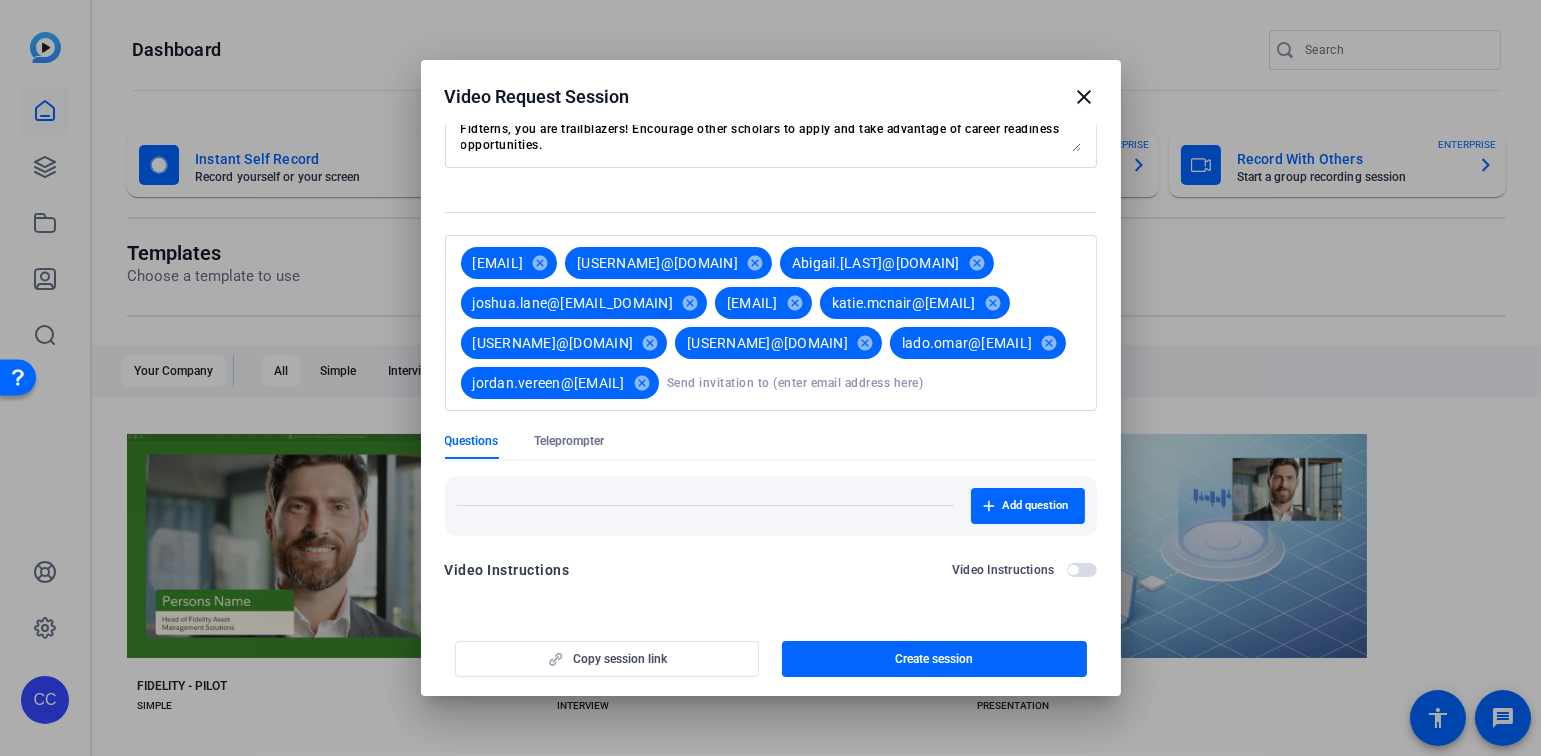 scroll, scrollTop: 190, scrollLeft: 0, axis: vertical 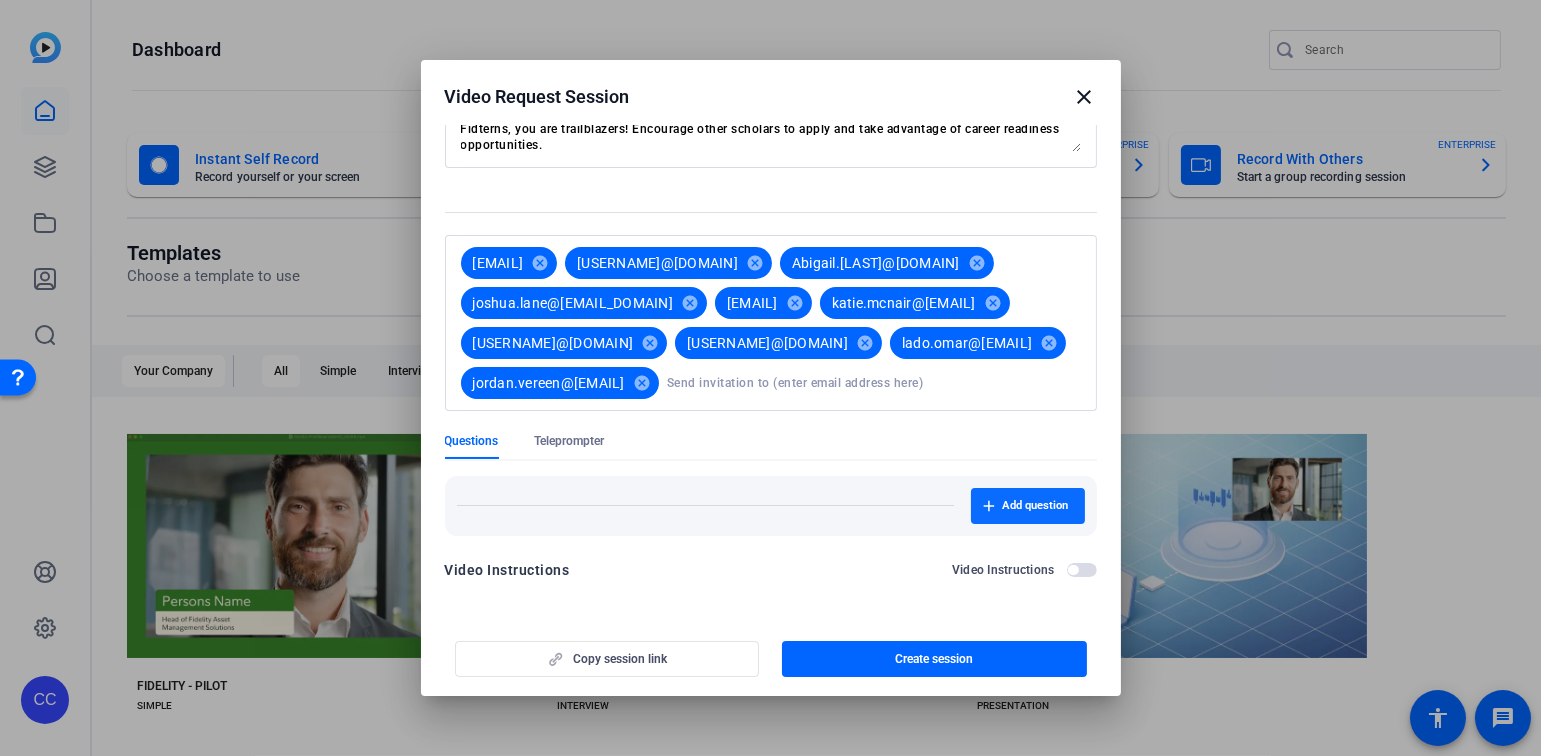 click on "Add question" at bounding box center (1036, 506) 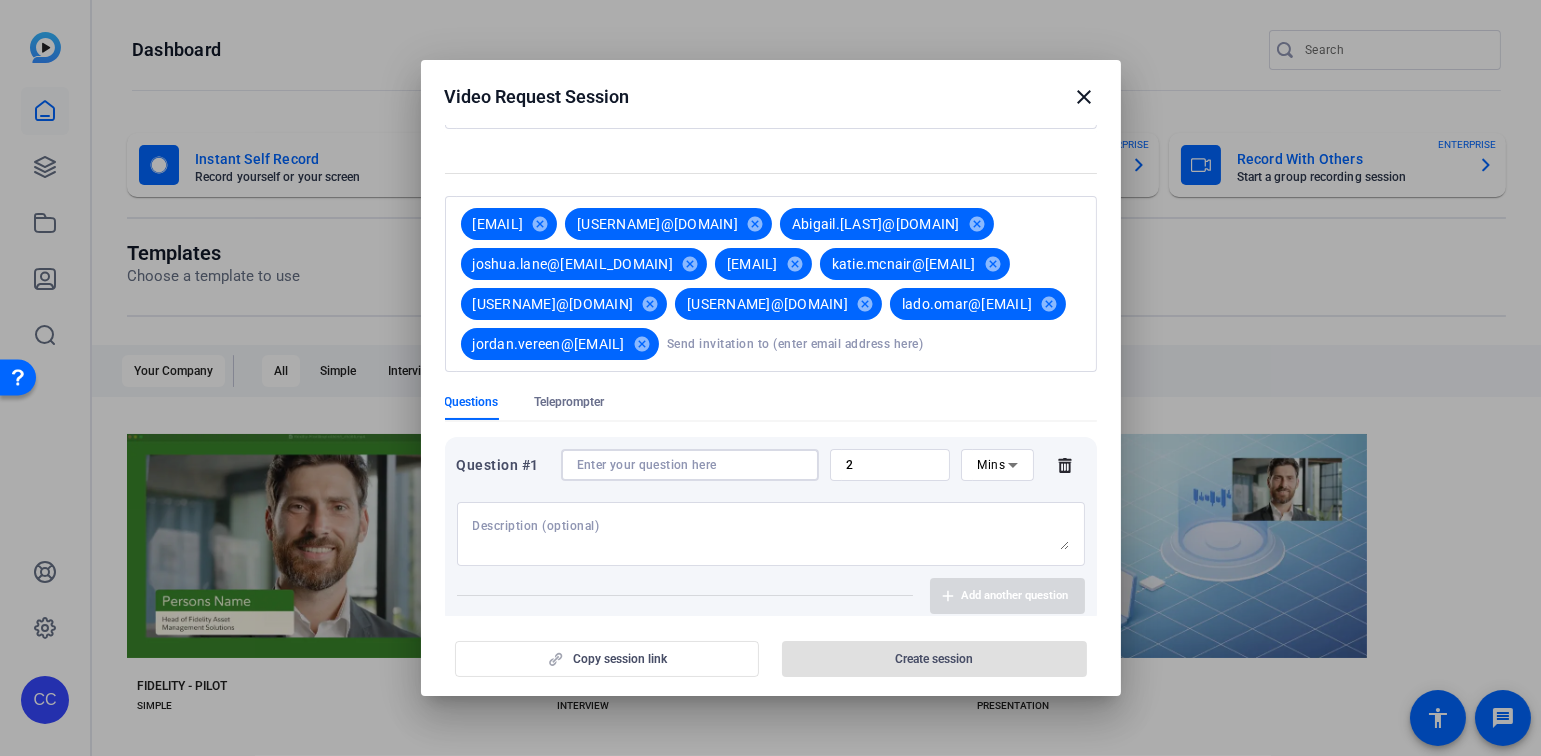 click at bounding box center (690, 465) 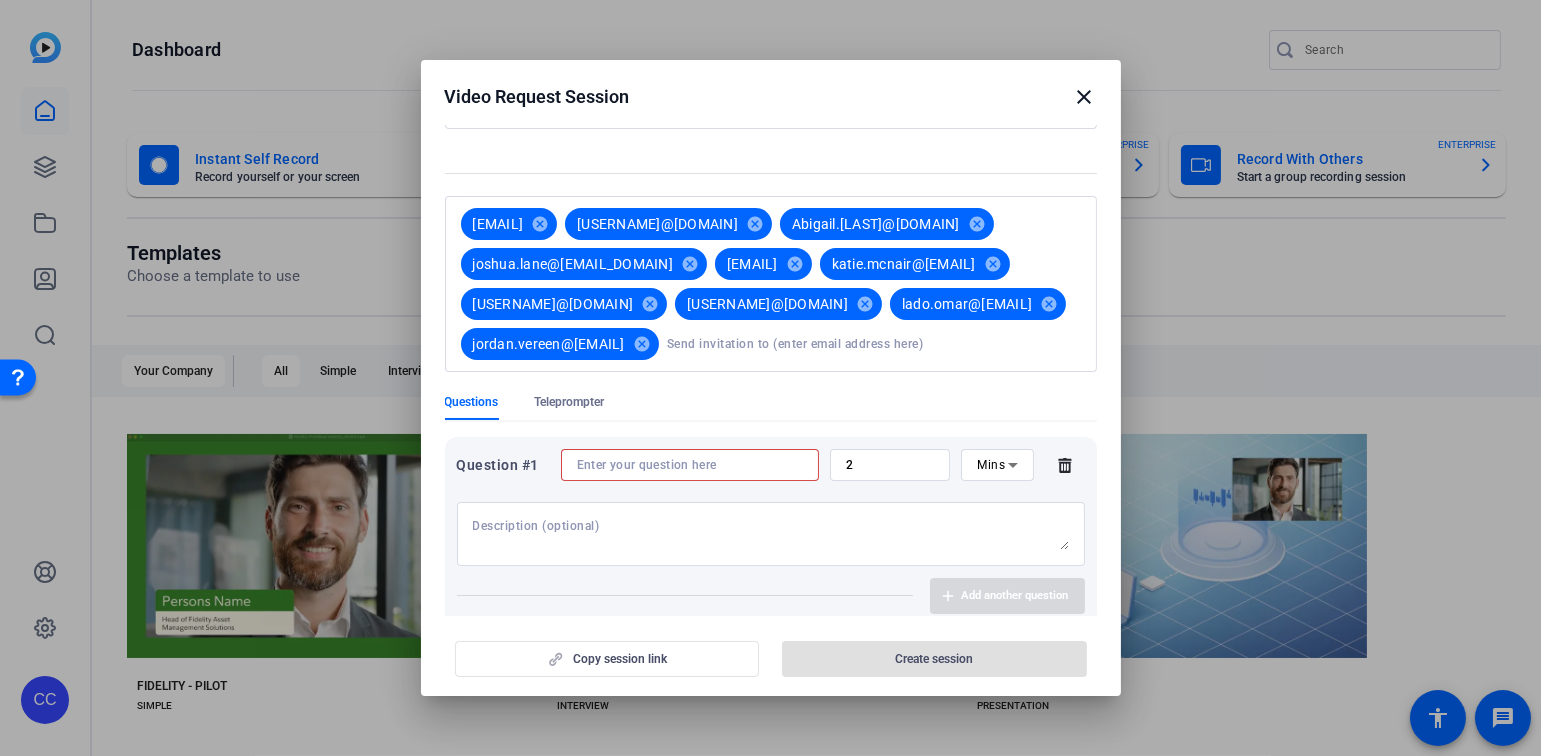 click at bounding box center [690, 465] 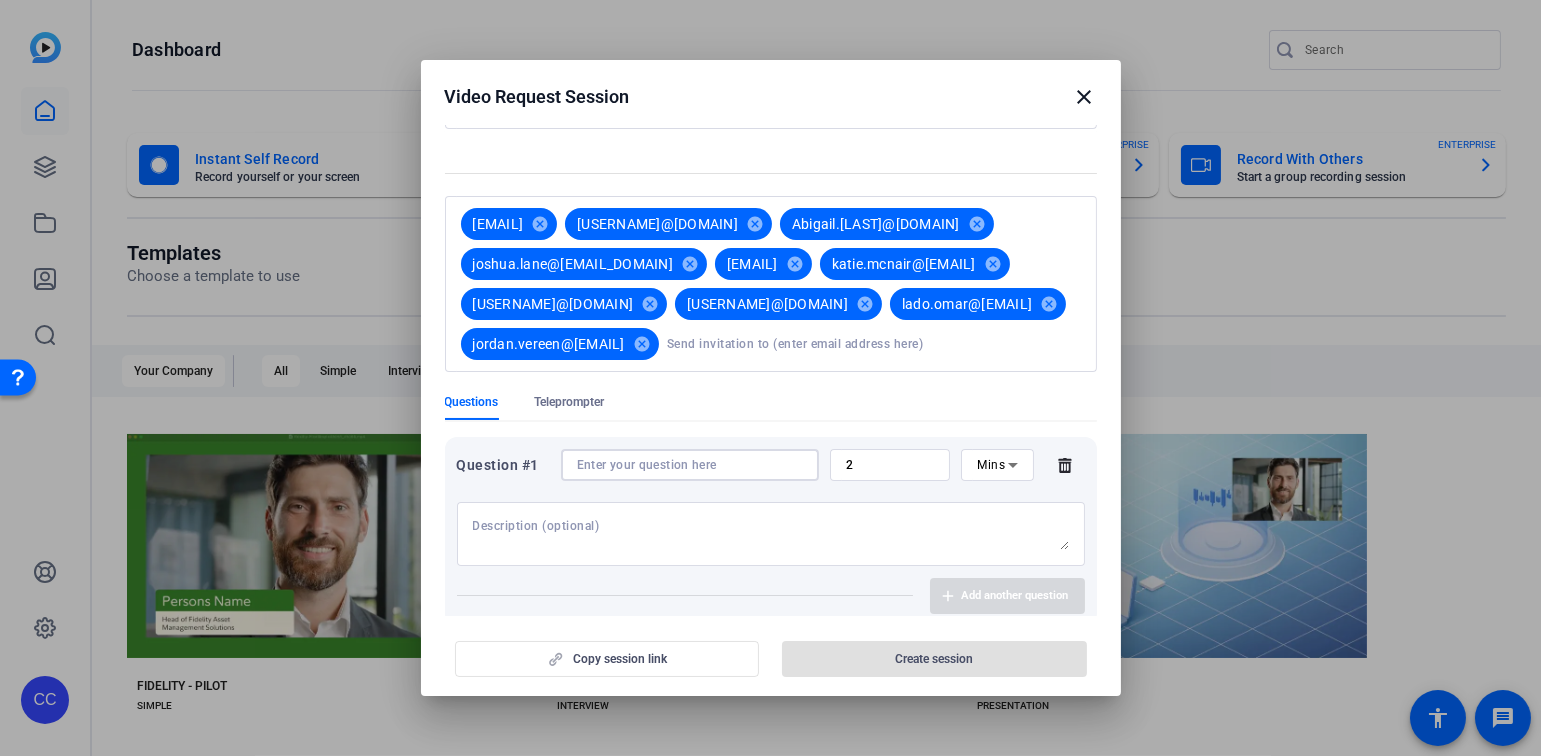 paste on "· What has been the most rewarding part of your internship?" 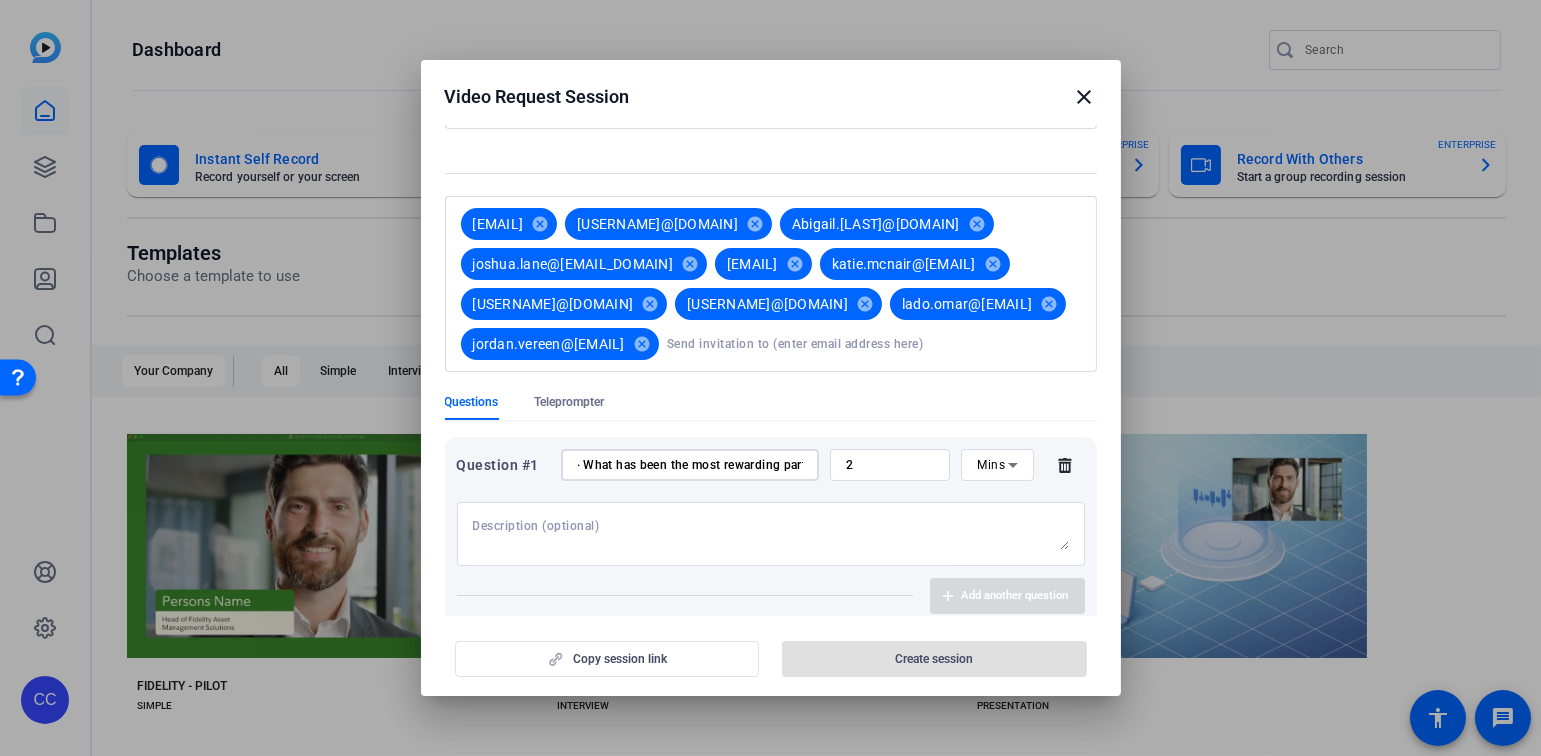 scroll, scrollTop: 0, scrollLeft: 134, axis: horizontal 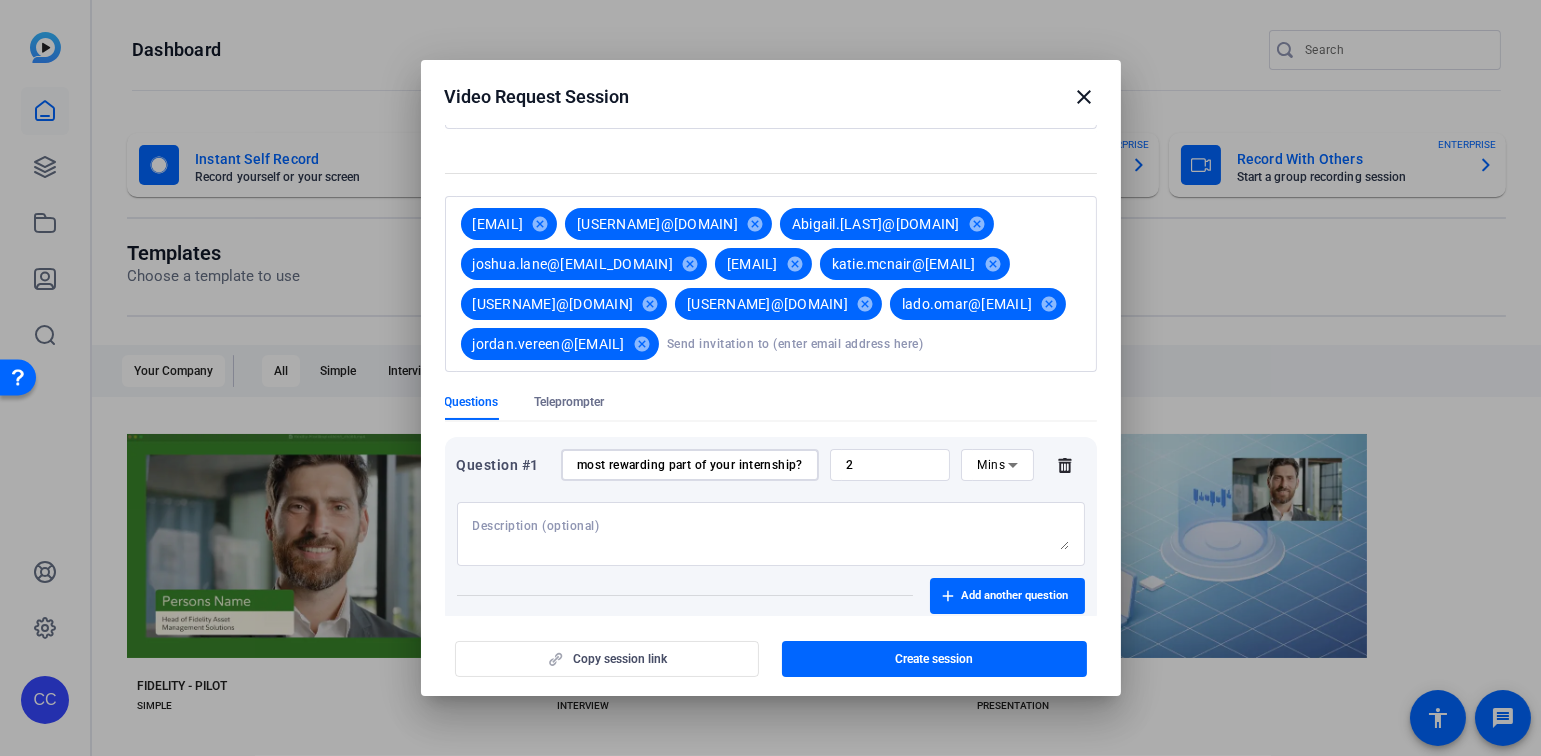 type on "· What has been the most rewarding part of your internship?" 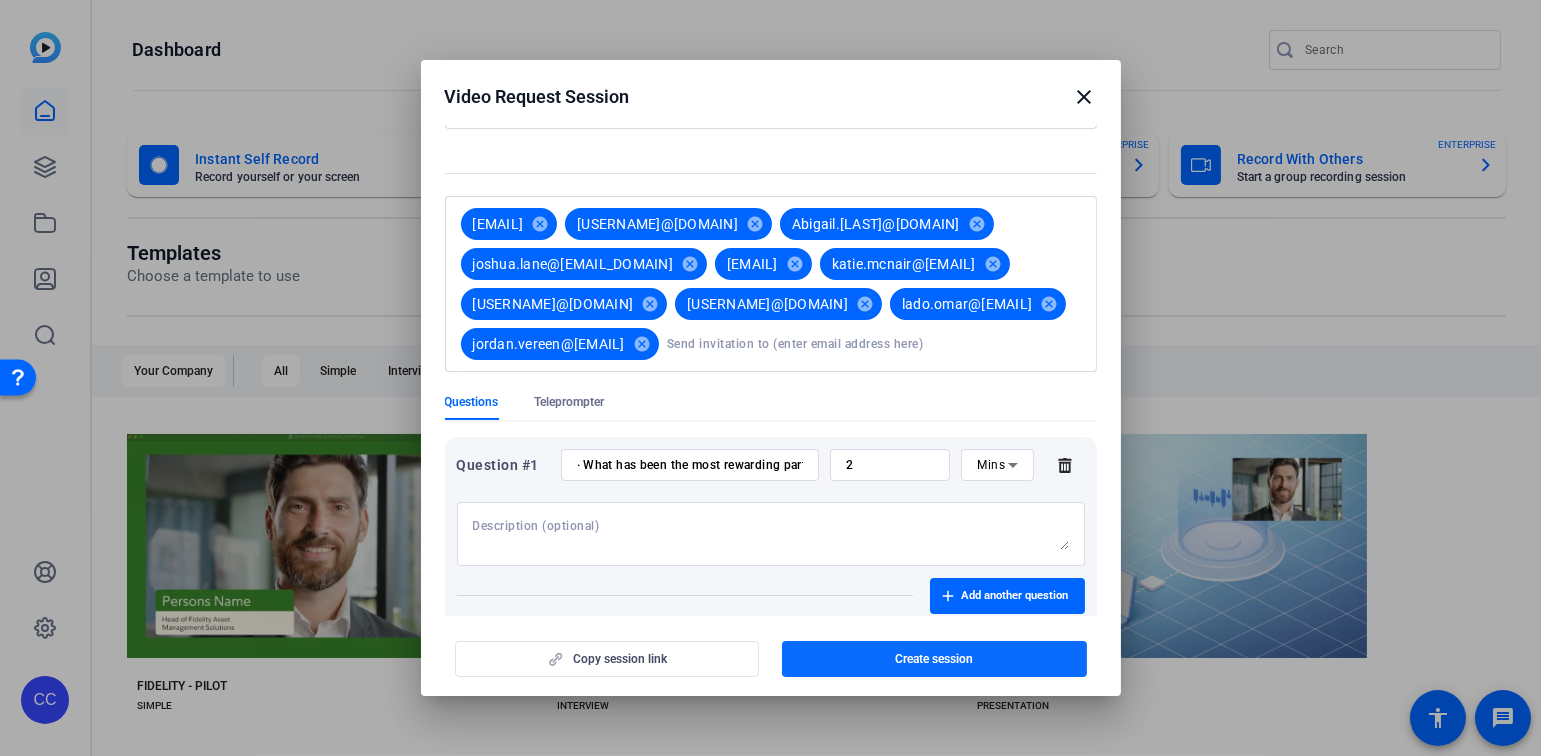 click on "Create session" at bounding box center (934, 659) 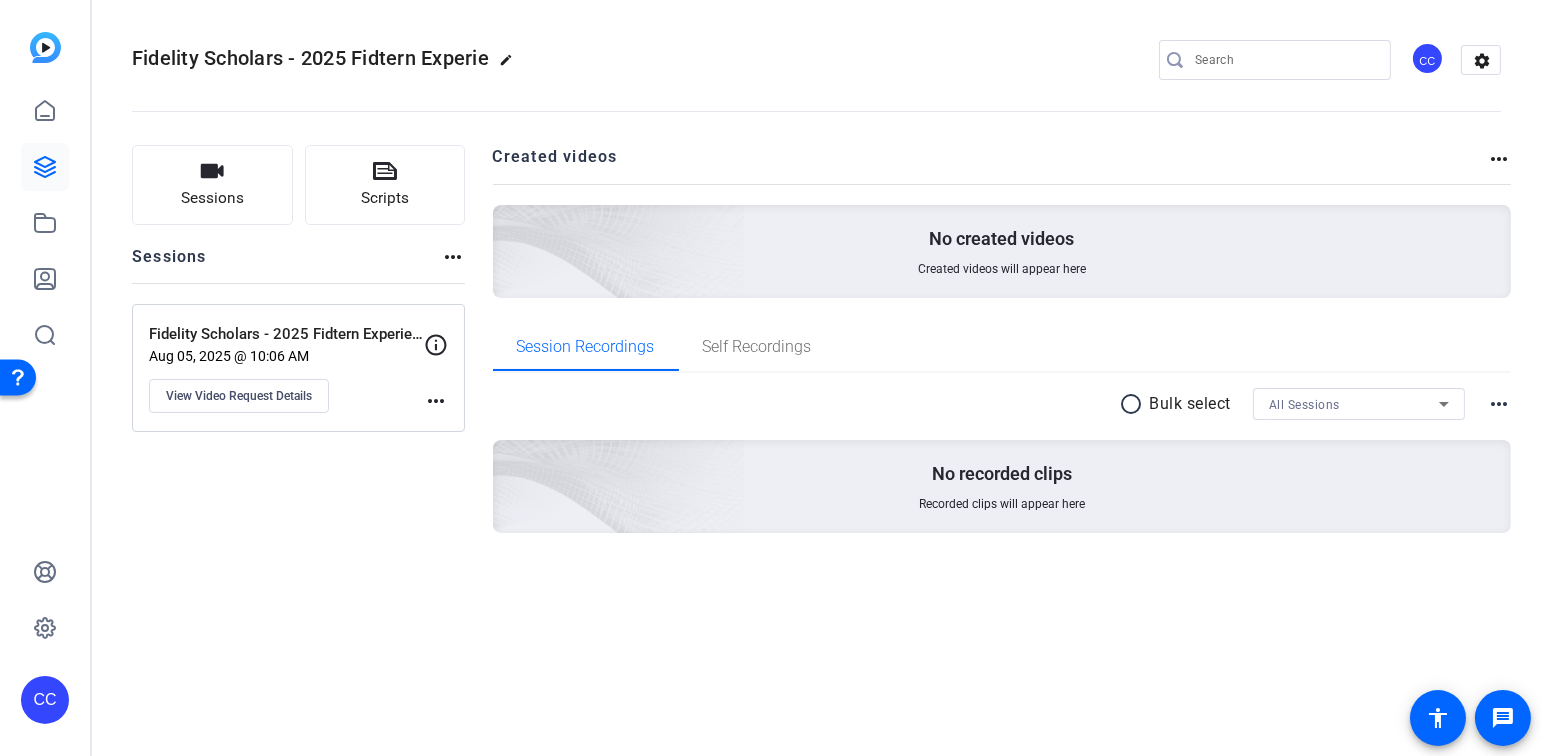 click on "more_horiz" 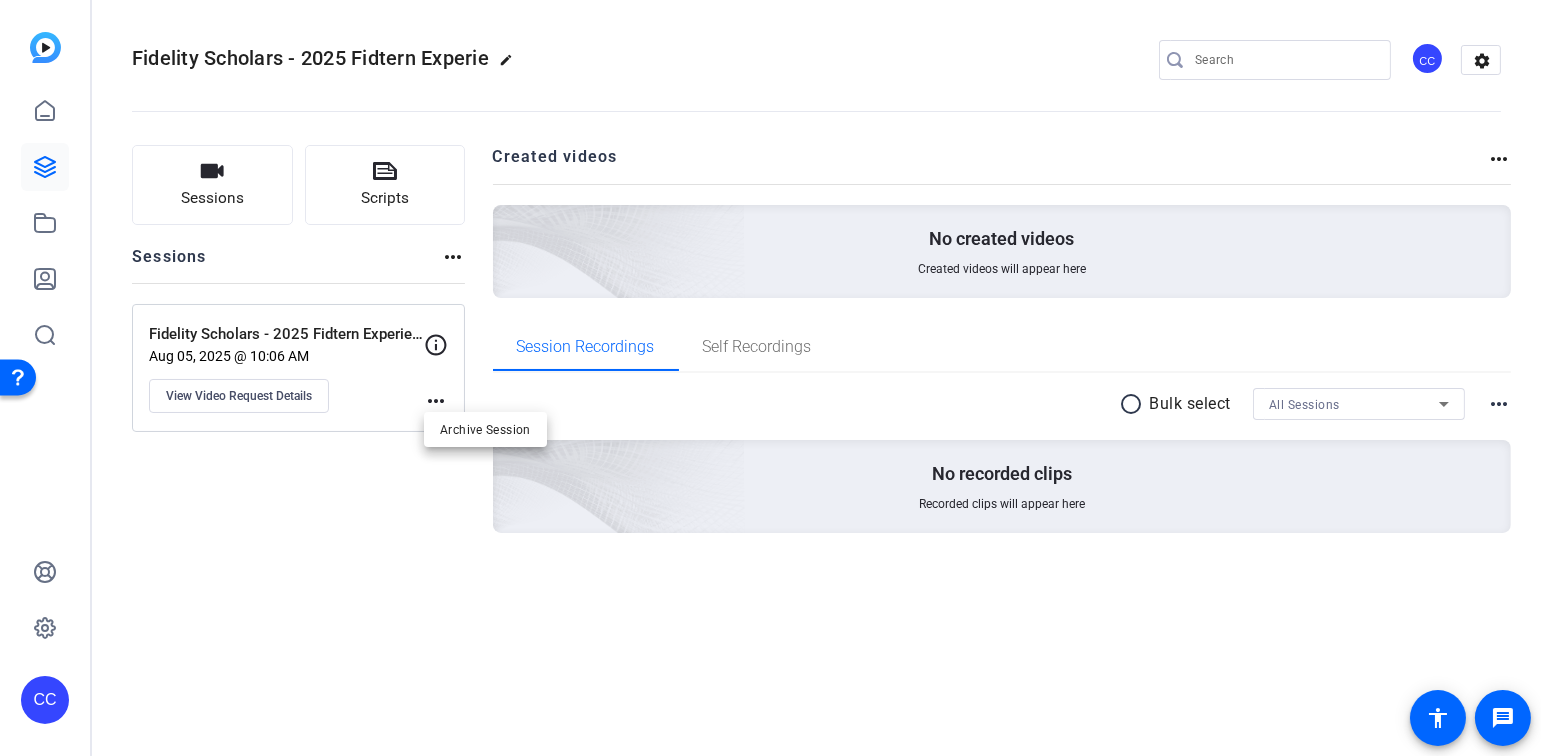 click at bounding box center (770, 378) 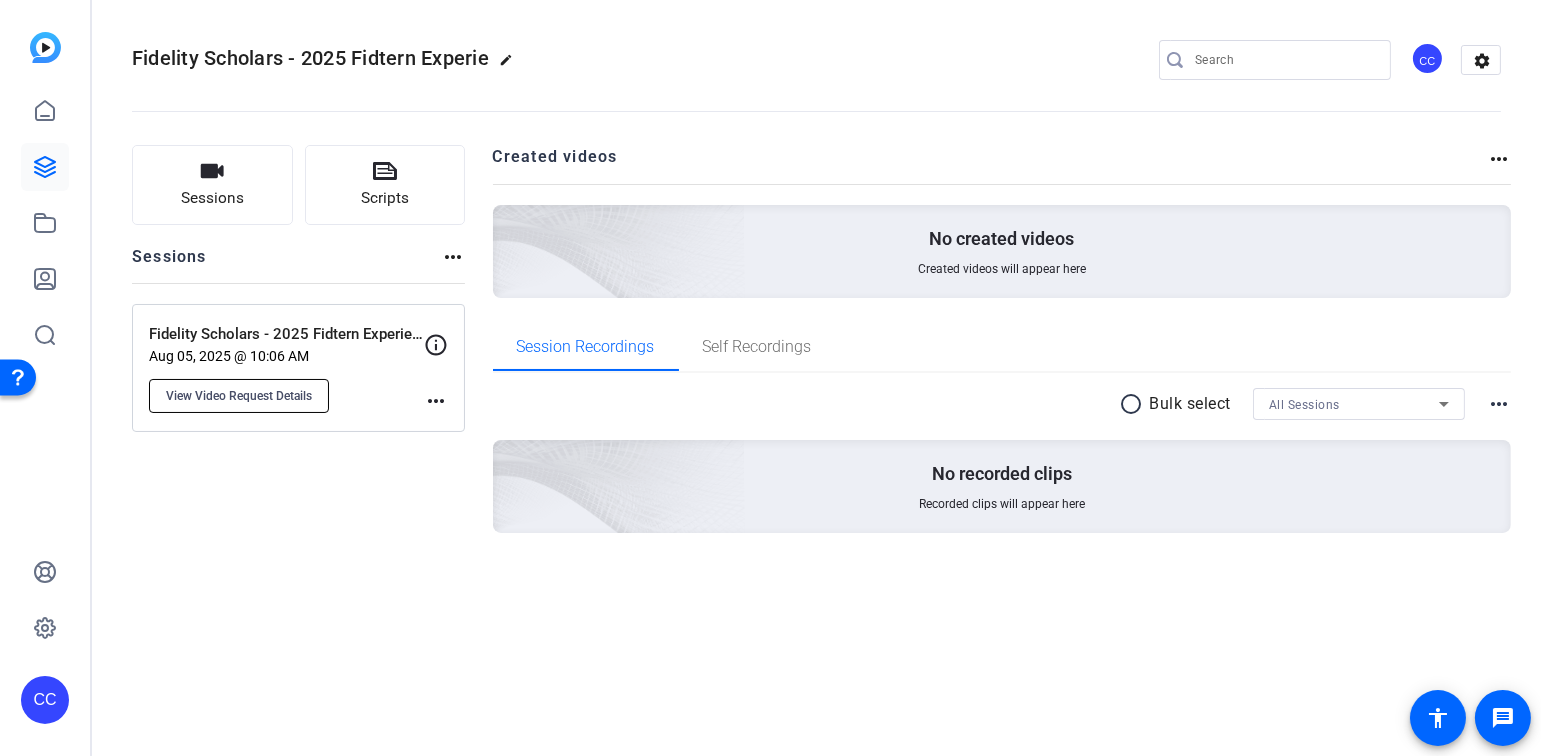 click on "View Video Request Details" 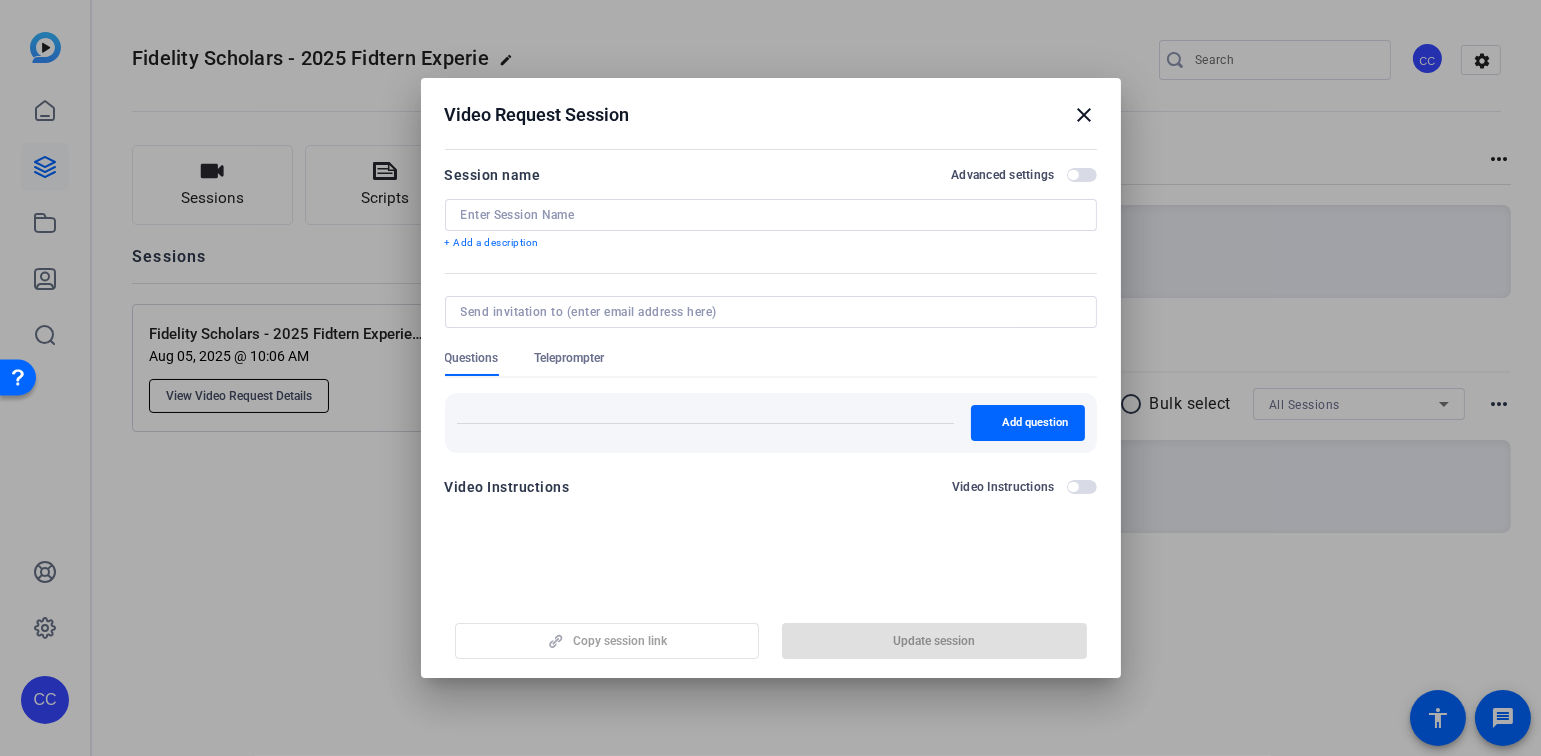 type on "Fidelity Scholars - 2025 Fidtern Experience" 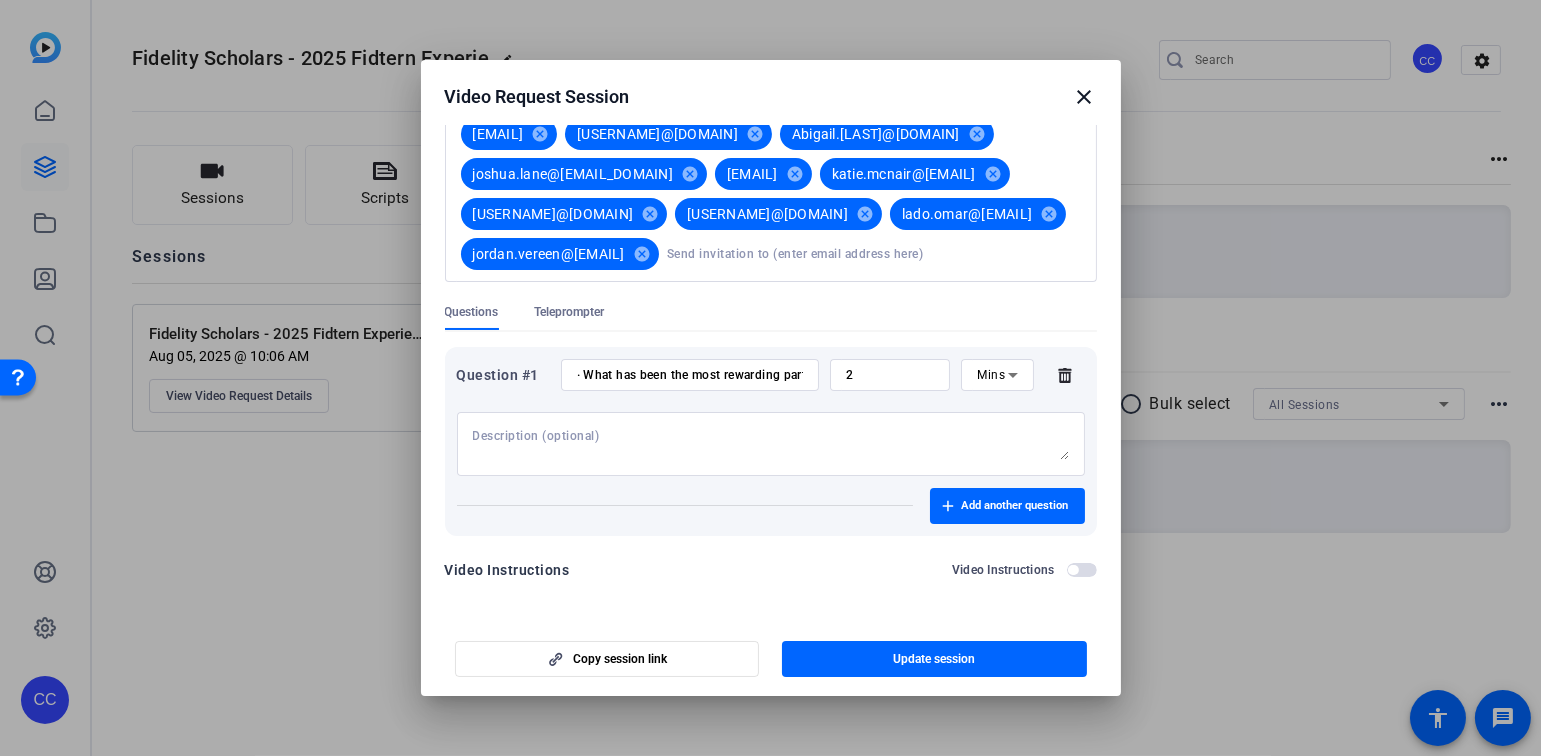 scroll, scrollTop: 319, scrollLeft: 0, axis: vertical 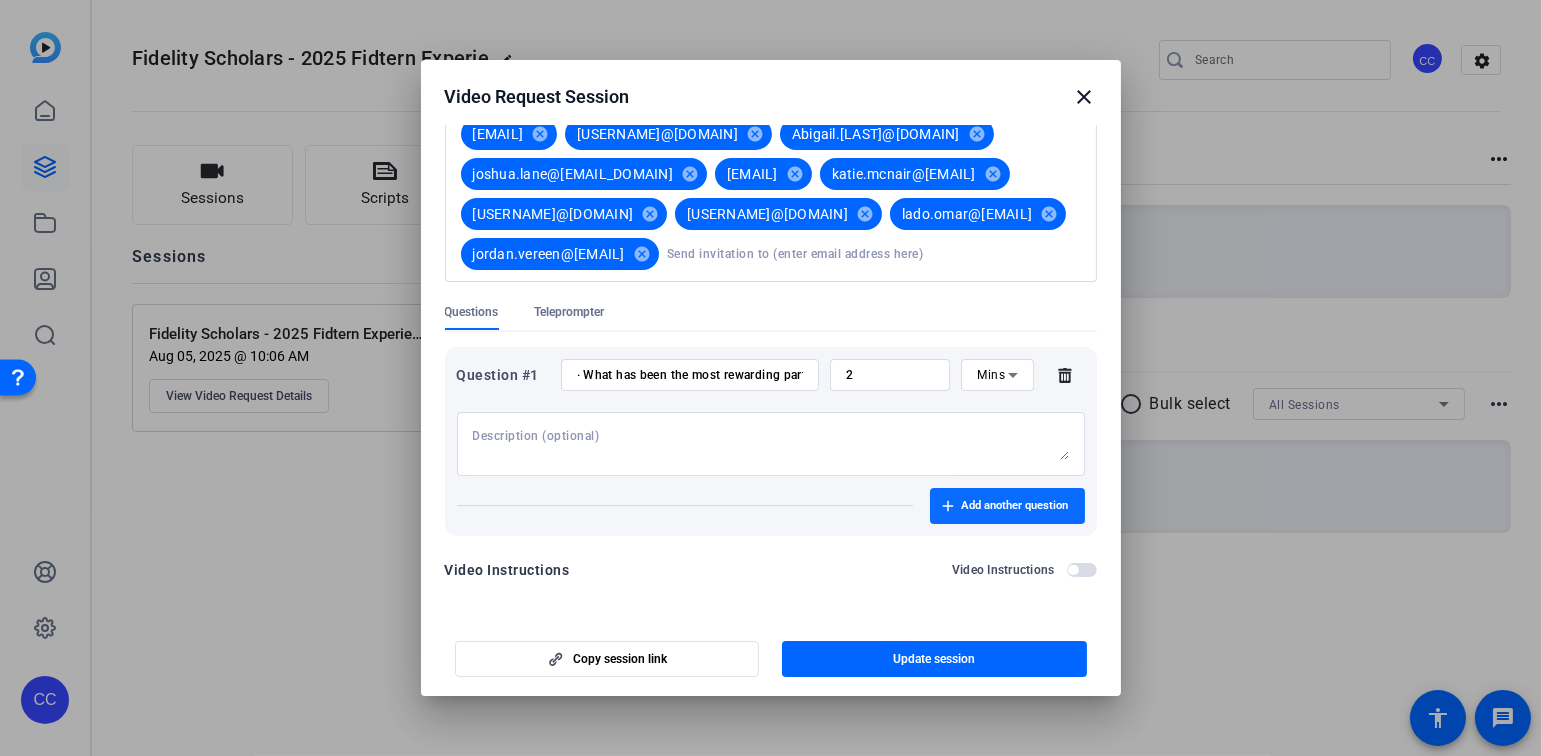 click on "Add another question" at bounding box center [1015, 506] 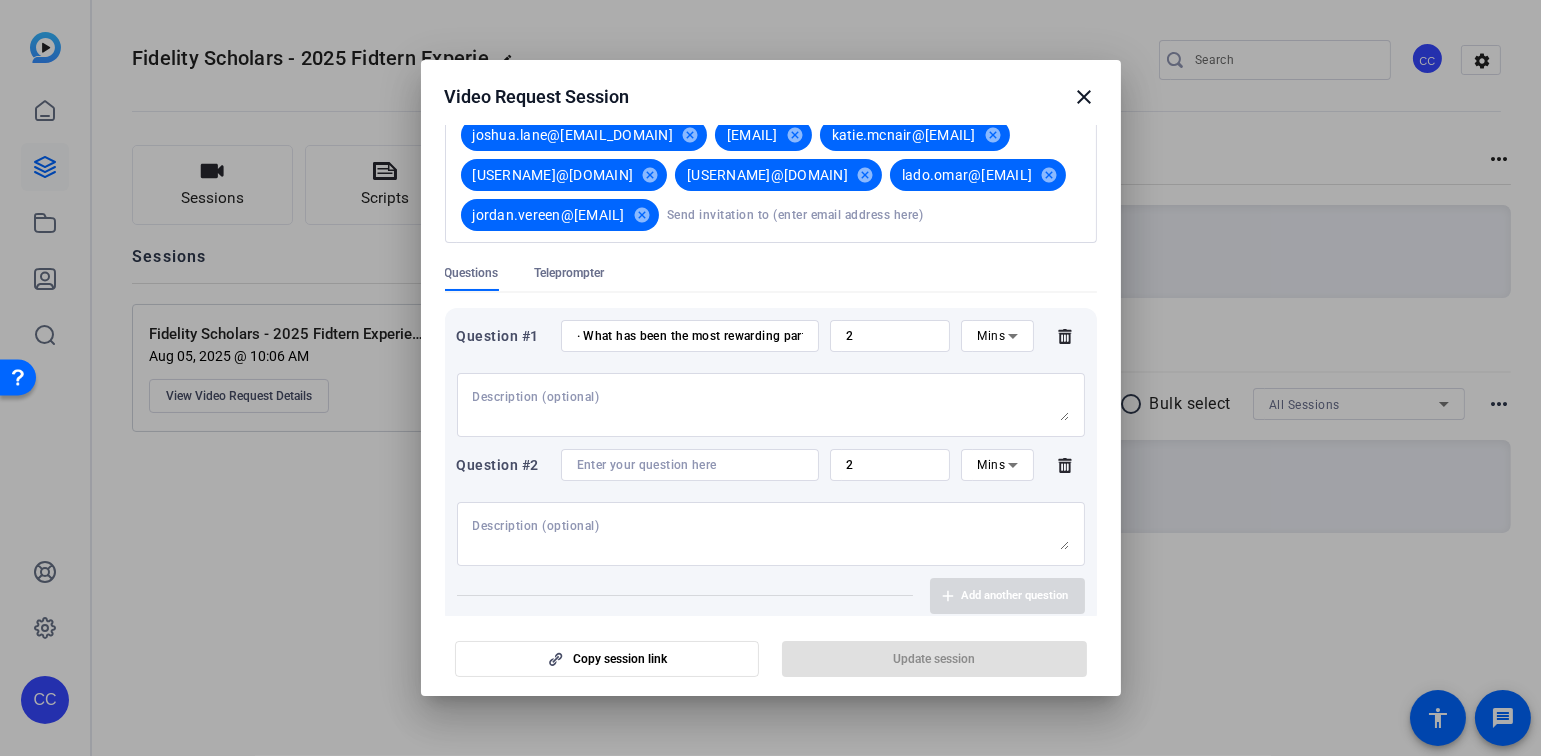 drag, startPoint x: 600, startPoint y: 498, endPoint x: 579, endPoint y: 492, distance: 21.84033 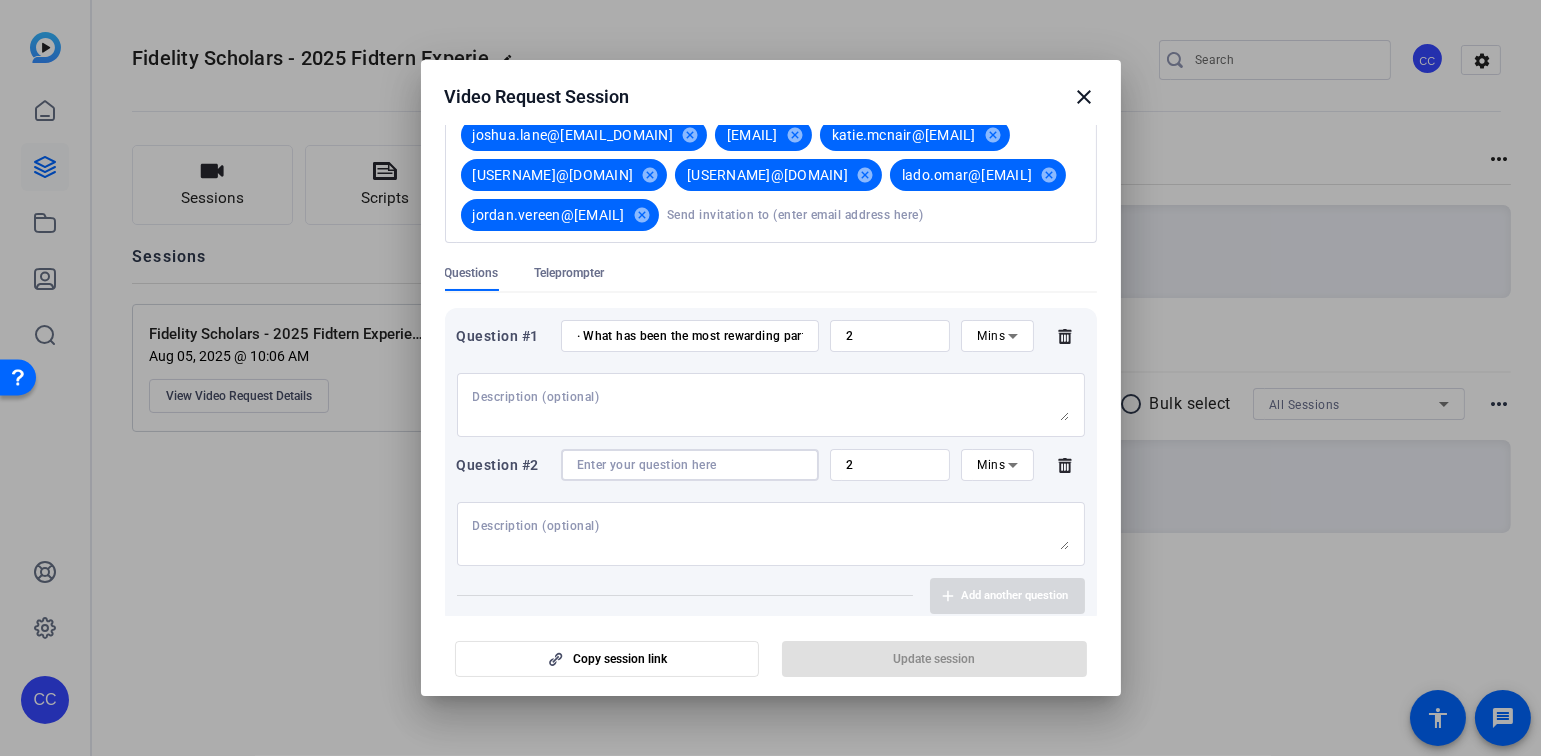 paste on "· How would you describe the support you received from your manager and/or mentor?" 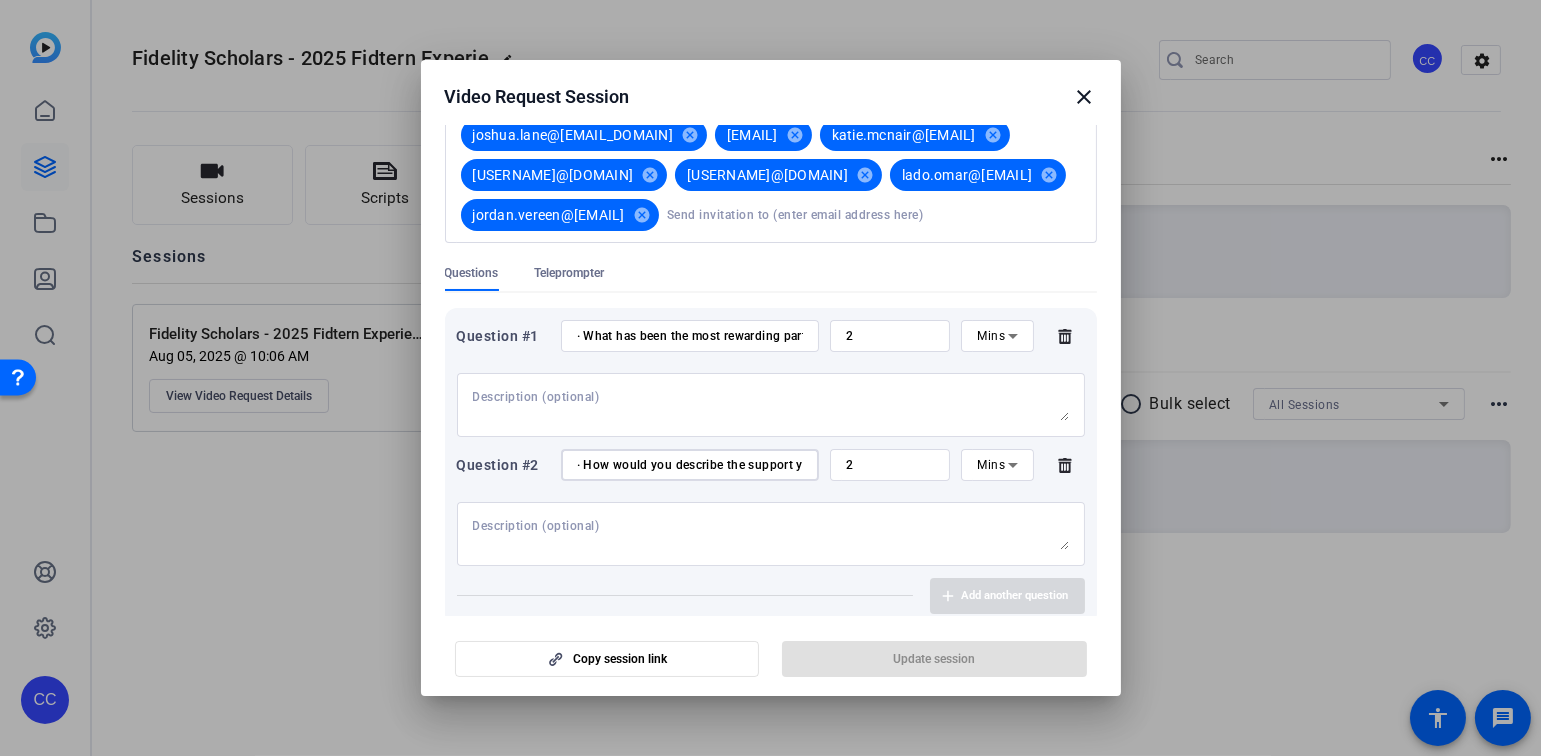 scroll, scrollTop: 0, scrollLeft: 287, axis: horizontal 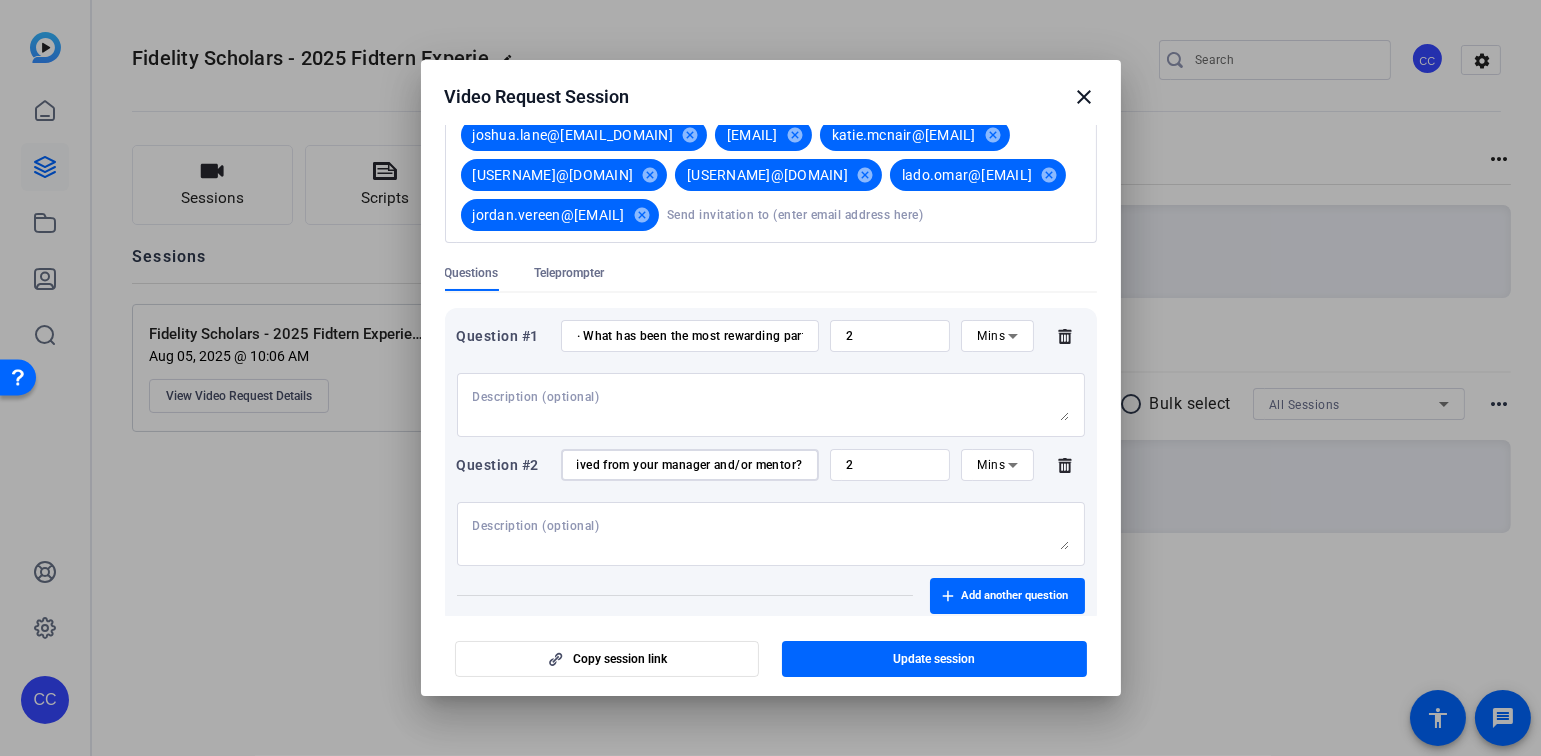 type on "· How would you describe the support you received from your manager and/or mentor?" 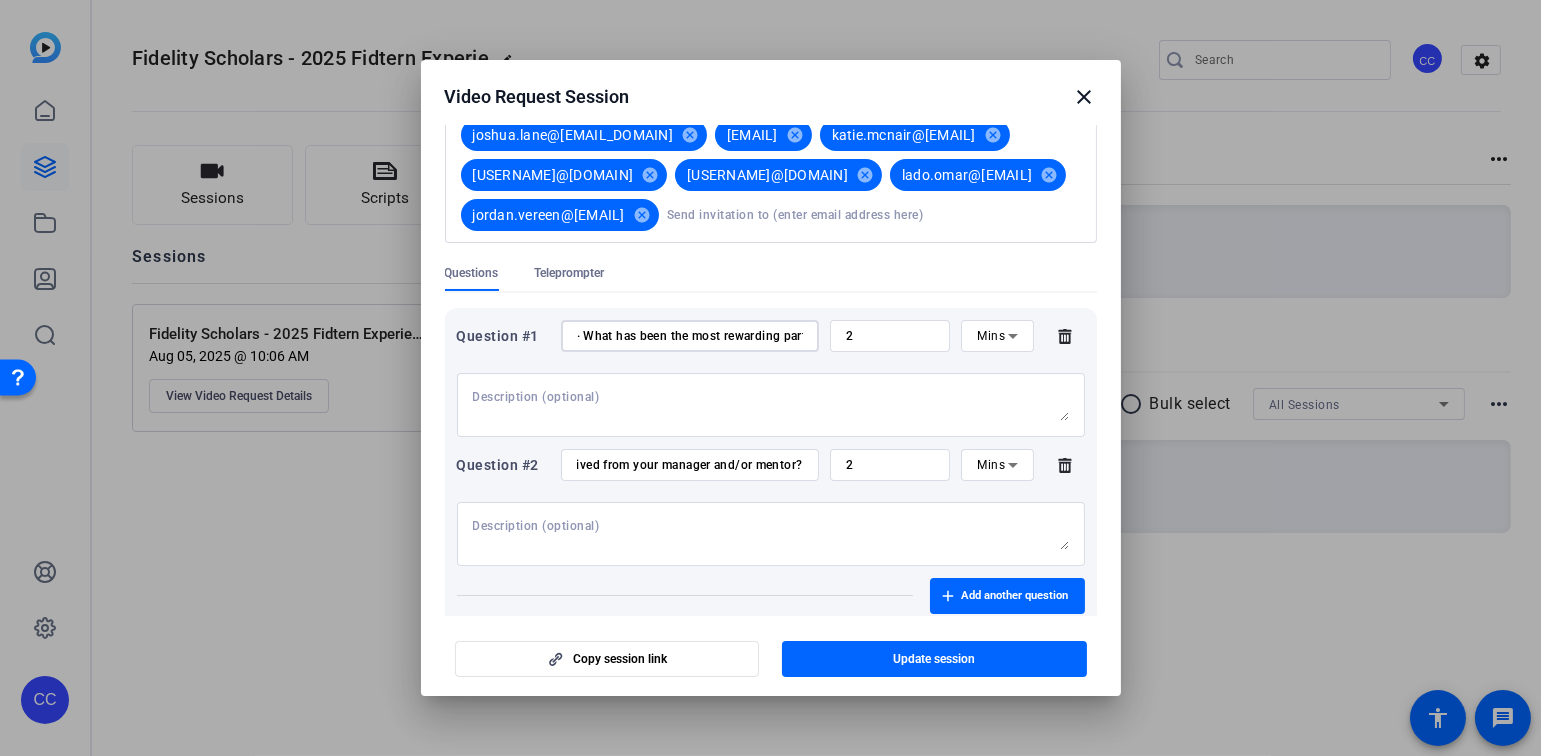 scroll, scrollTop: 0, scrollLeft: 0, axis: both 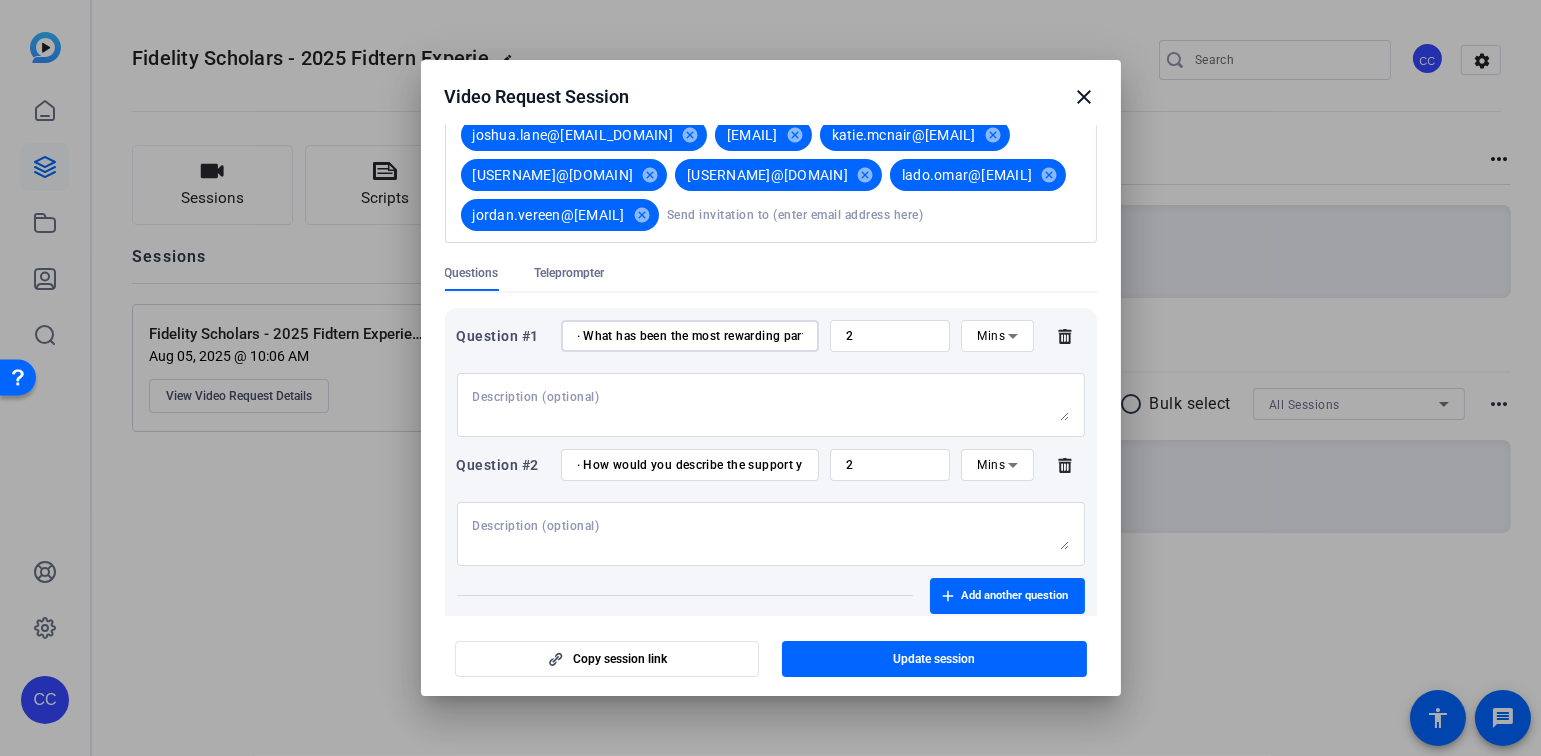drag, startPoint x: 595, startPoint y: 377, endPoint x: 675, endPoint y: 330, distance: 92.7847 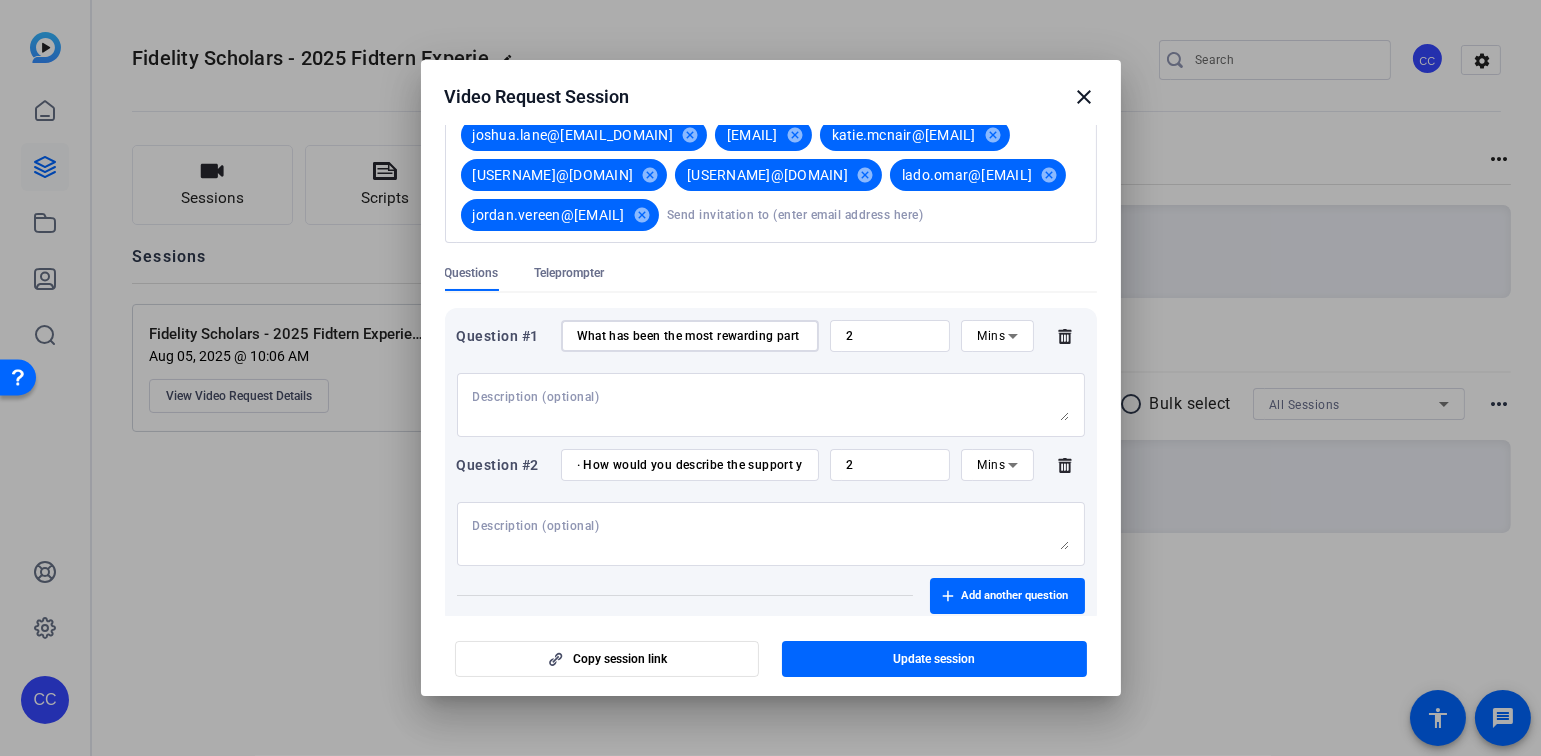 type on "What has been the most rewarding part of your internship?" 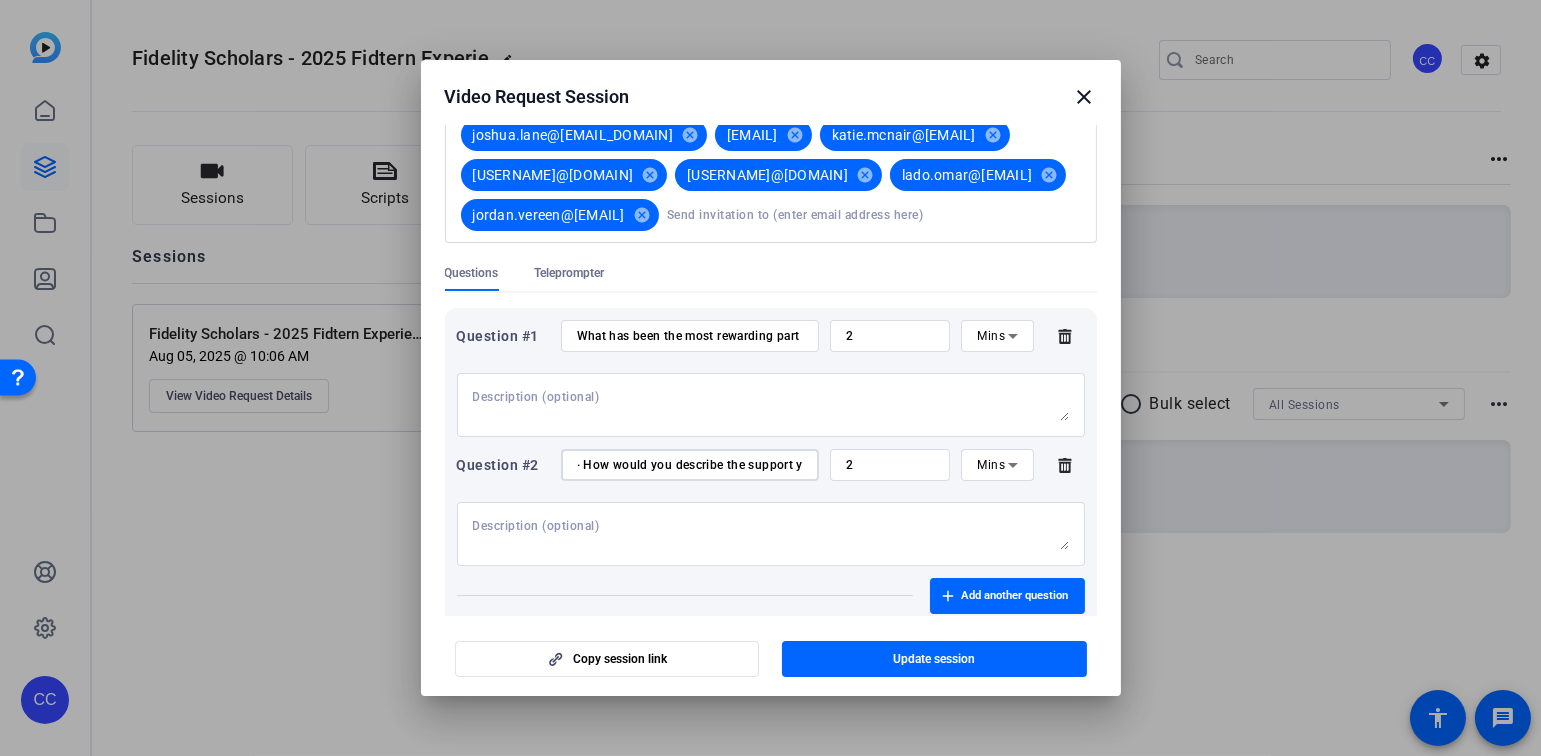 drag, startPoint x: 595, startPoint y: 502, endPoint x: 544, endPoint y: 505, distance: 51.088158 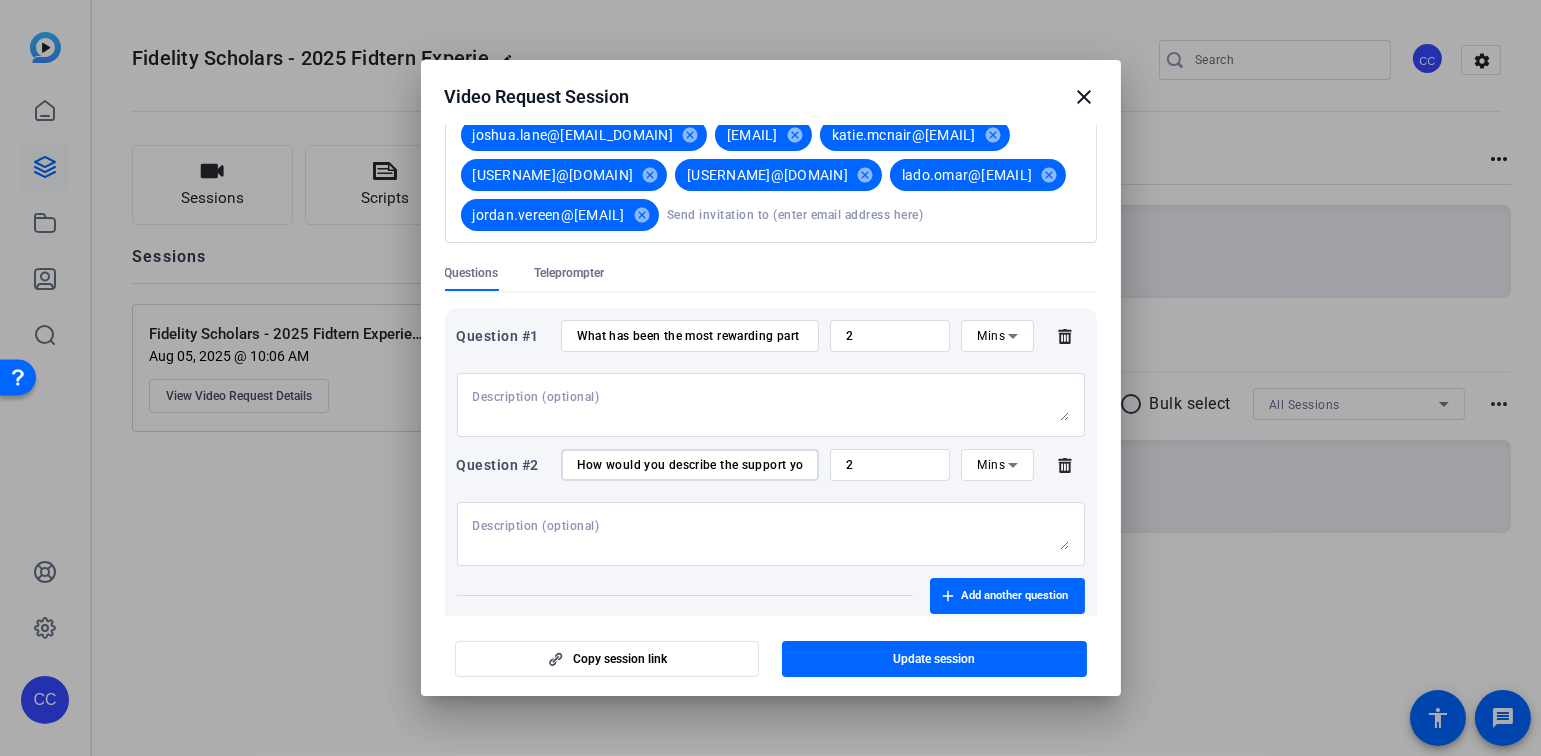 type on "How would you describe the support you received from your manager and/or mentor?" 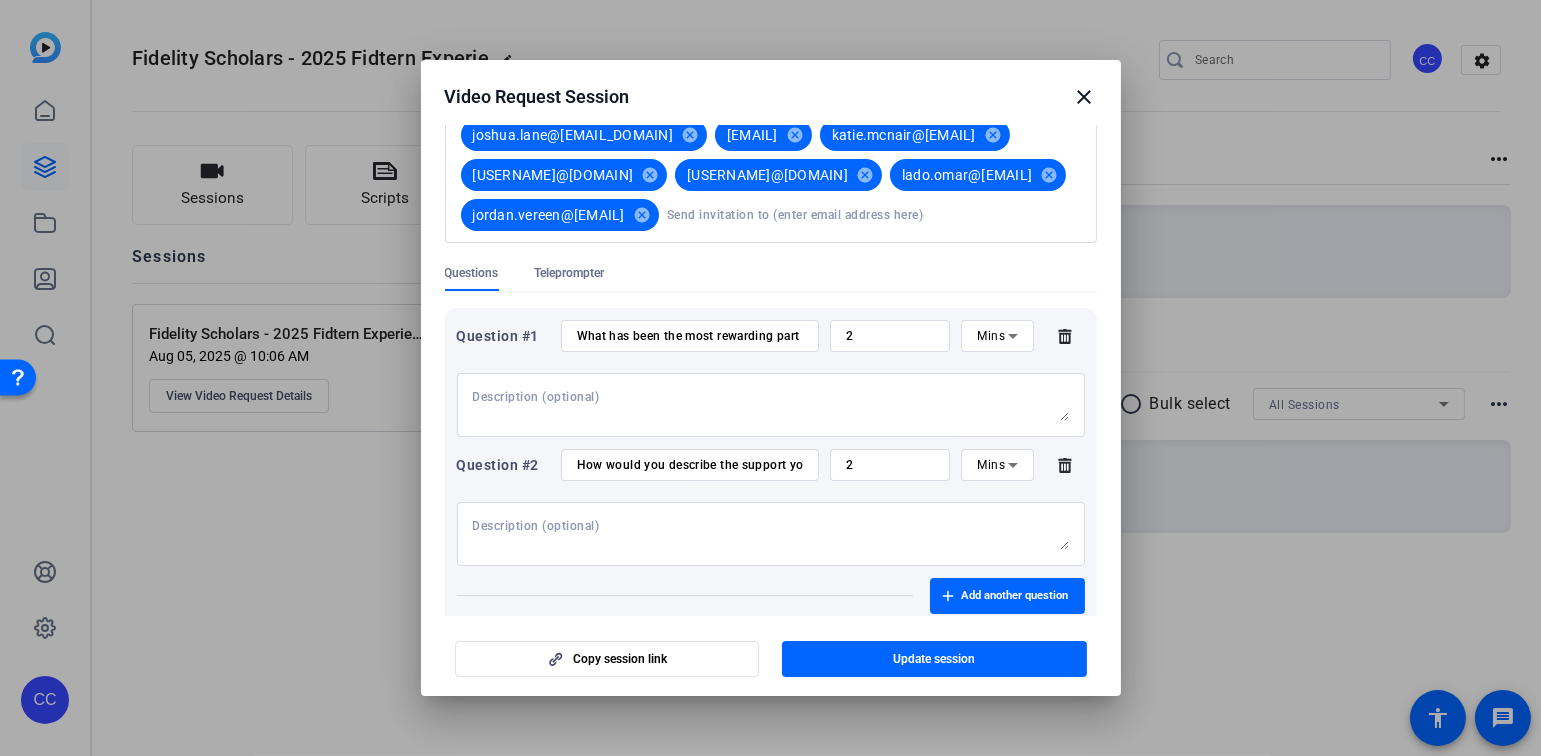 click on "Copy session link   Update session" at bounding box center [771, 651] 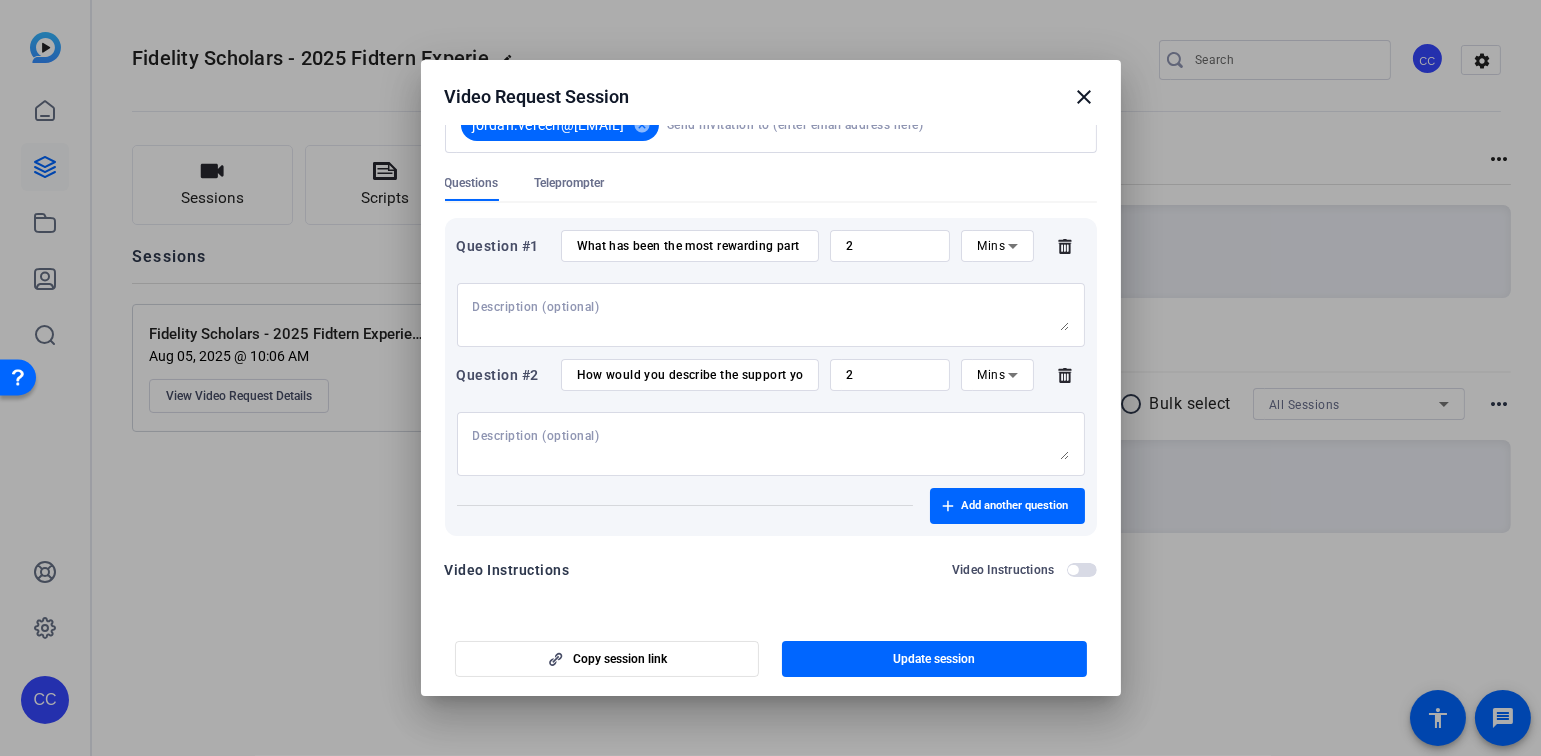 scroll, scrollTop: 448, scrollLeft: 0, axis: vertical 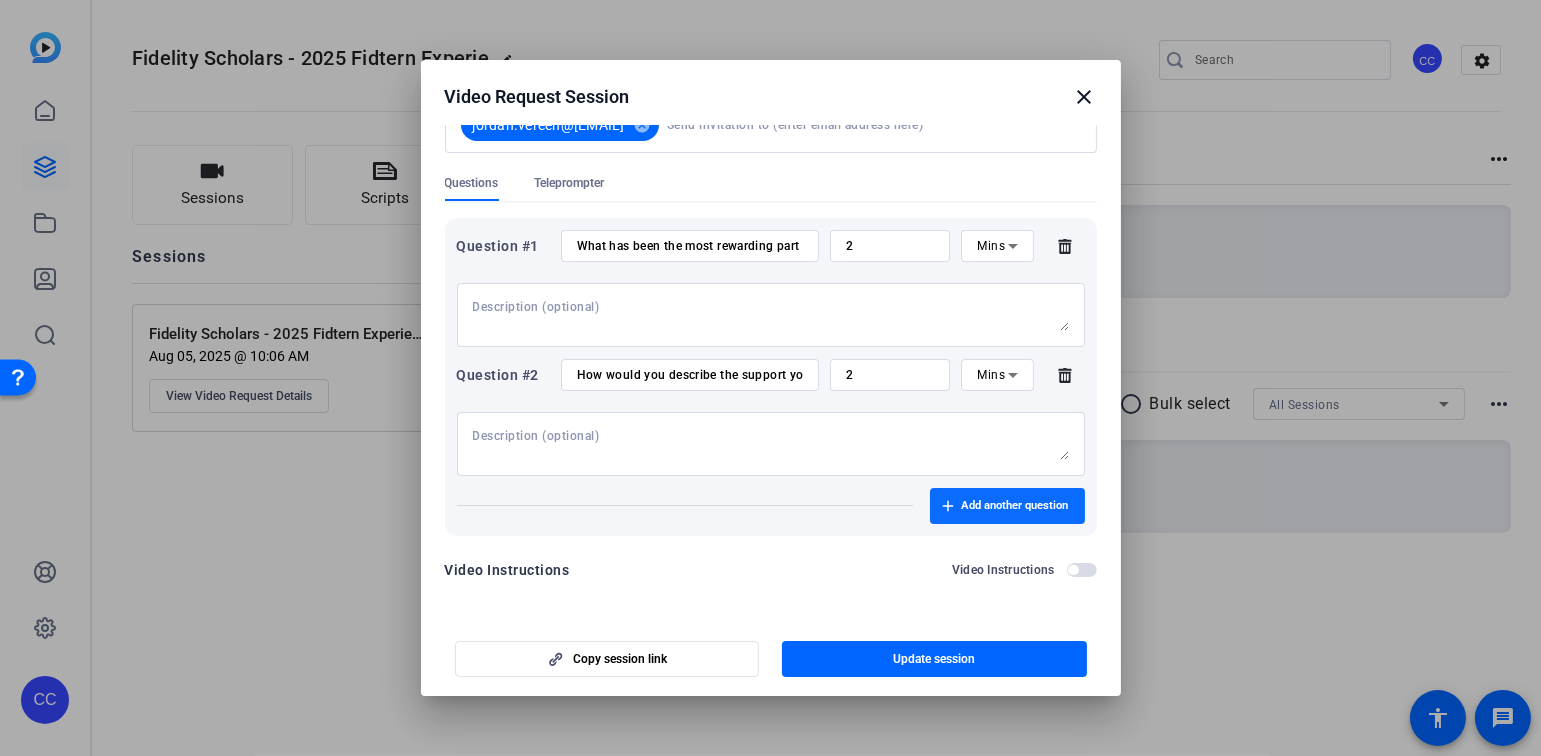click on "Add another question" at bounding box center [1015, 506] 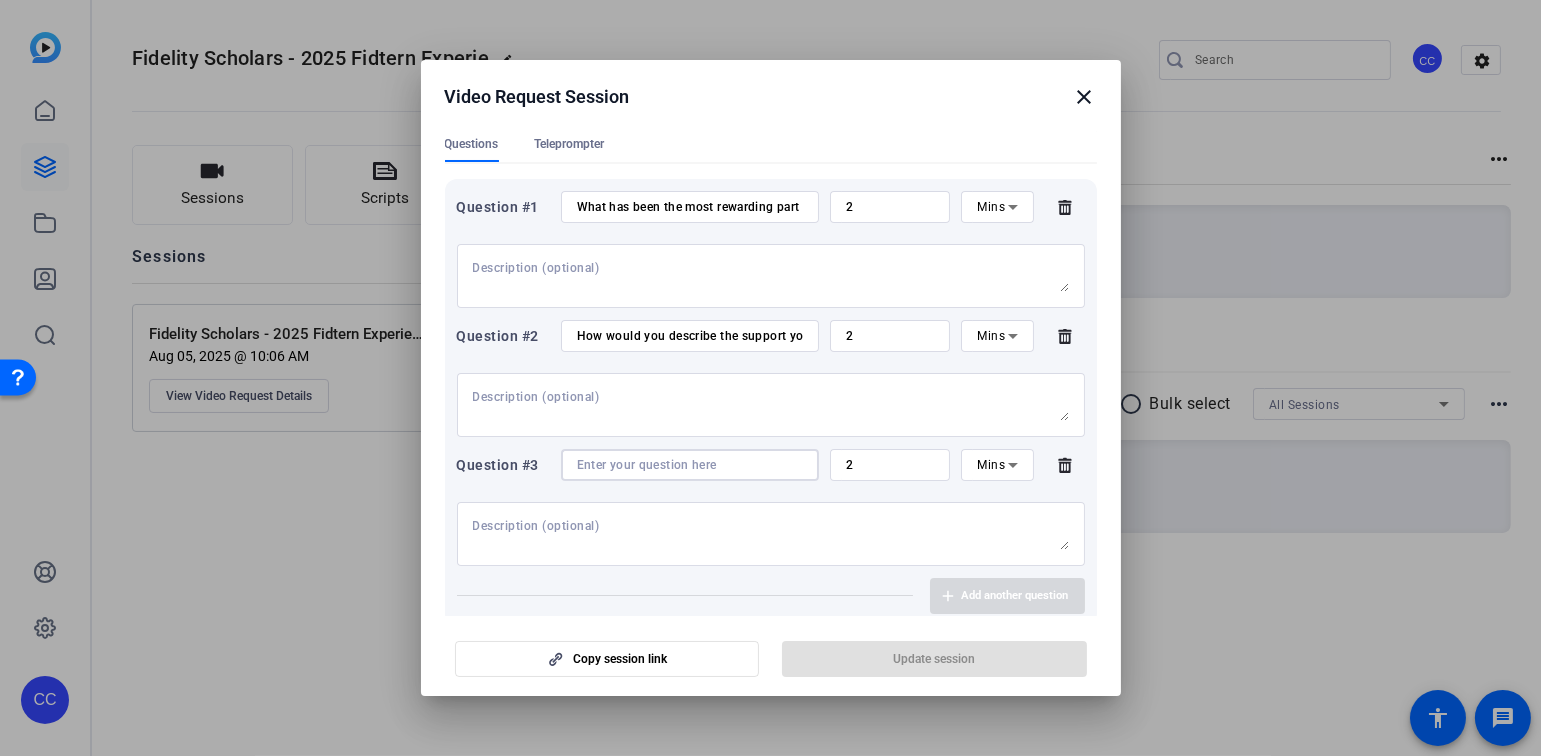 click at bounding box center [690, 465] 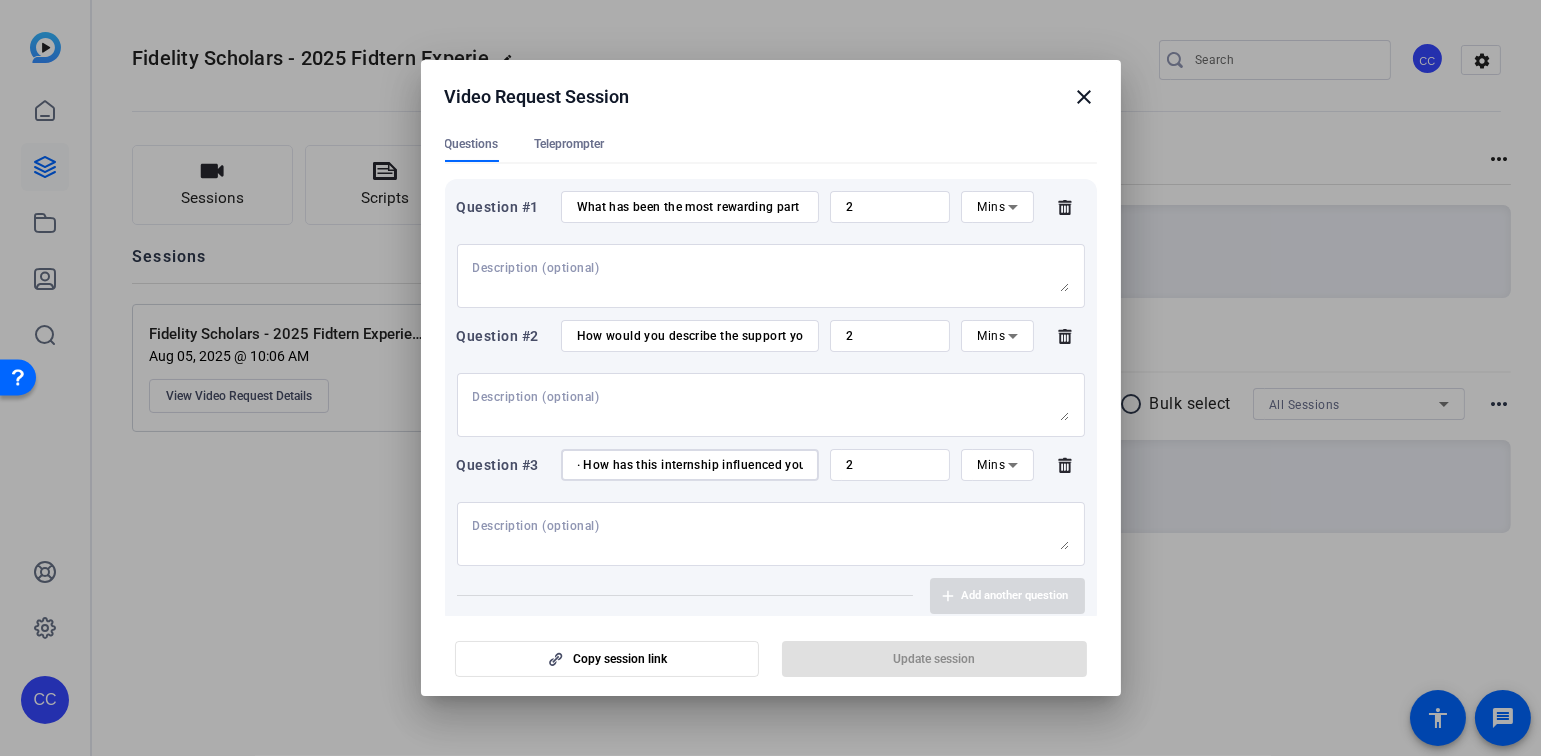 scroll, scrollTop: 0, scrollLeft: 109, axis: horizontal 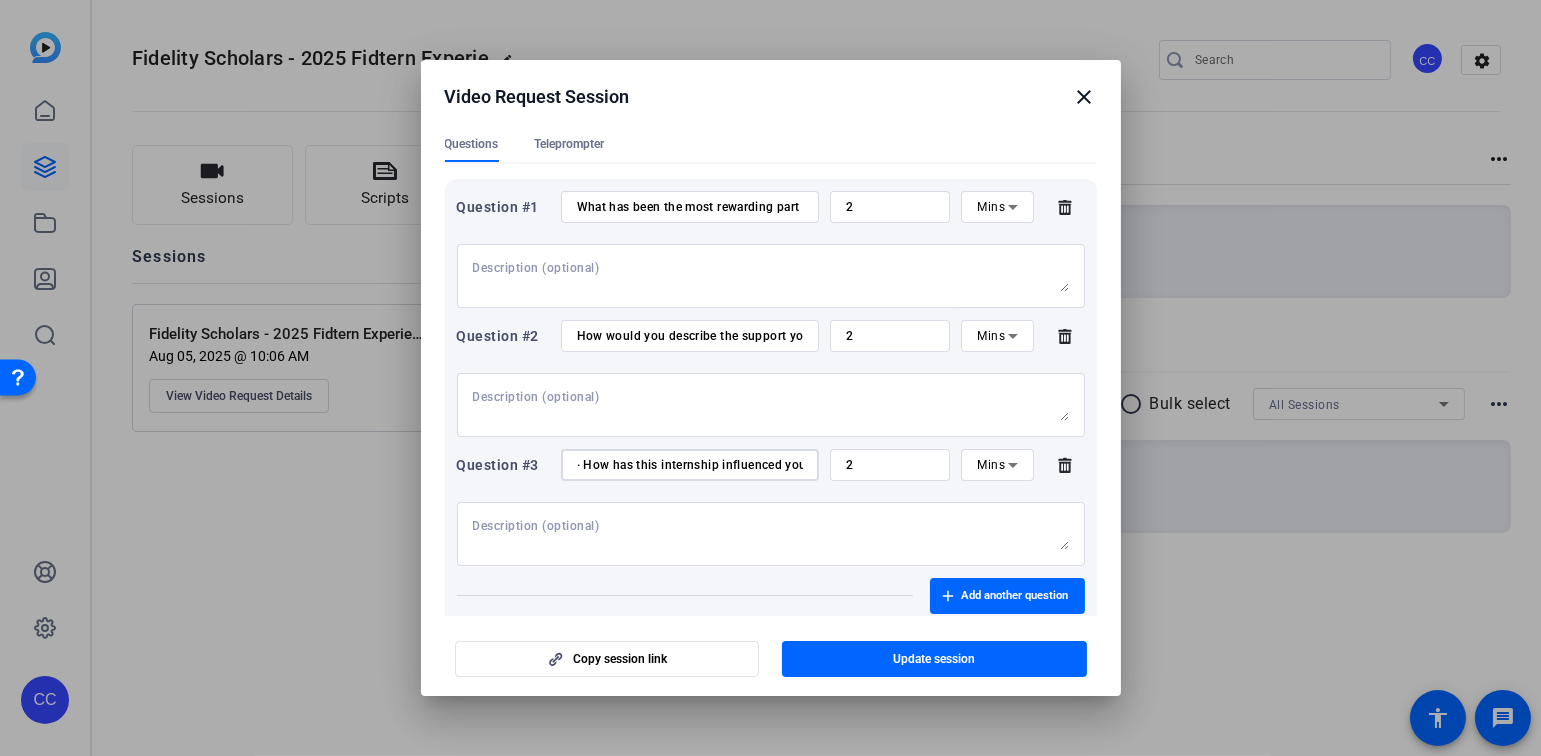 drag, startPoint x: 602, startPoint y: 503, endPoint x: 510, endPoint y: 507, distance: 92.086914 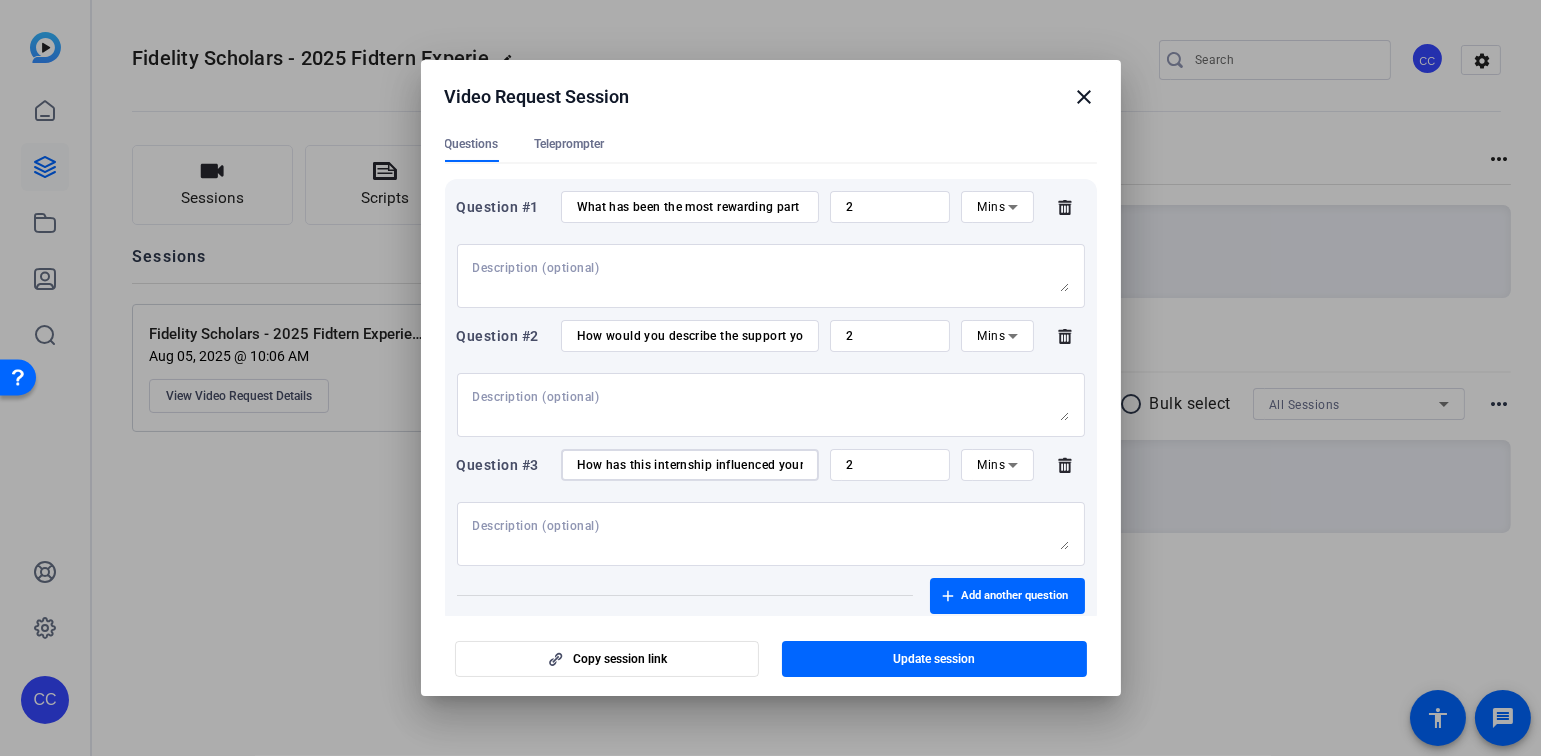 type on "How has this internship influenced your career plans?" 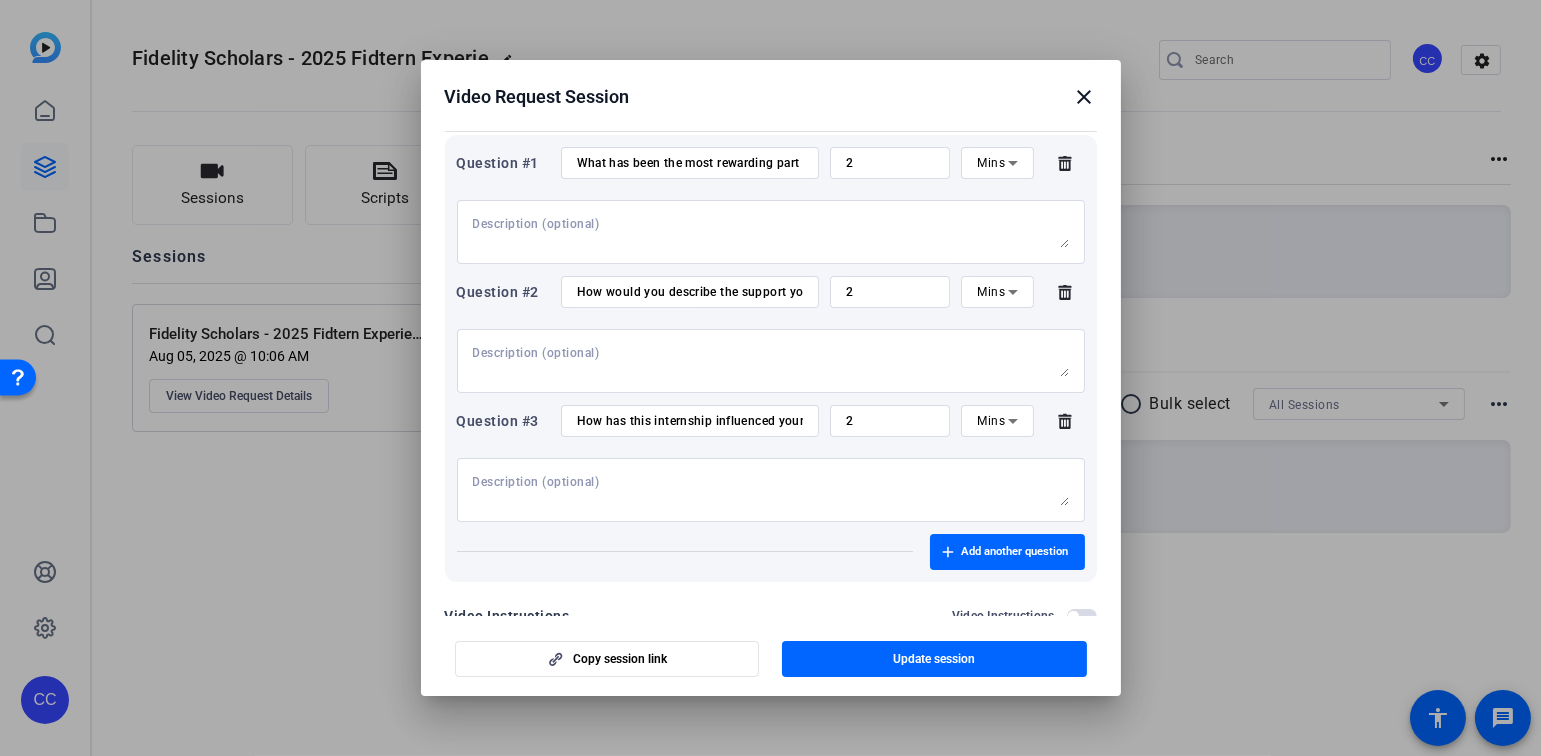 scroll, scrollTop: 577, scrollLeft: 0, axis: vertical 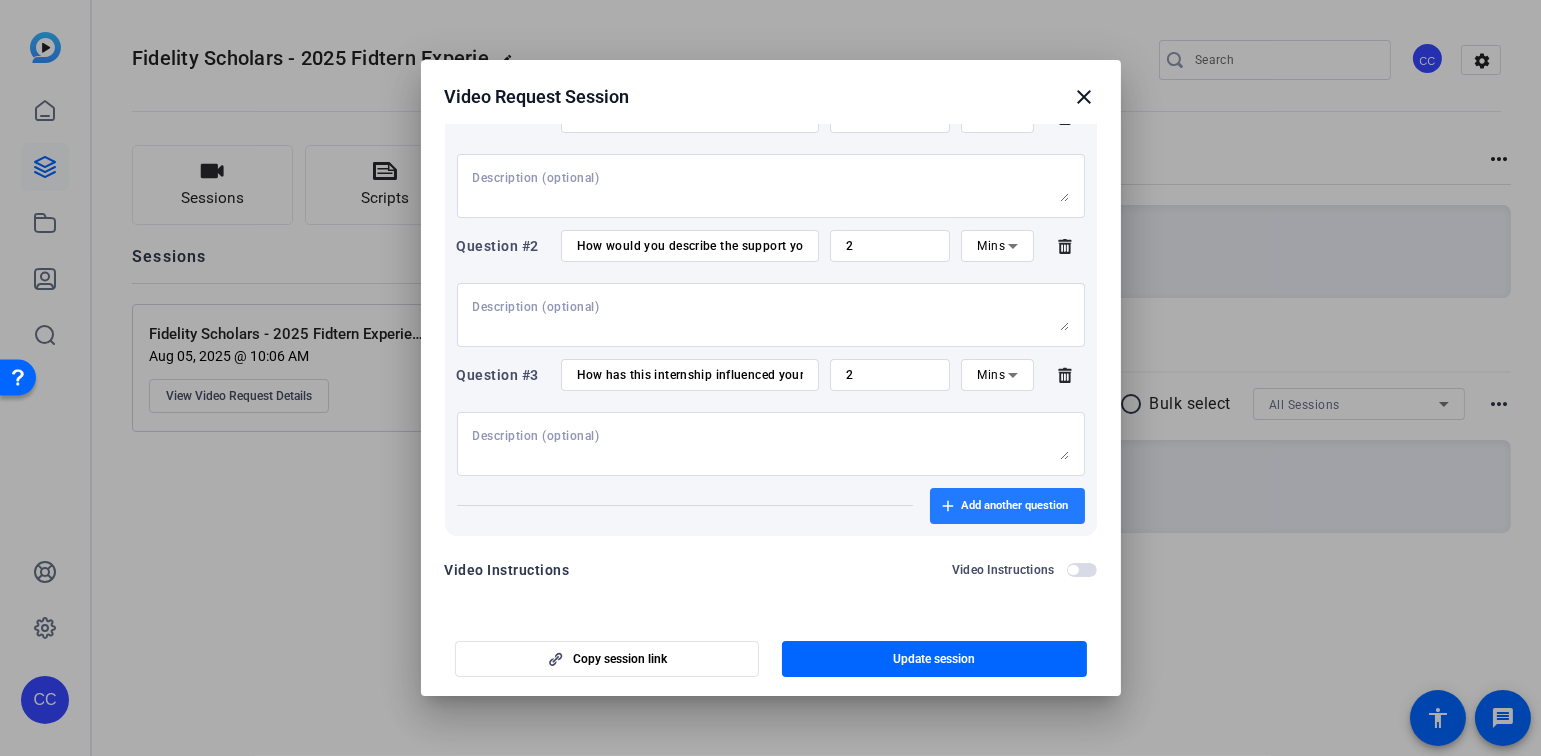 click at bounding box center [1007, 506] 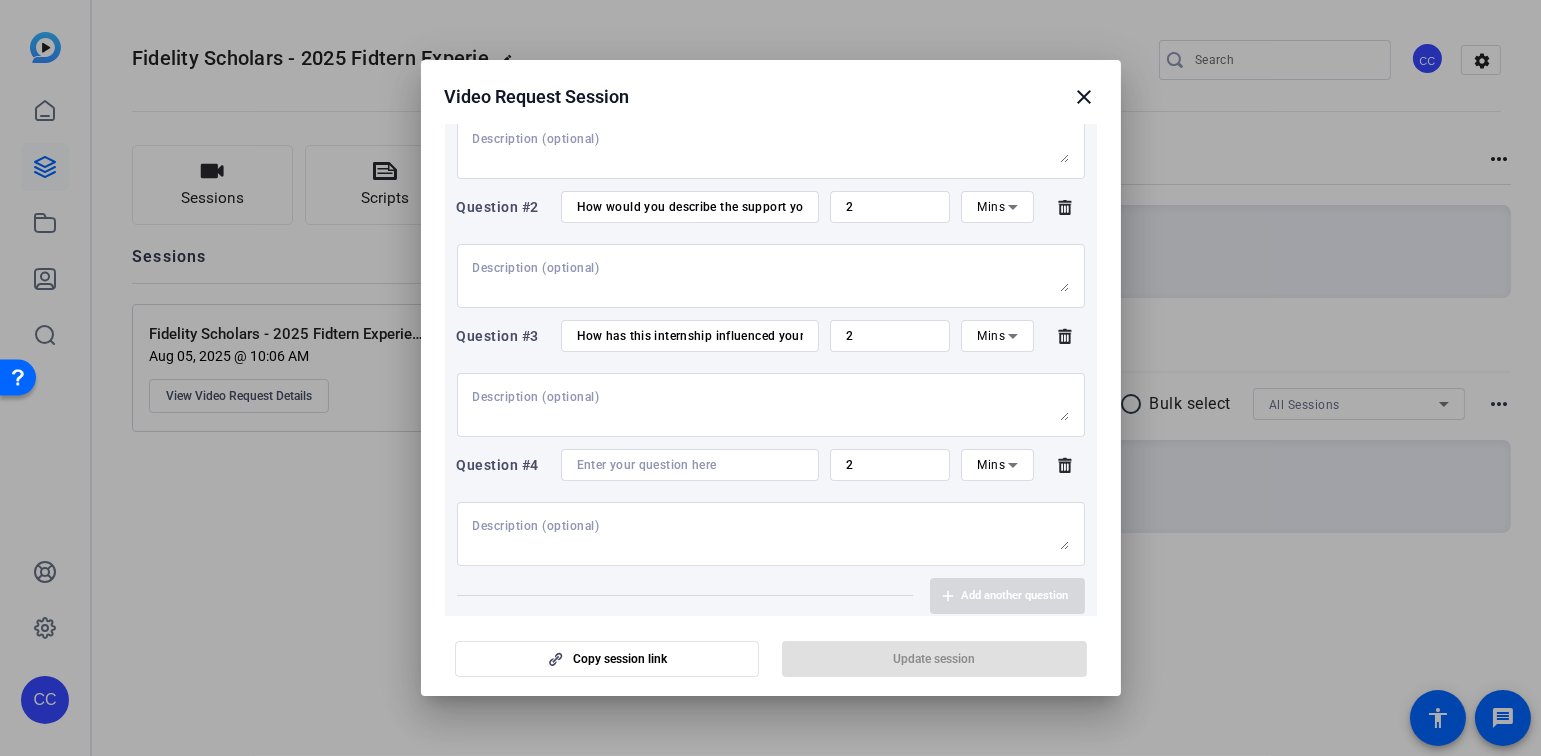 drag, startPoint x: 575, startPoint y: 503, endPoint x: 630, endPoint y: 495, distance: 55.578773 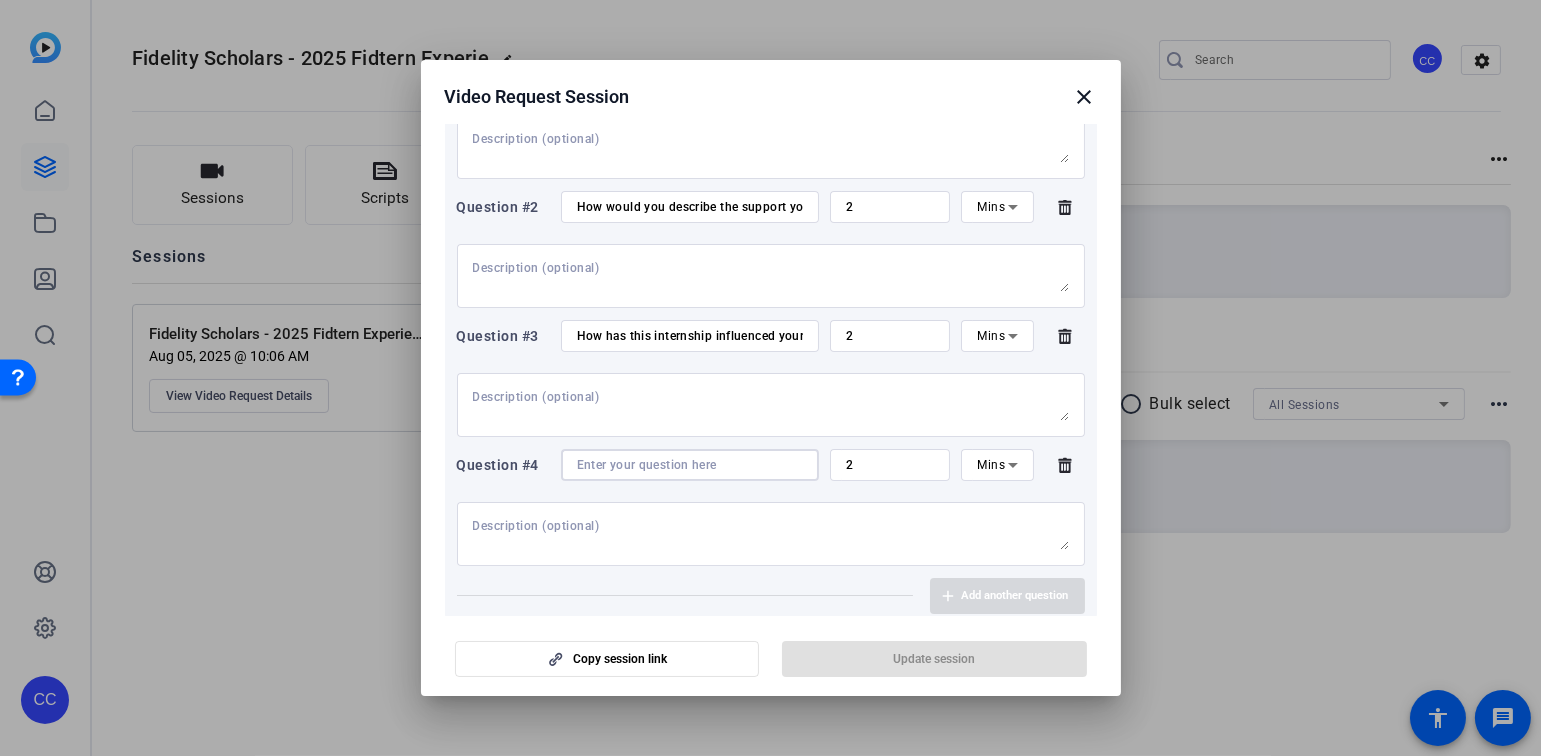 paste on "· What advice would you give to another Scholar about to start their first internship?" 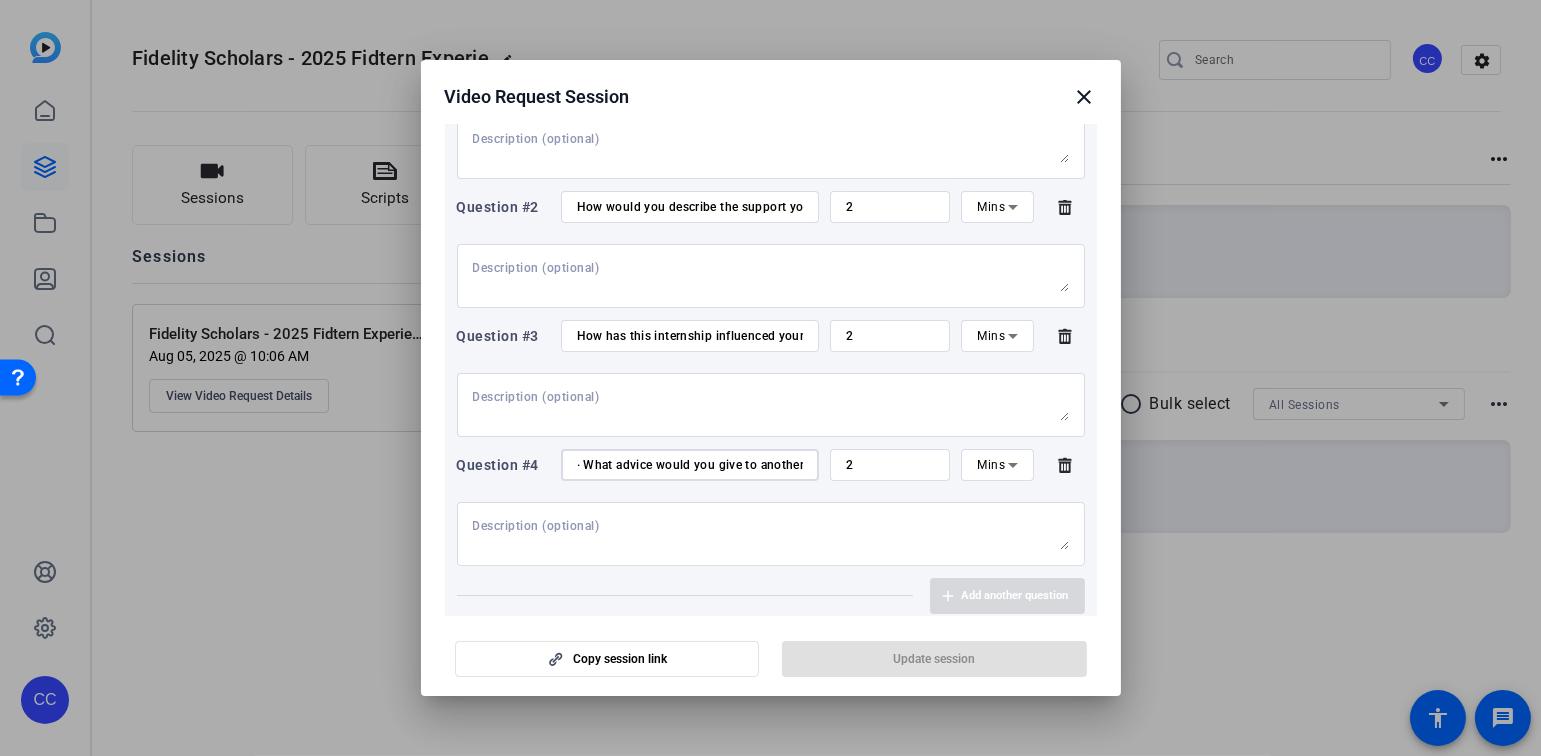 scroll, scrollTop: 0, scrollLeft: 270, axis: horizontal 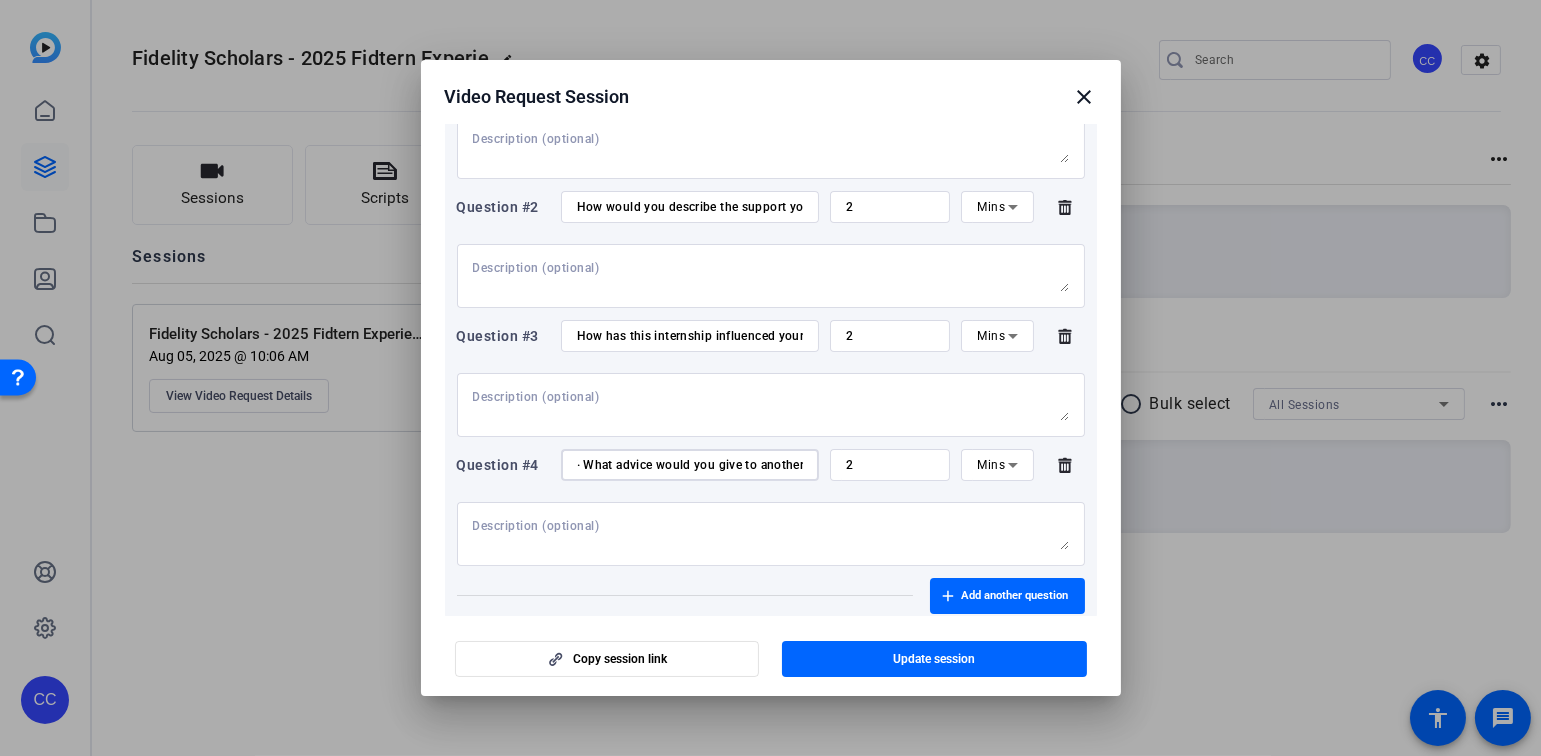 drag, startPoint x: 587, startPoint y: 501, endPoint x: 542, endPoint y: 505, distance: 45.17743 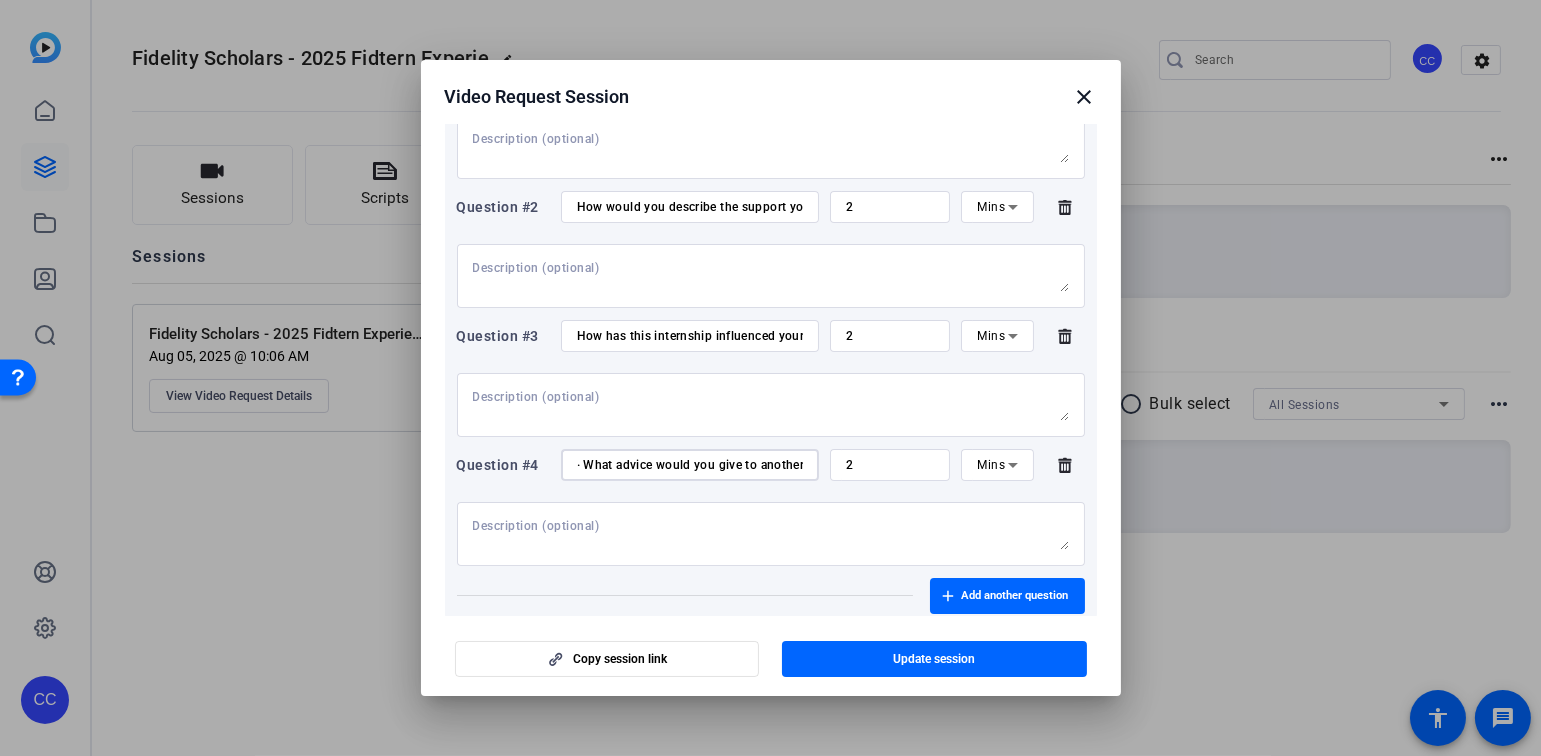 click on "· What advice would you give to another Scholar about to start their first internship?" at bounding box center [690, 465] 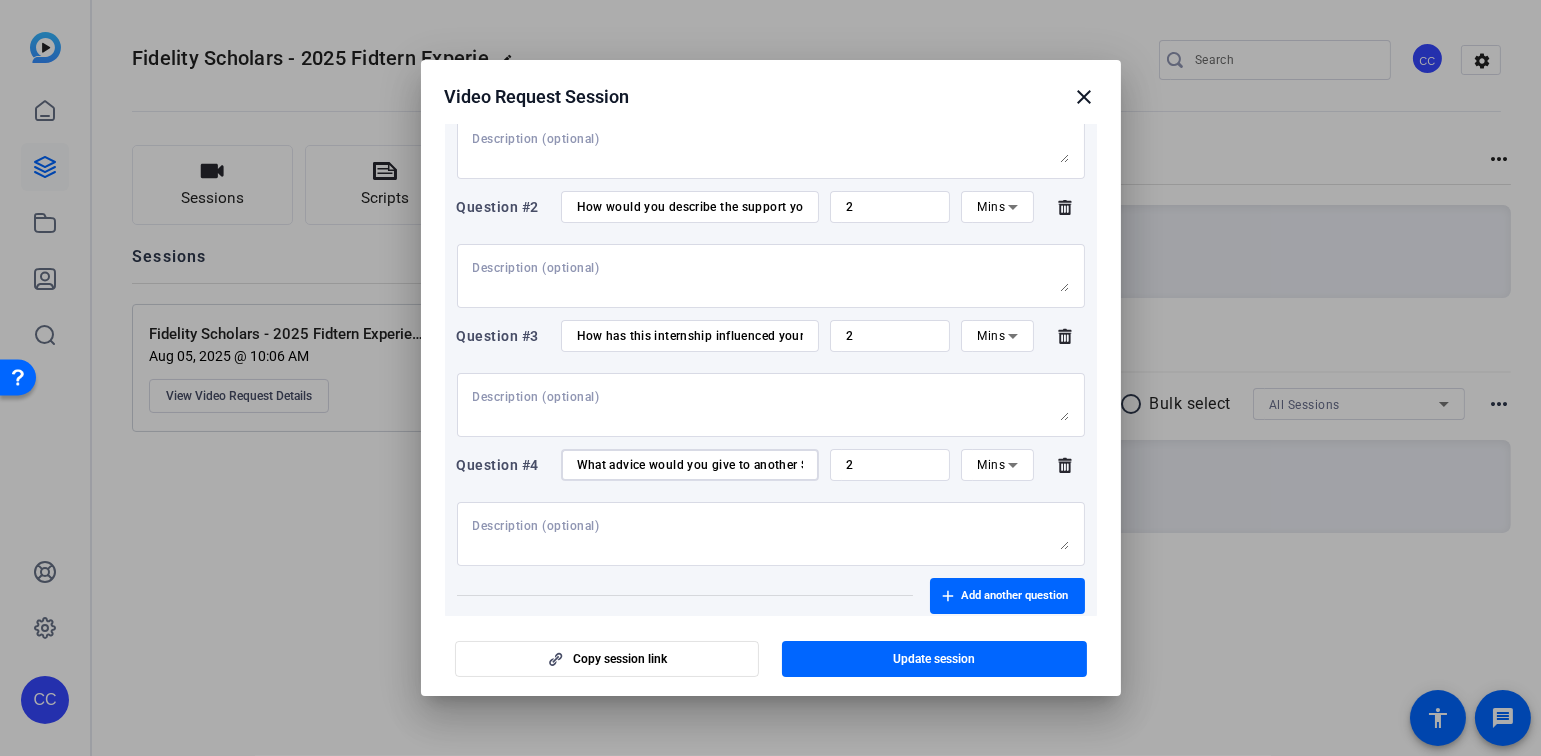 type on "What advice would you give to another Scholar about to start their first internship?" 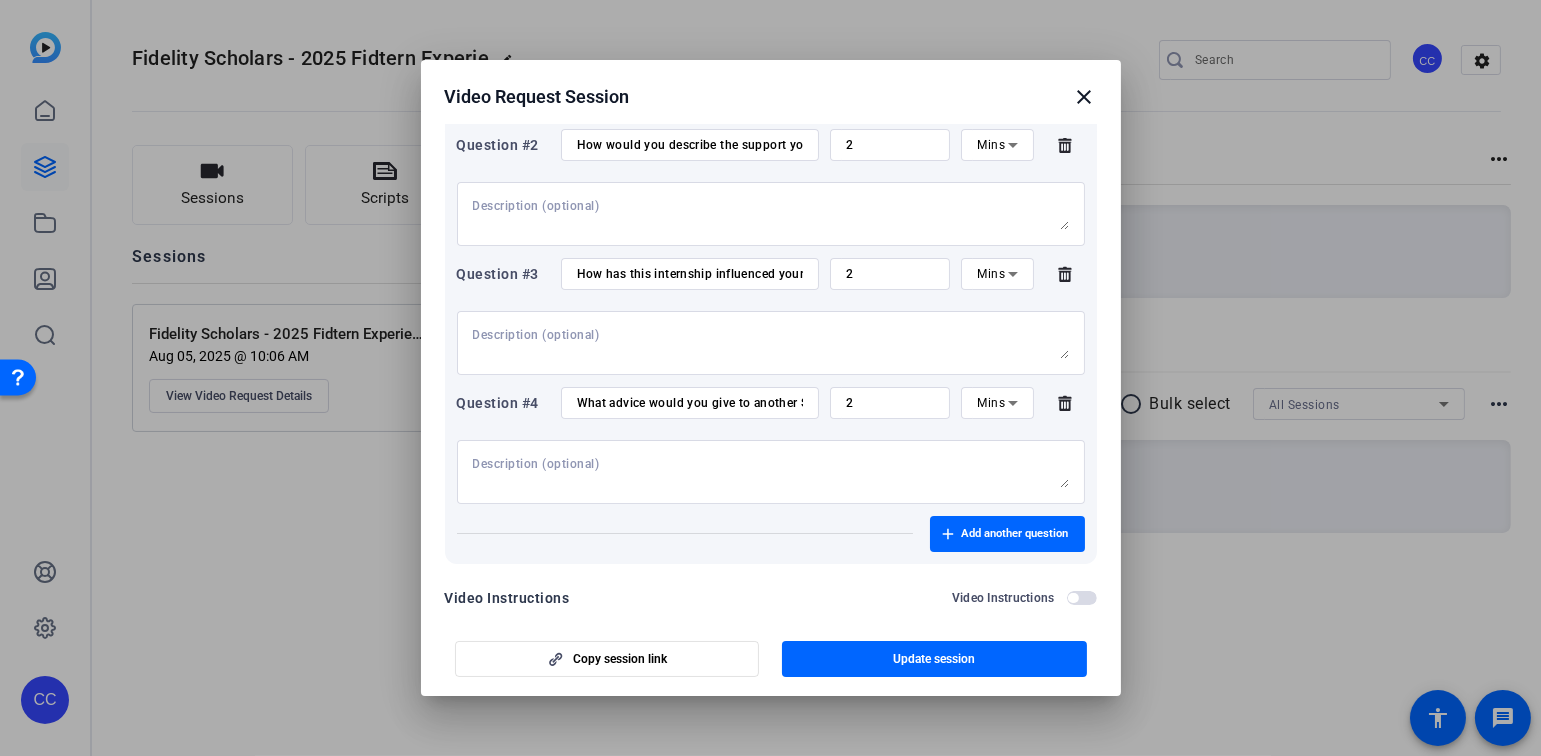 scroll, scrollTop: 706, scrollLeft: 0, axis: vertical 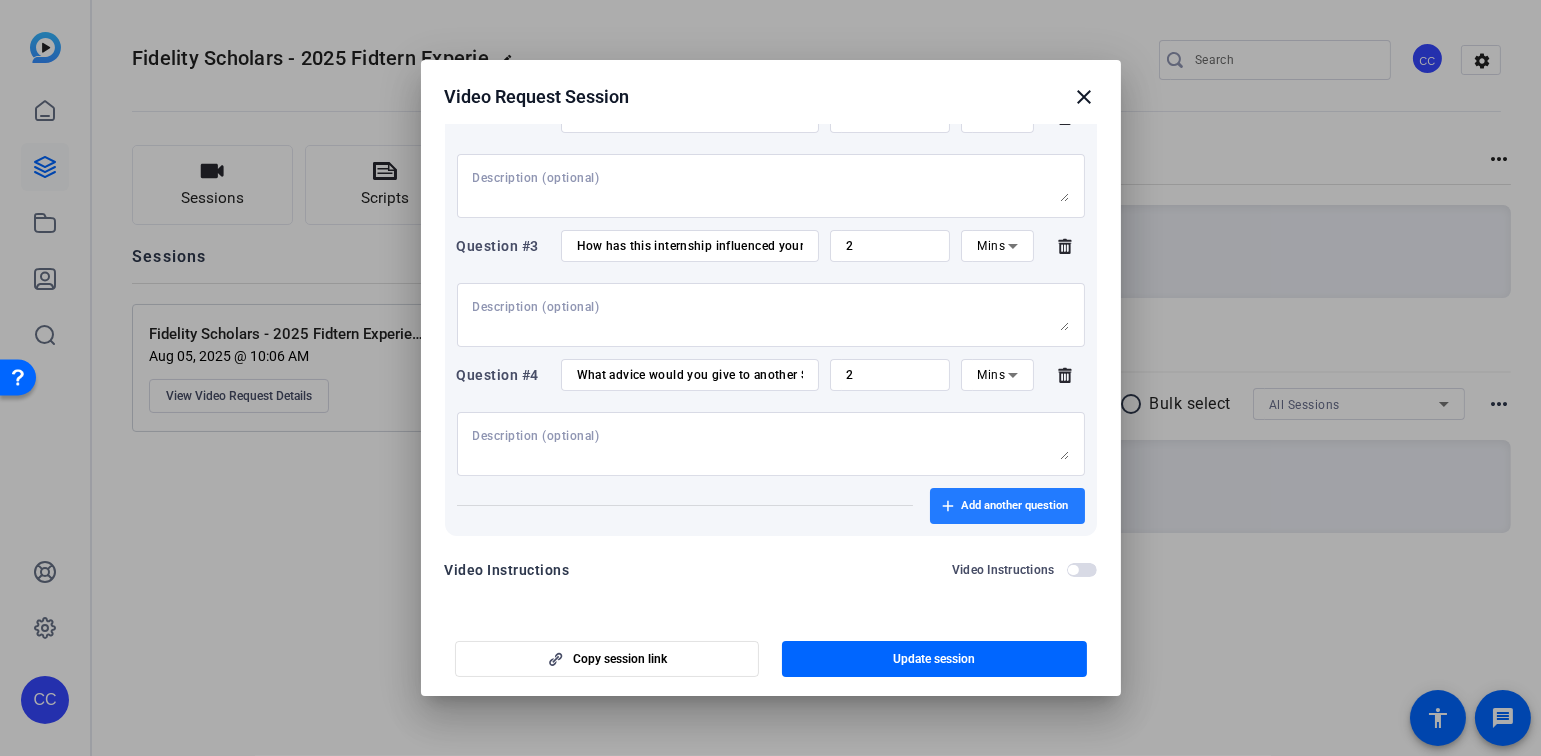click on "Add another question" at bounding box center [1015, 506] 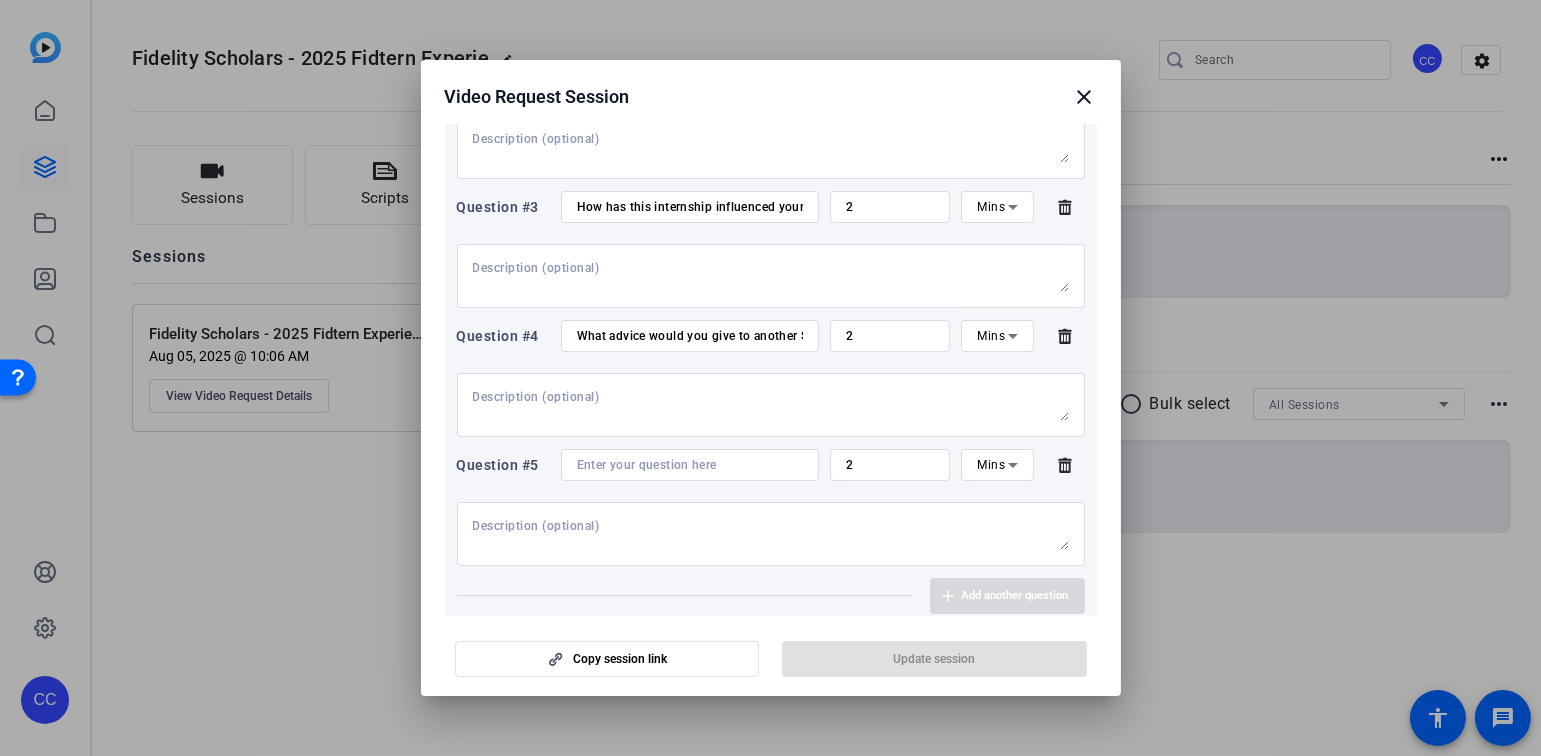 click at bounding box center [690, 465] 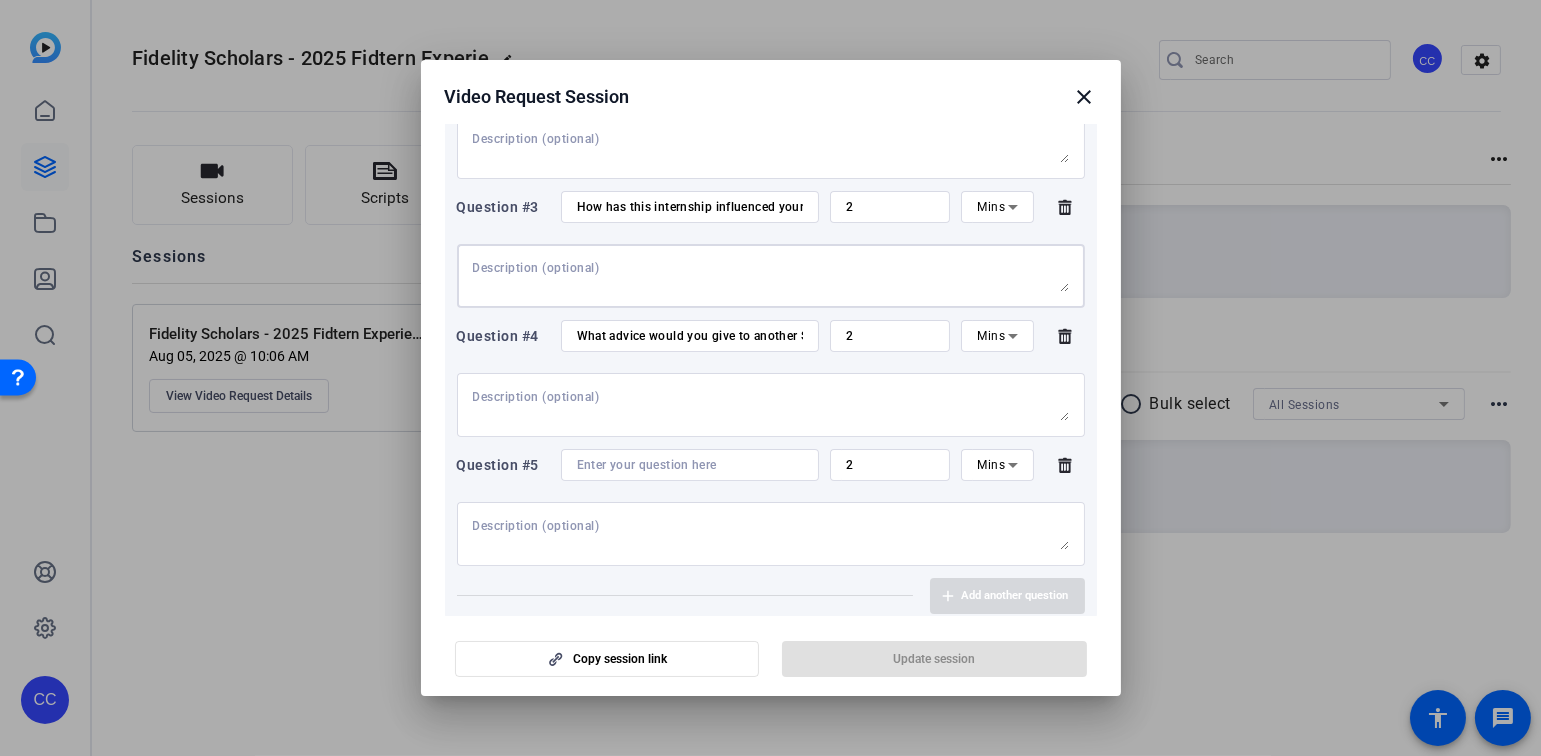 click at bounding box center (771, 276) 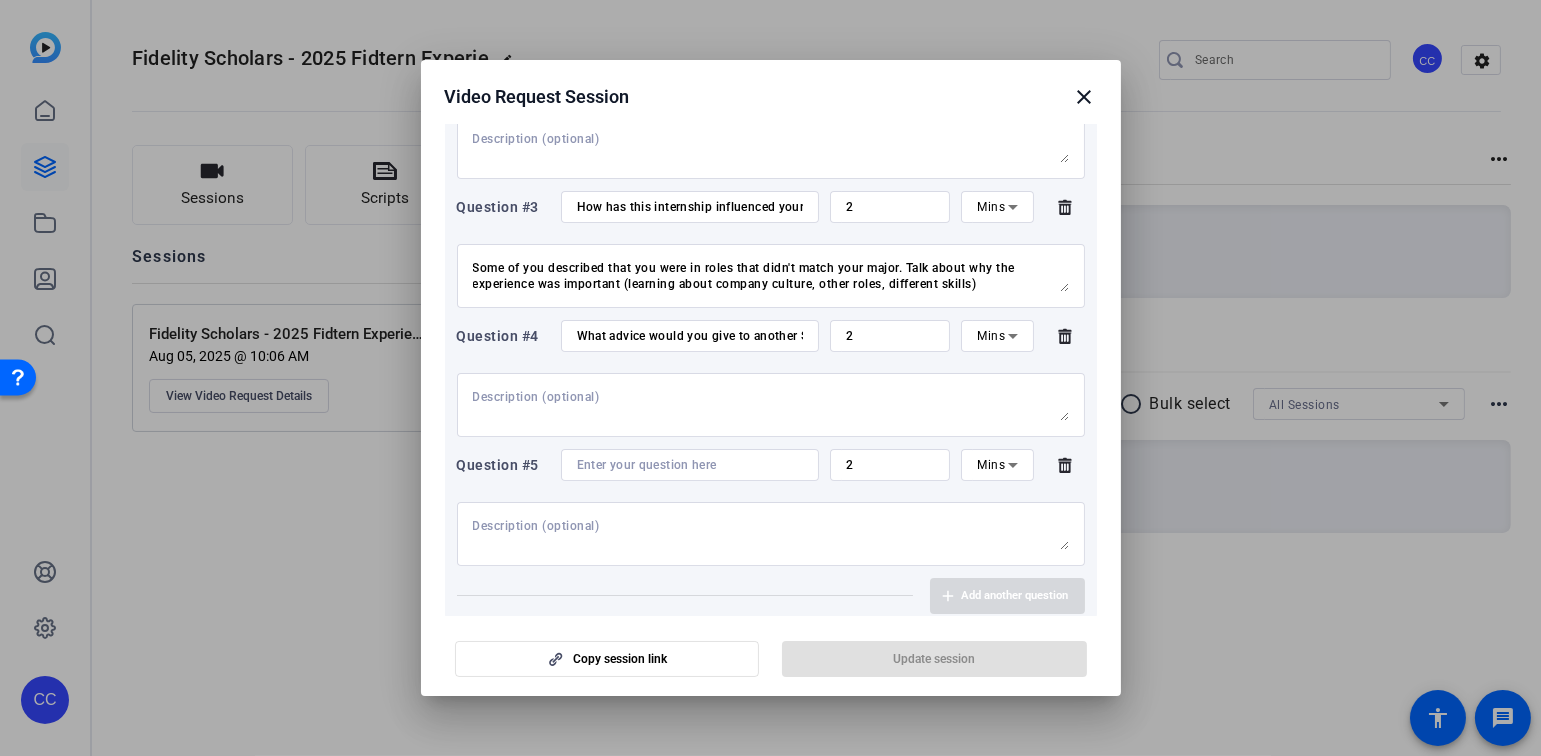 click at bounding box center (771, 405) 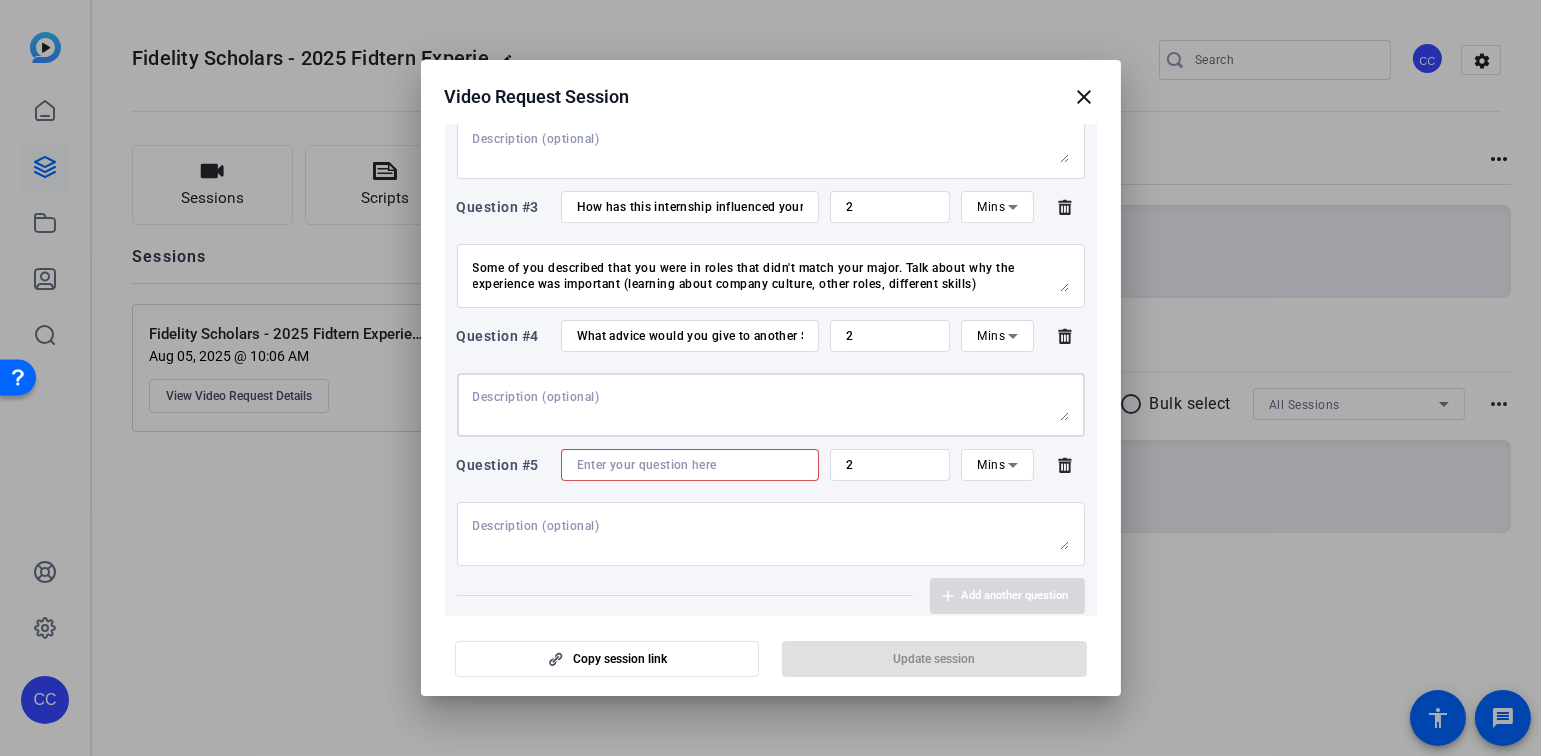 click at bounding box center (690, 465) 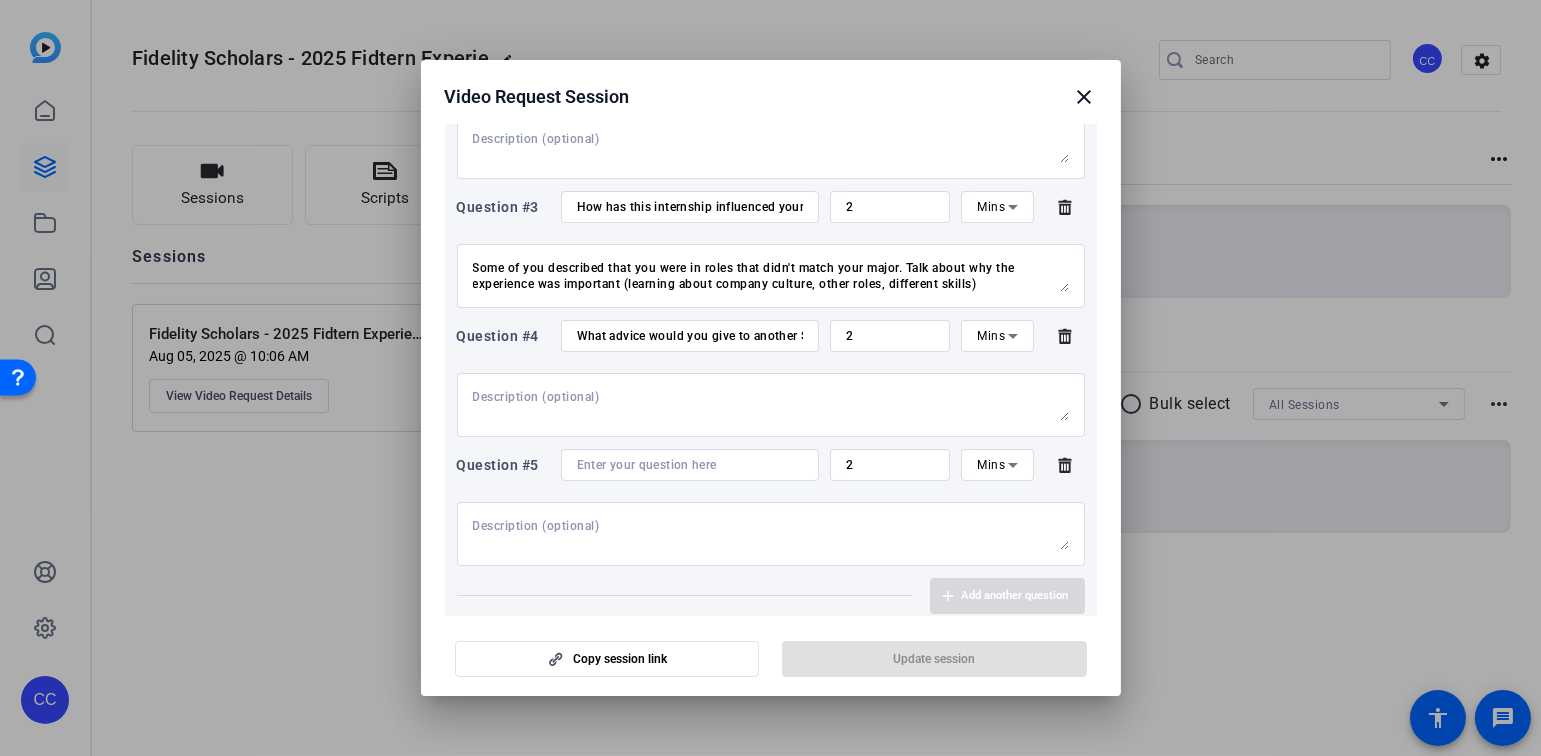 click on "Some of you described that you were in roles that didn't match your major. Talk about why the experience was important (learning about company culture, other roles, different skills)" at bounding box center (771, 276) 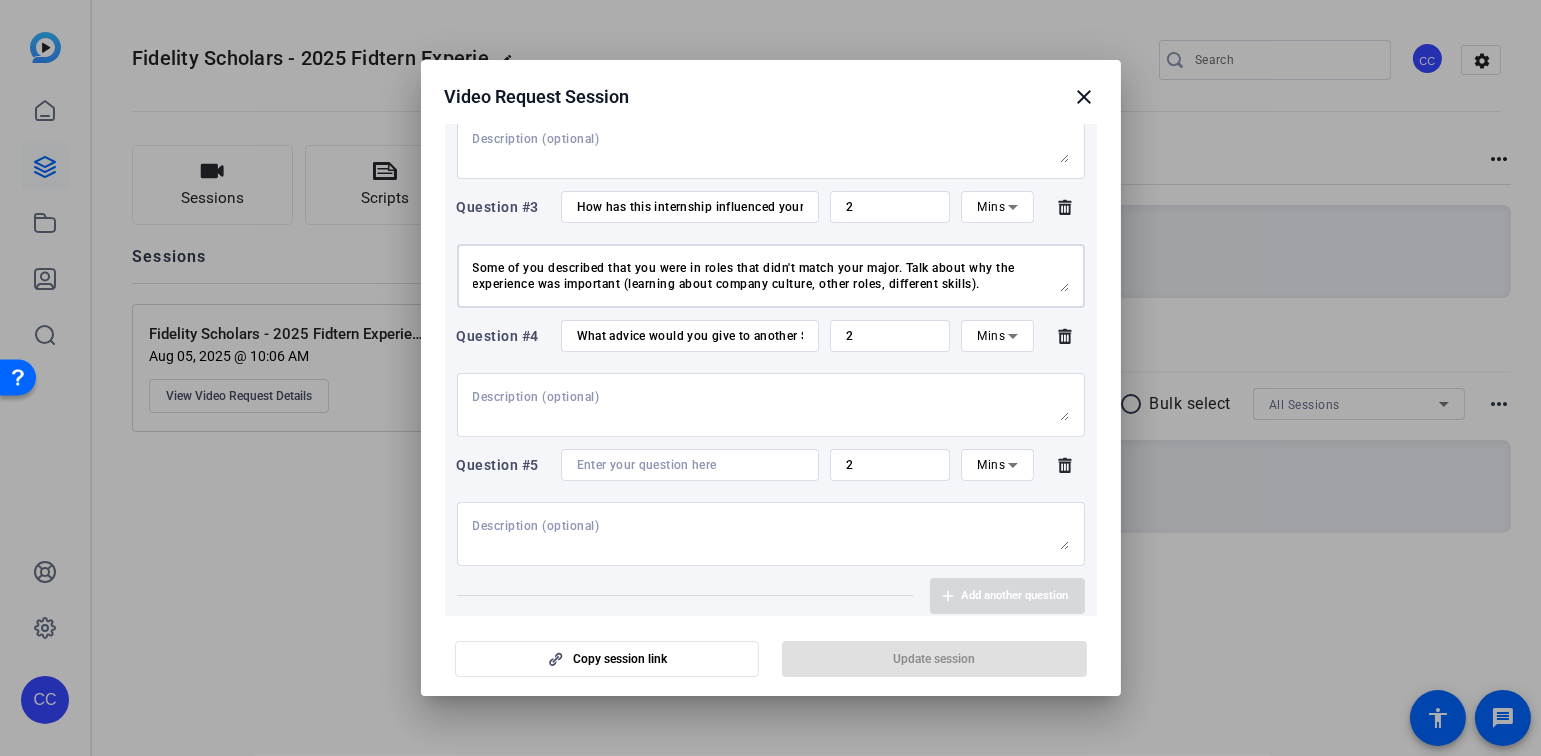 paste on "What’s your next step, and did this internship help clarify it?" 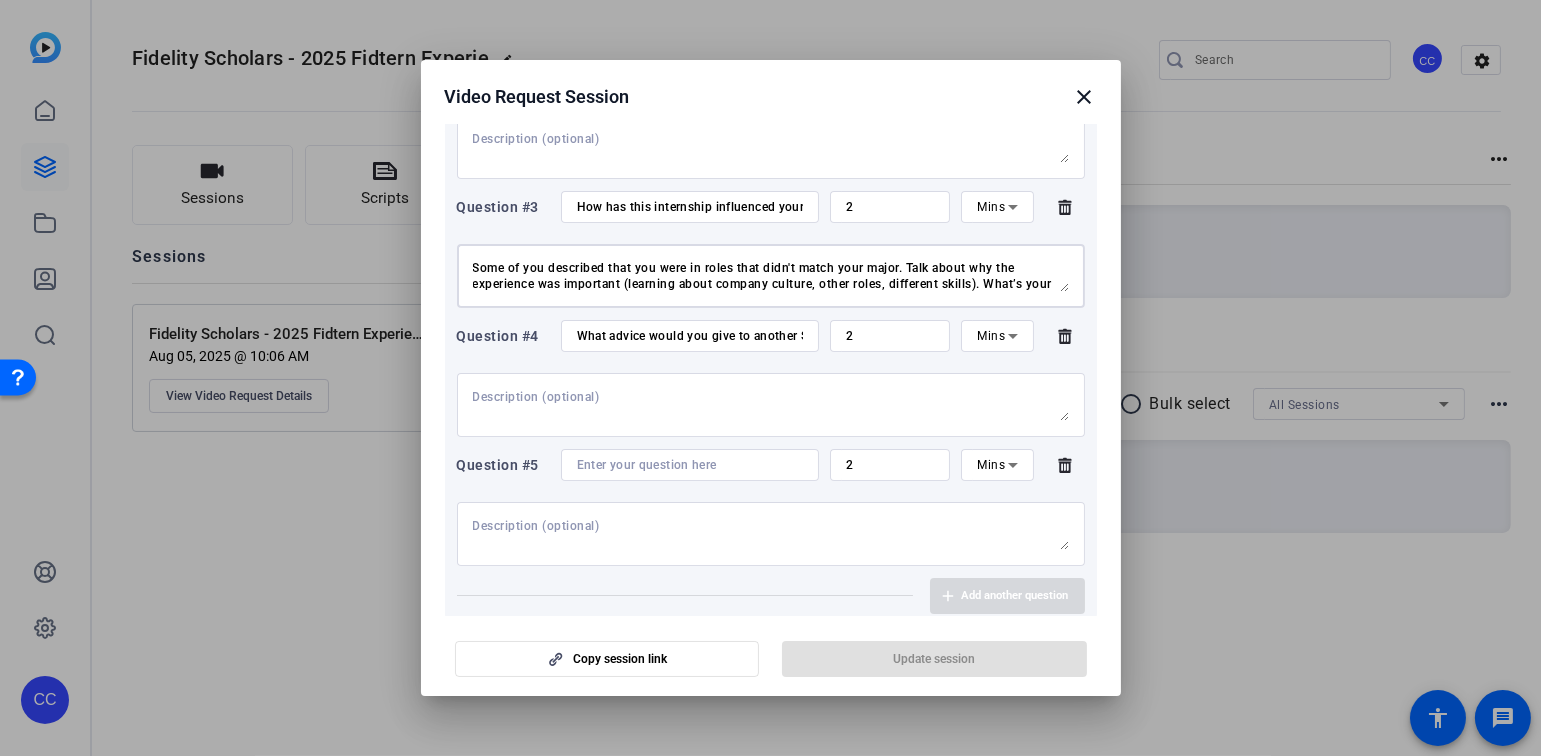 scroll, scrollTop: 15, scrollLeft: 0, axis: vertical 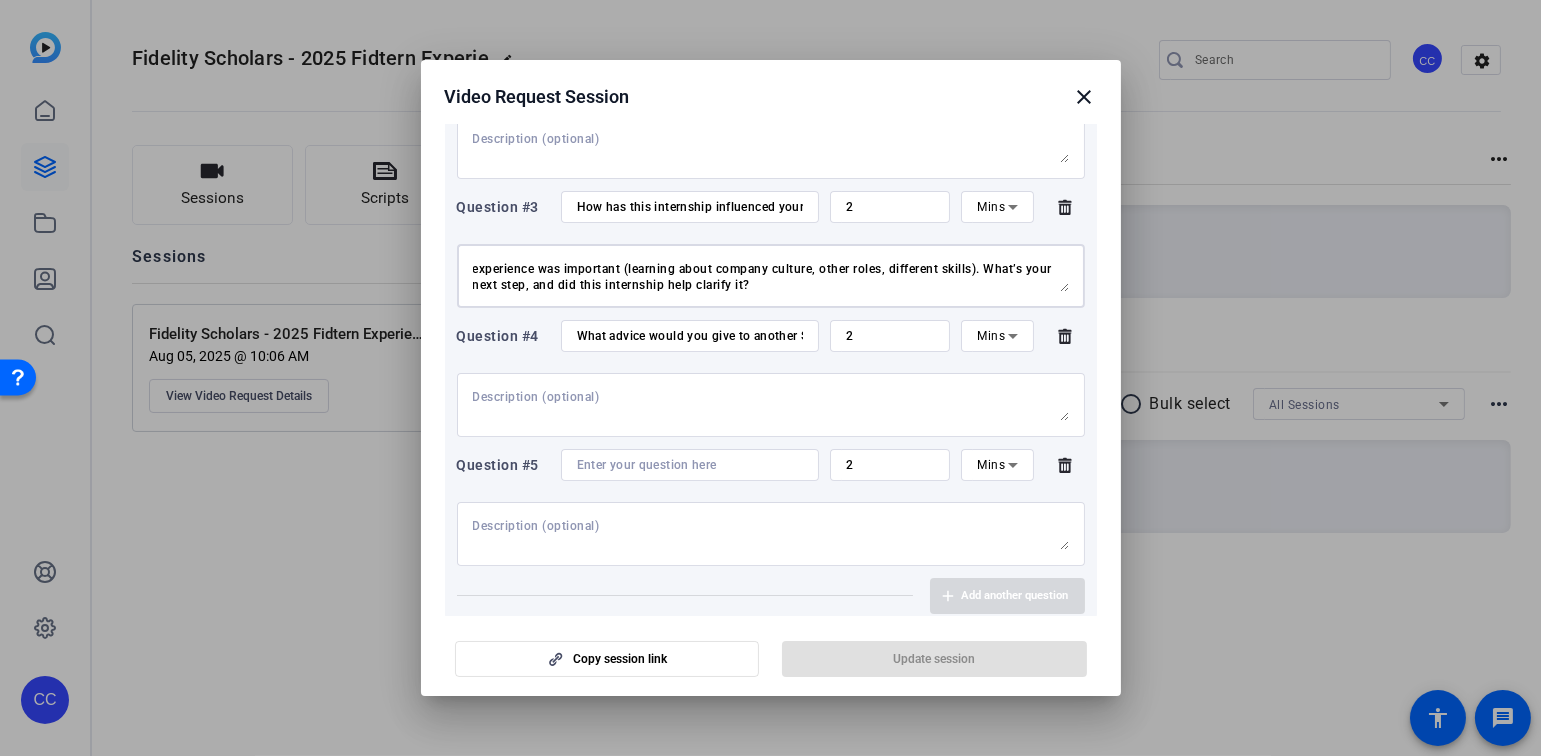 type on "Some of you described that you were in roles that didn't match your major. Talk about why the experience was important (learning about company culture, other roles, different skills). What’s your next step, and did this internship help clarify it?" 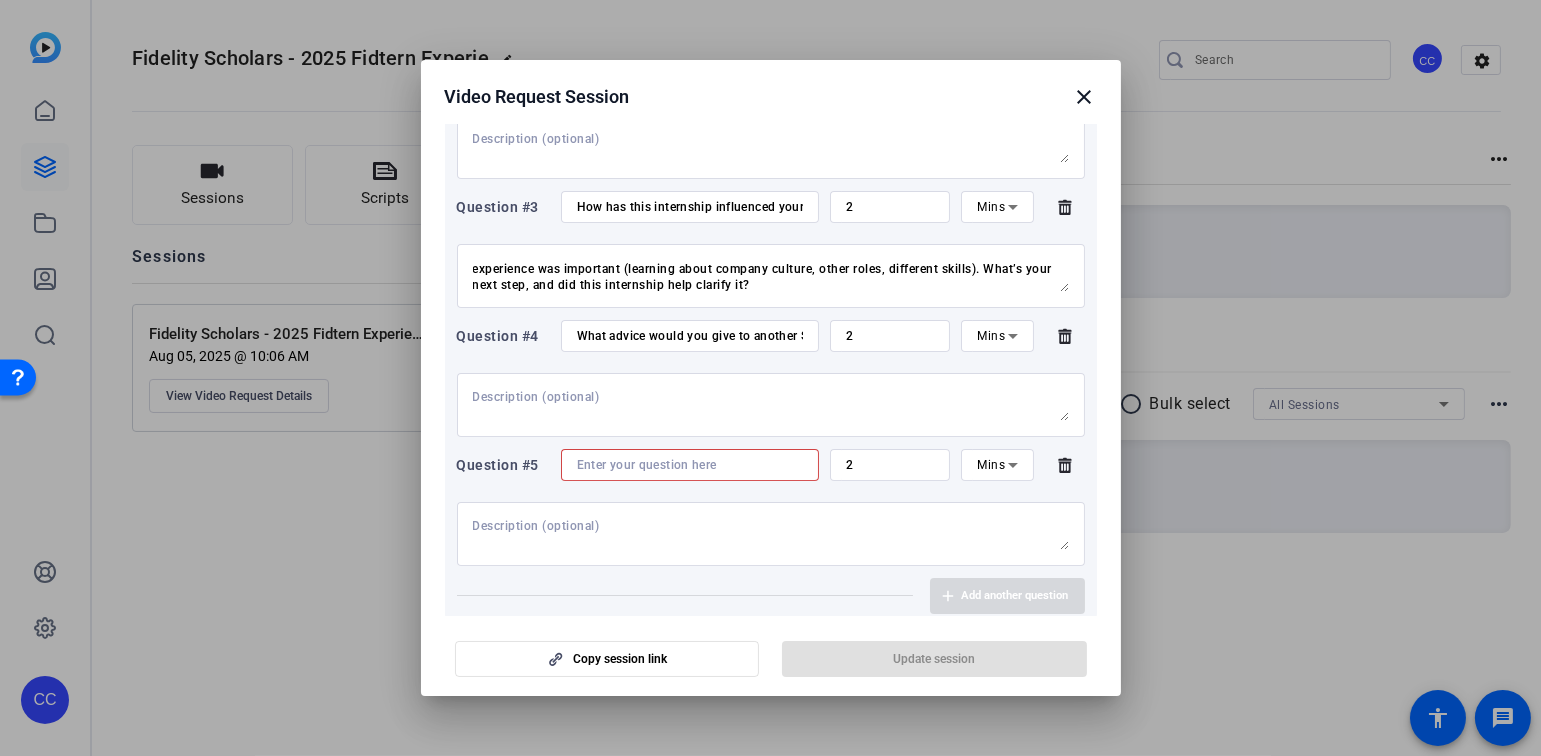 click at bounding box center [690, 465] 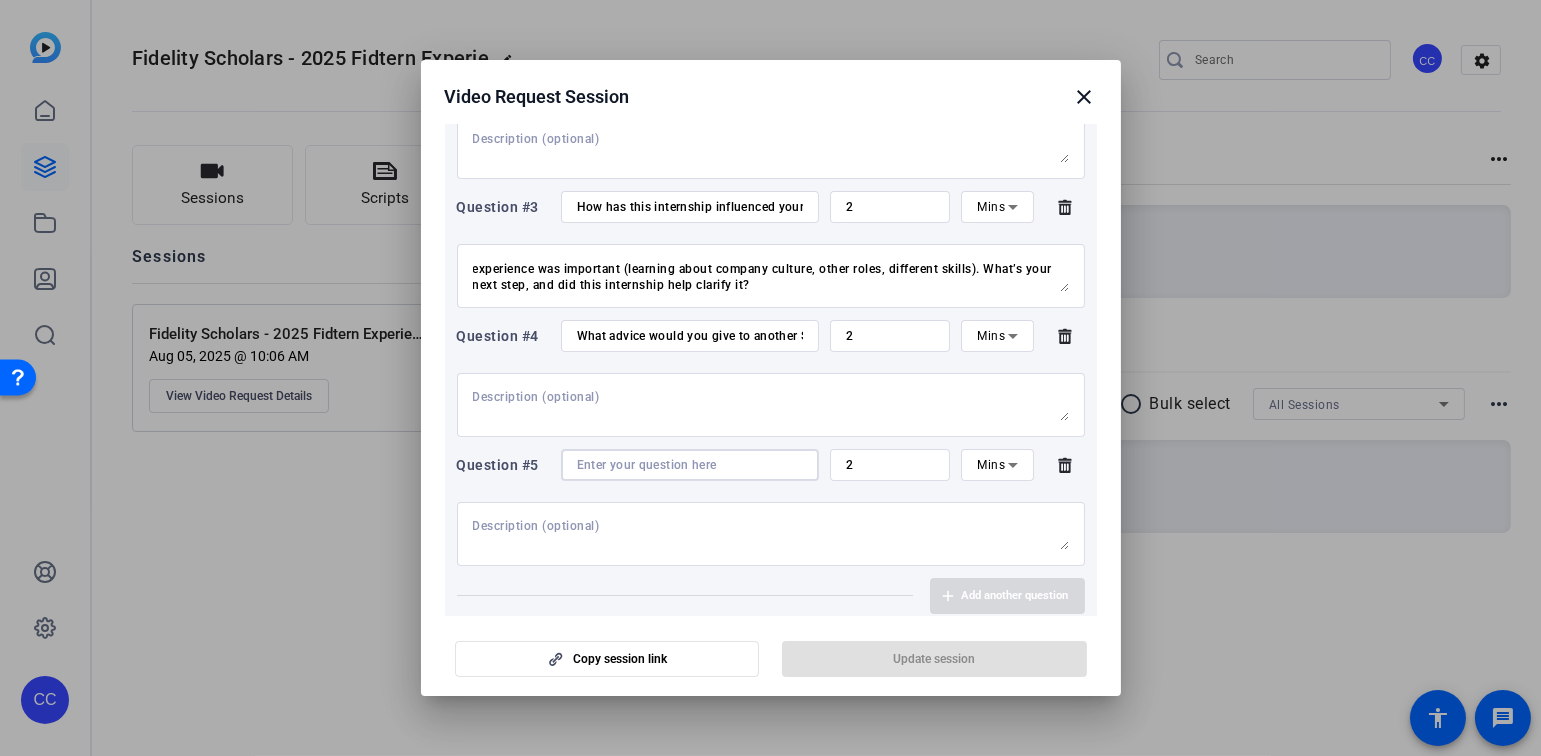 paste on "· Is there anything you wish you’d known before you started?" 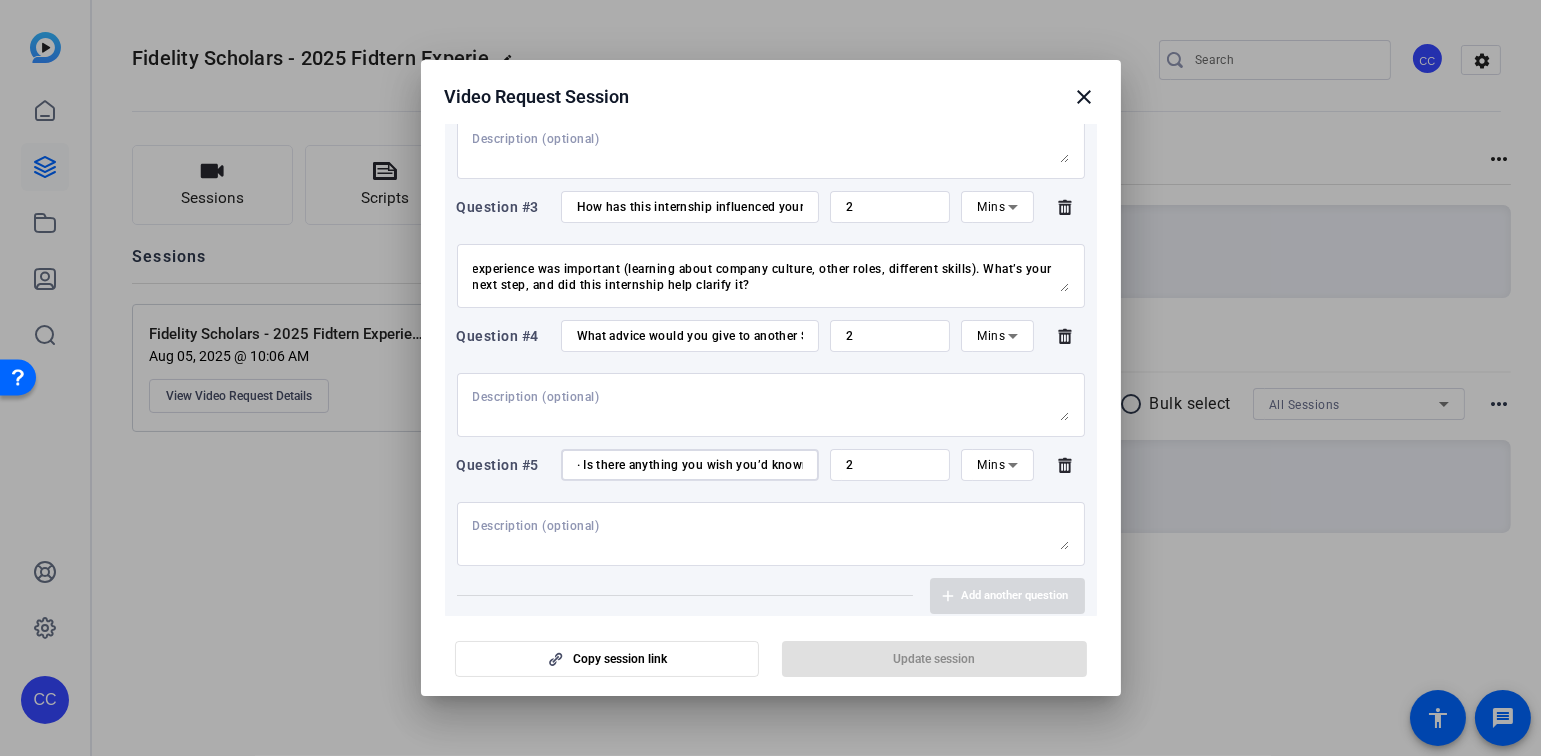 scroll, scrollTop: 0, scrollLeft: 137, axis: horizontal 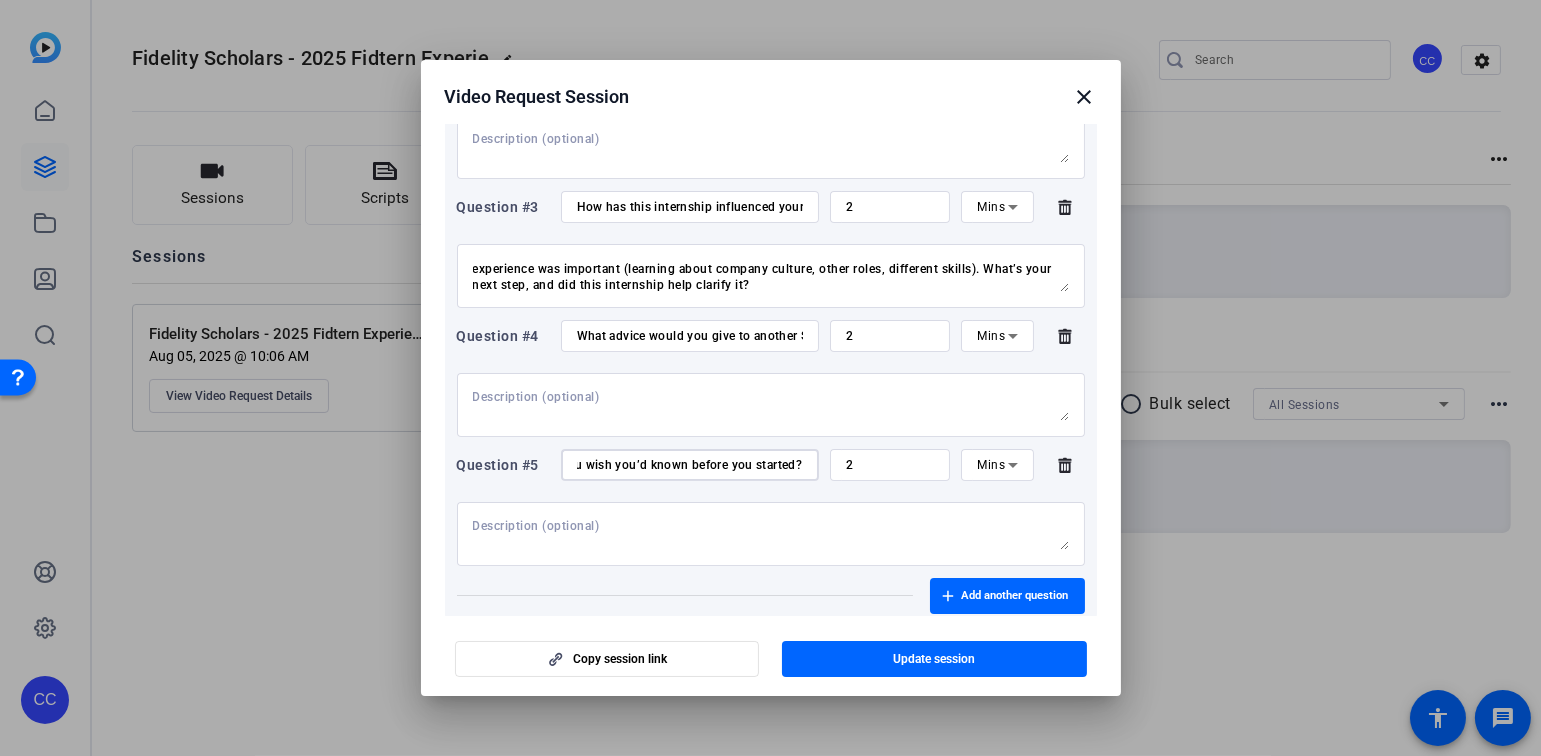 click at bounding box center [771, 534] 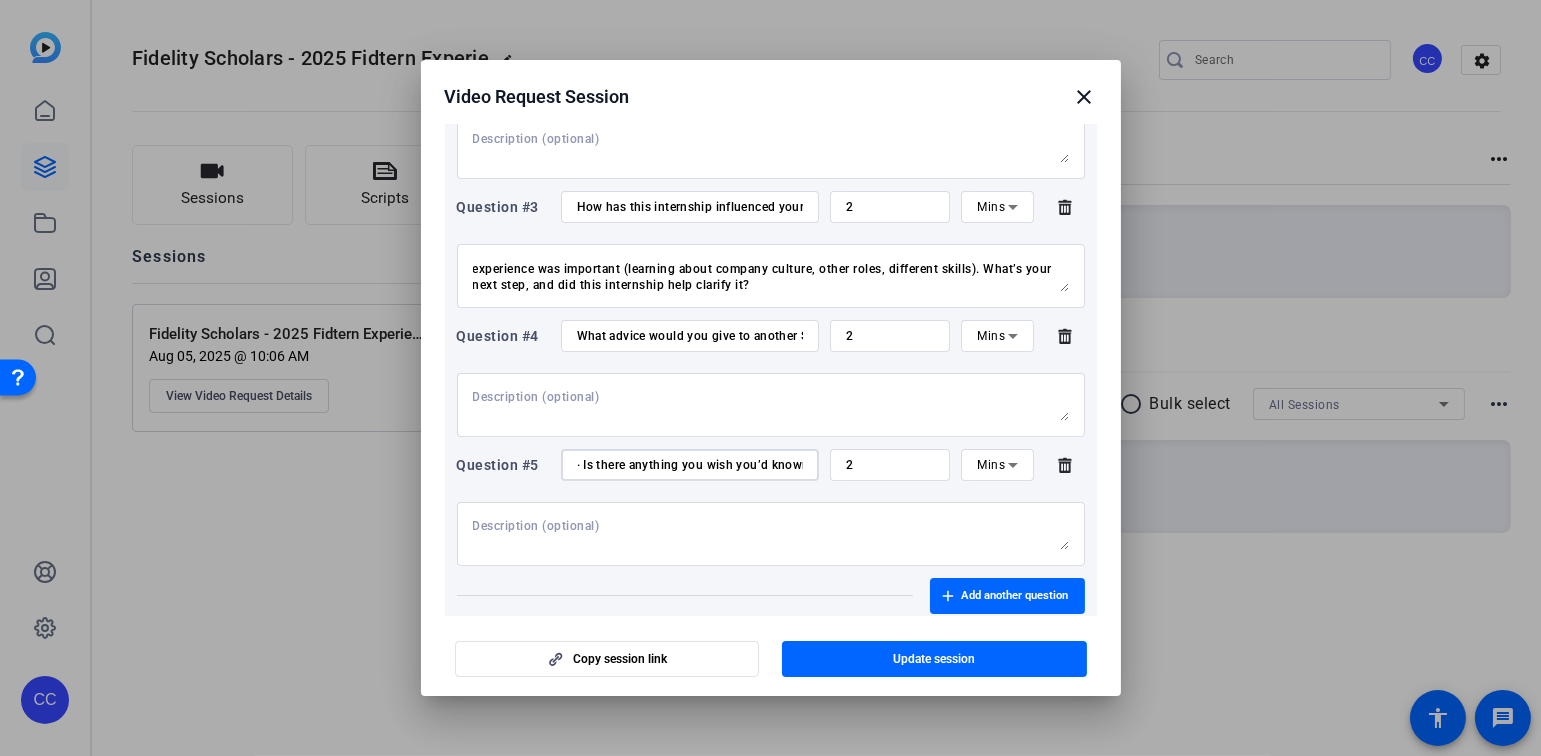 drag, startPoint x: 592, startPoint y: 502, endPoint x: 540, endPoint y: 505, distance: 52.086468 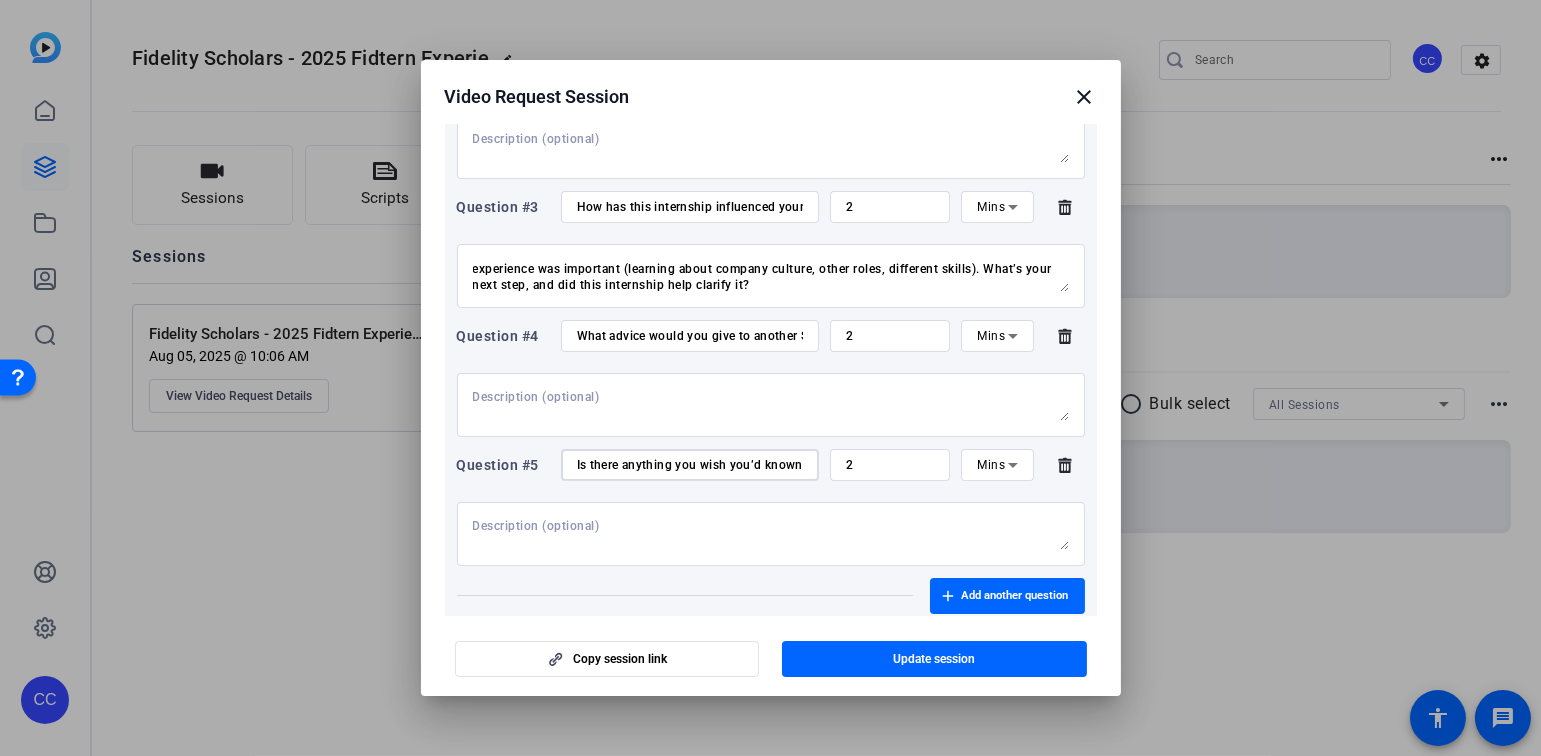 type on "Is there anything you wish you’d known before you started?" 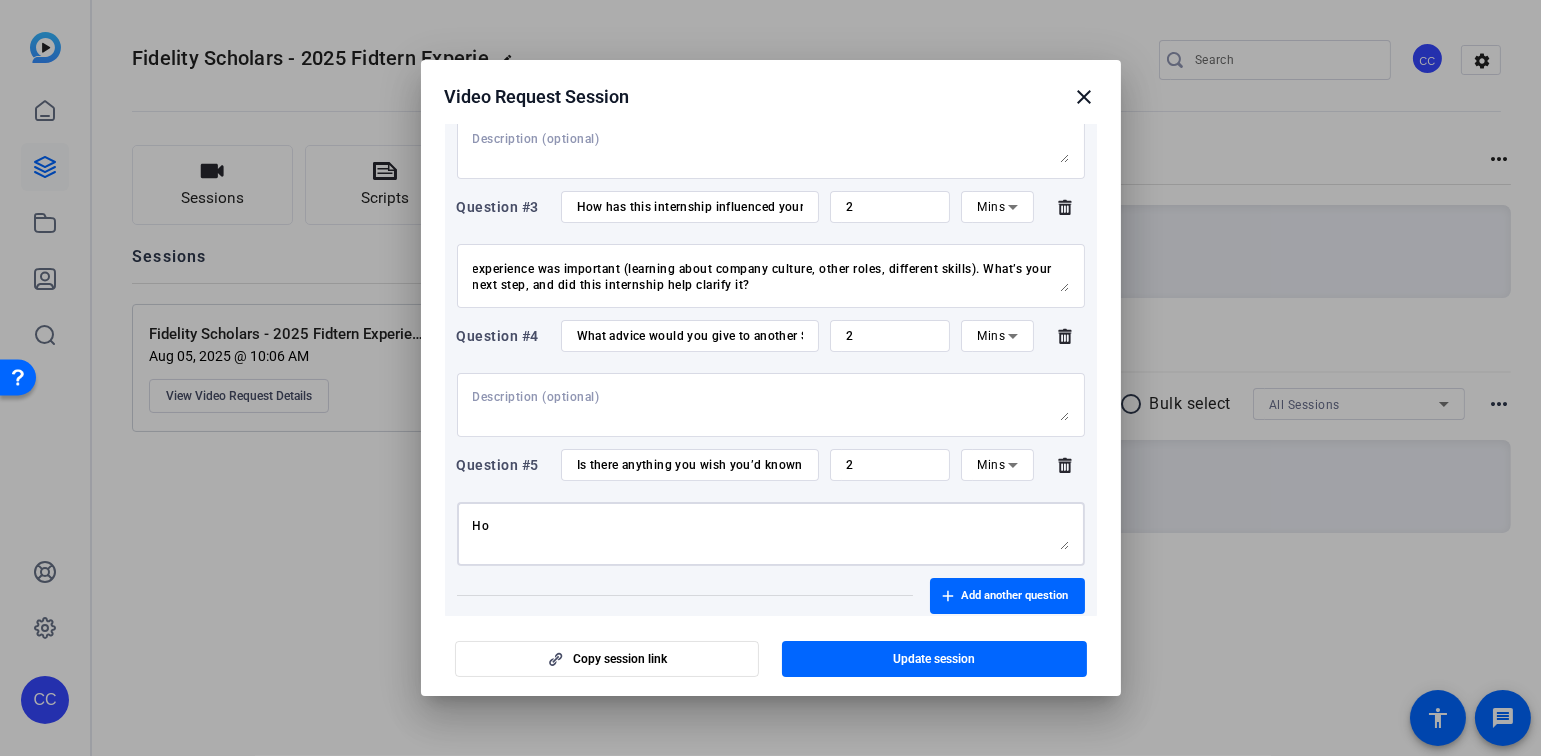 type on "H" 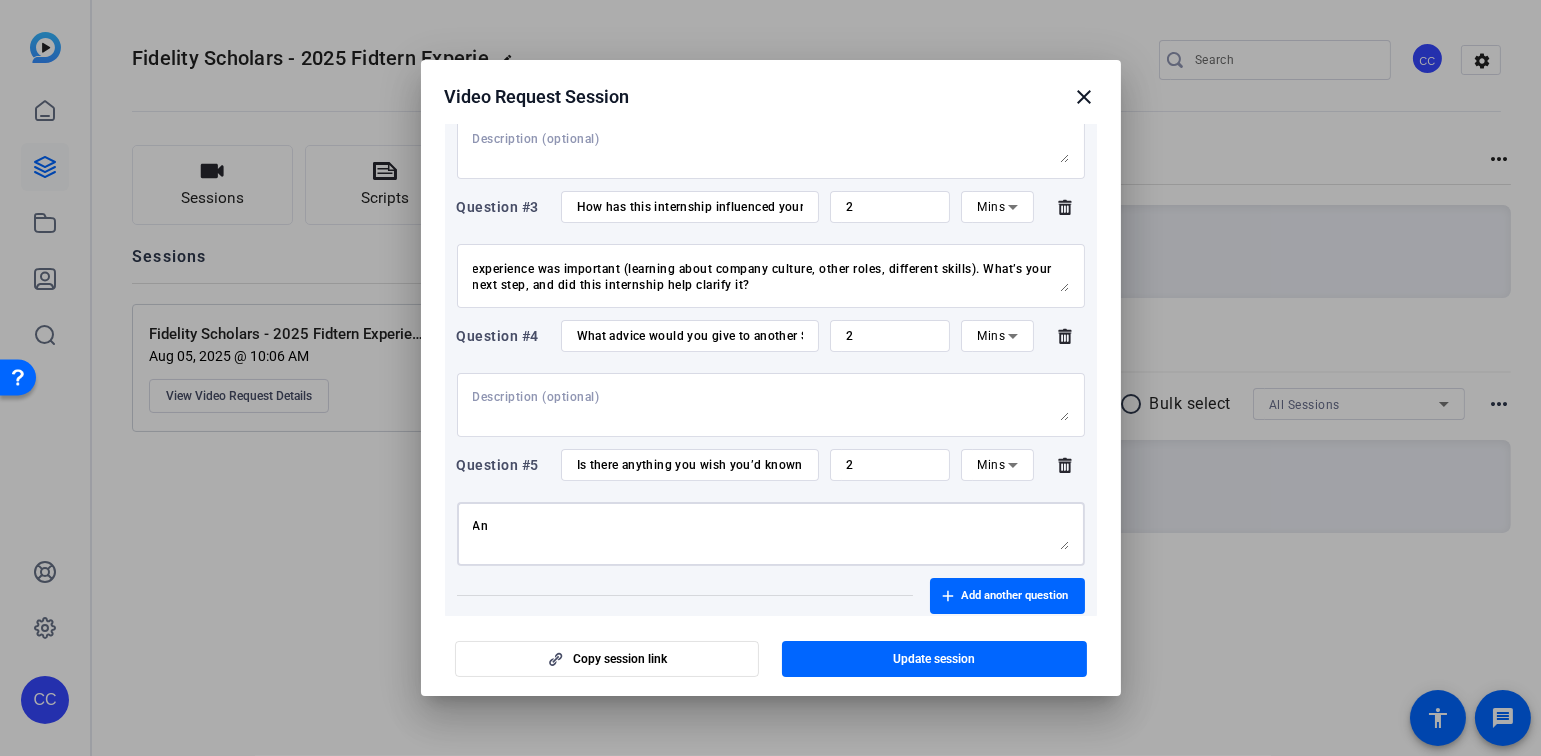 type on "A" 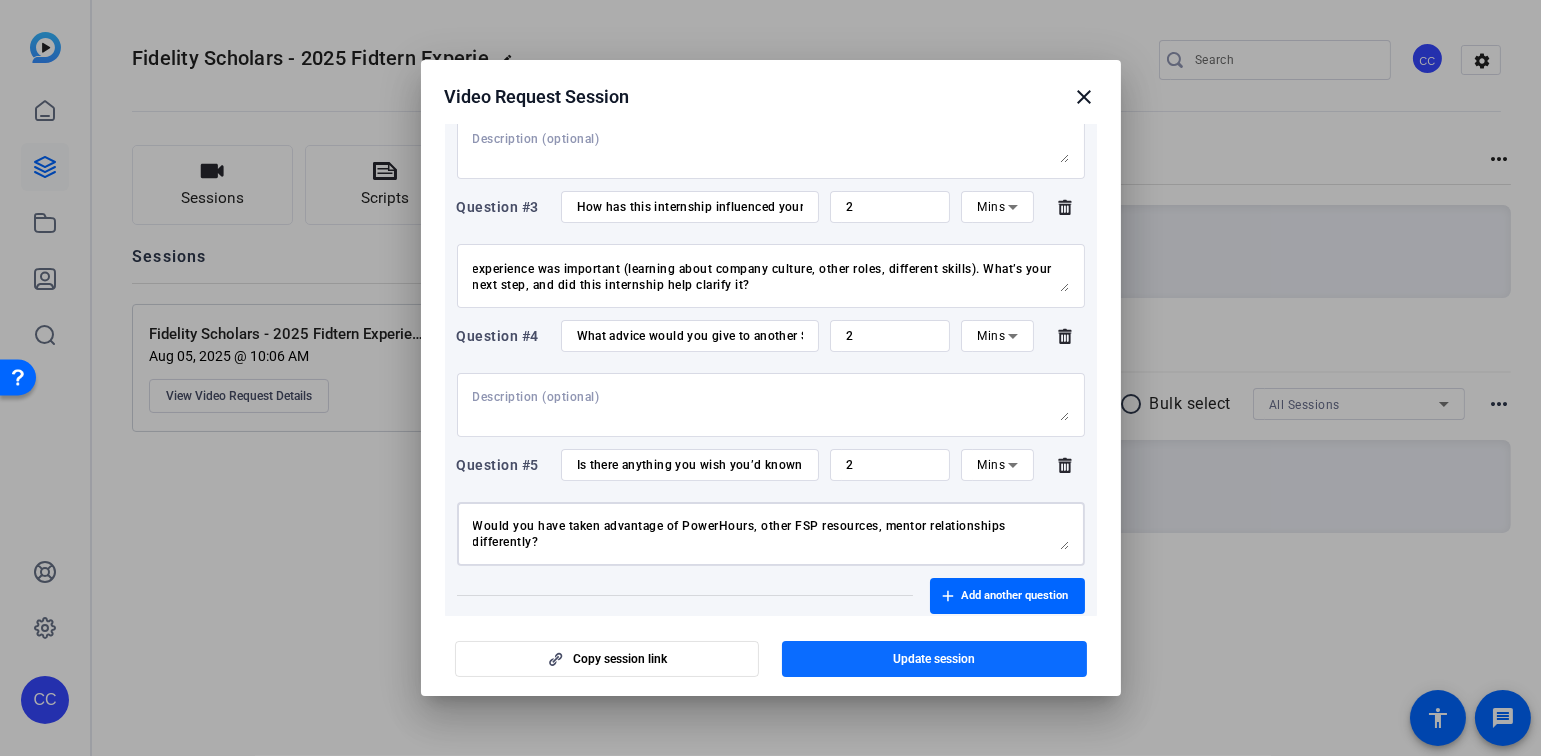 type on "Would you have taken advantage of PowerHours, other FSP resources, mentor relationships differently?" 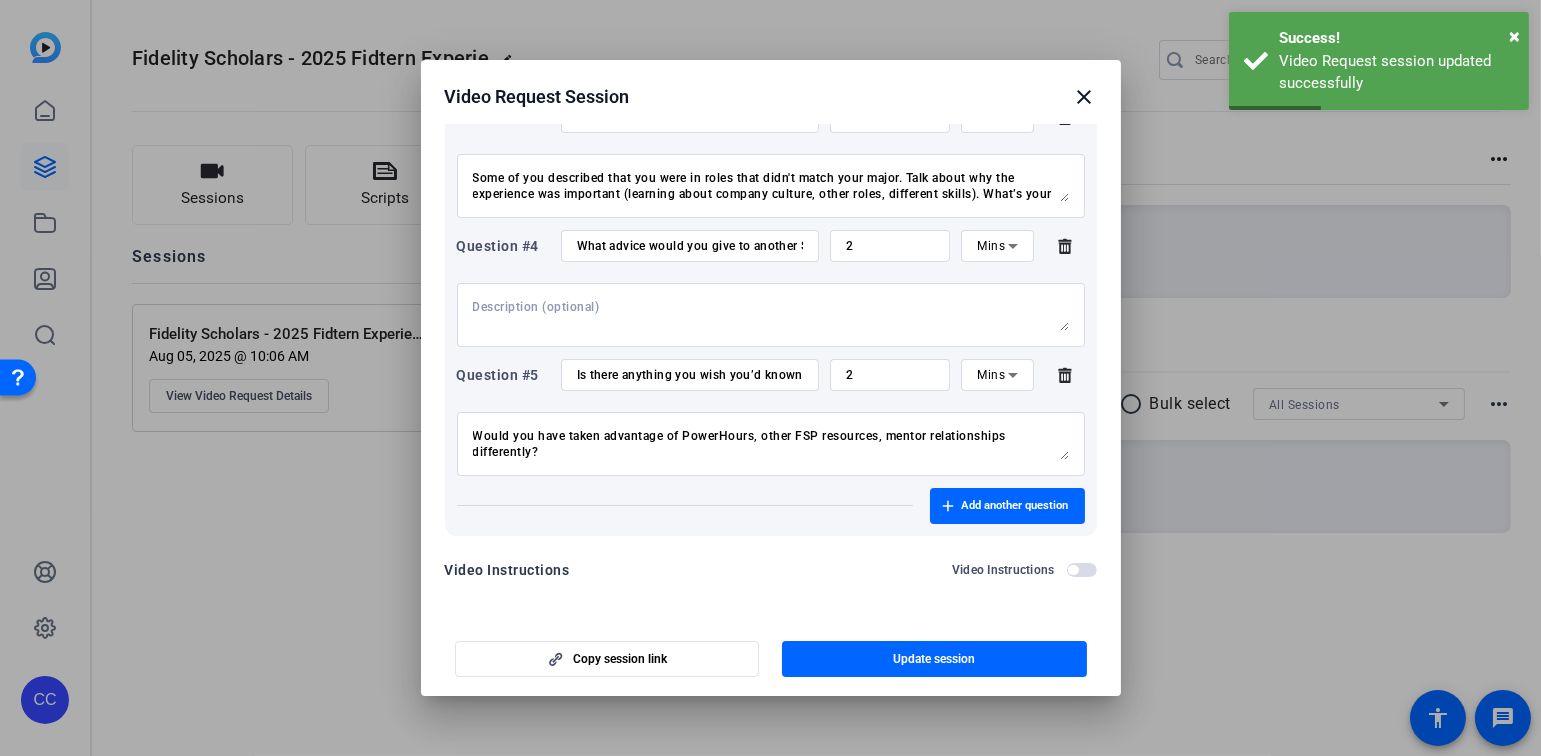 scroll, scrollTop: 835, scrollLeft: 0, axis: vertical 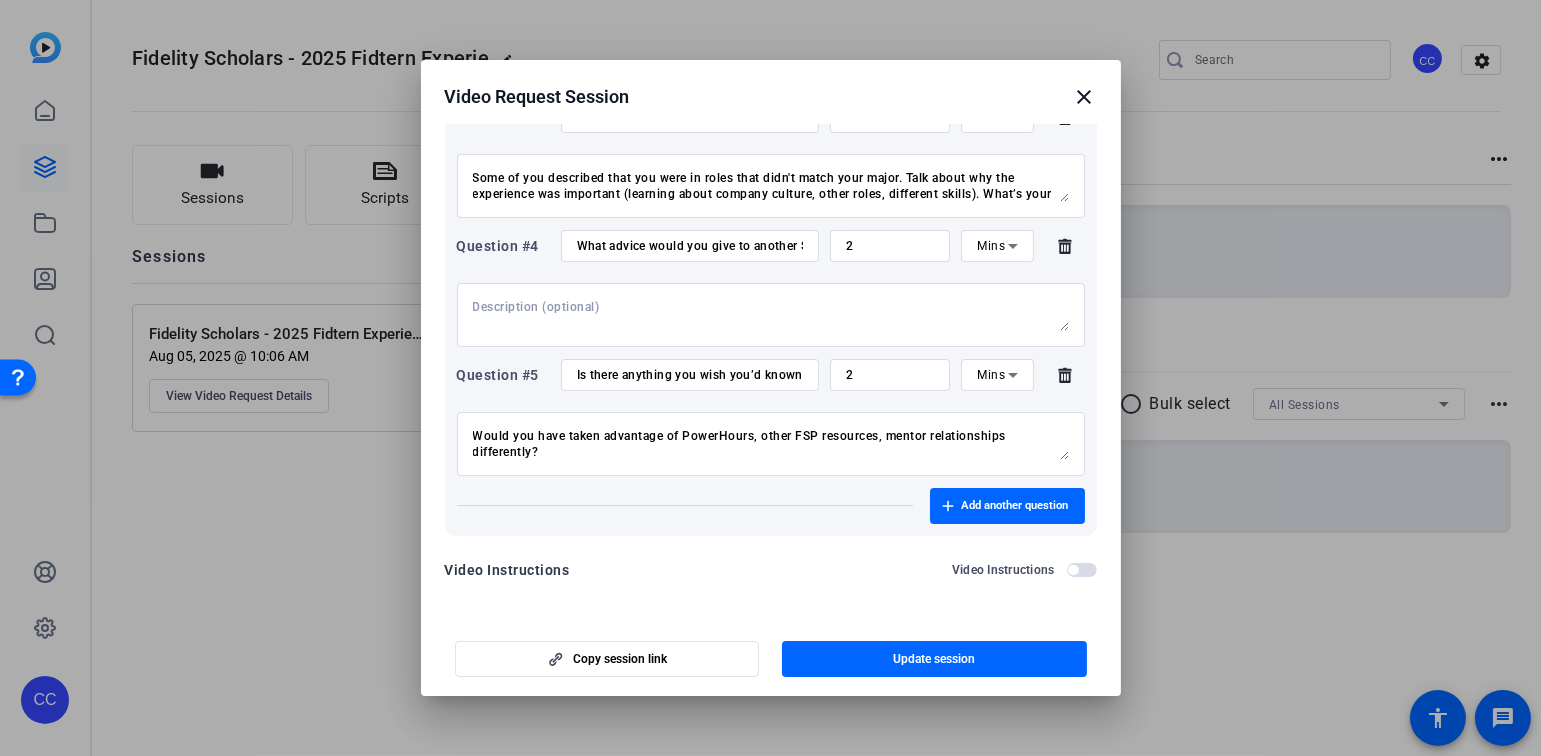 click at bounding box center [1073, 570] 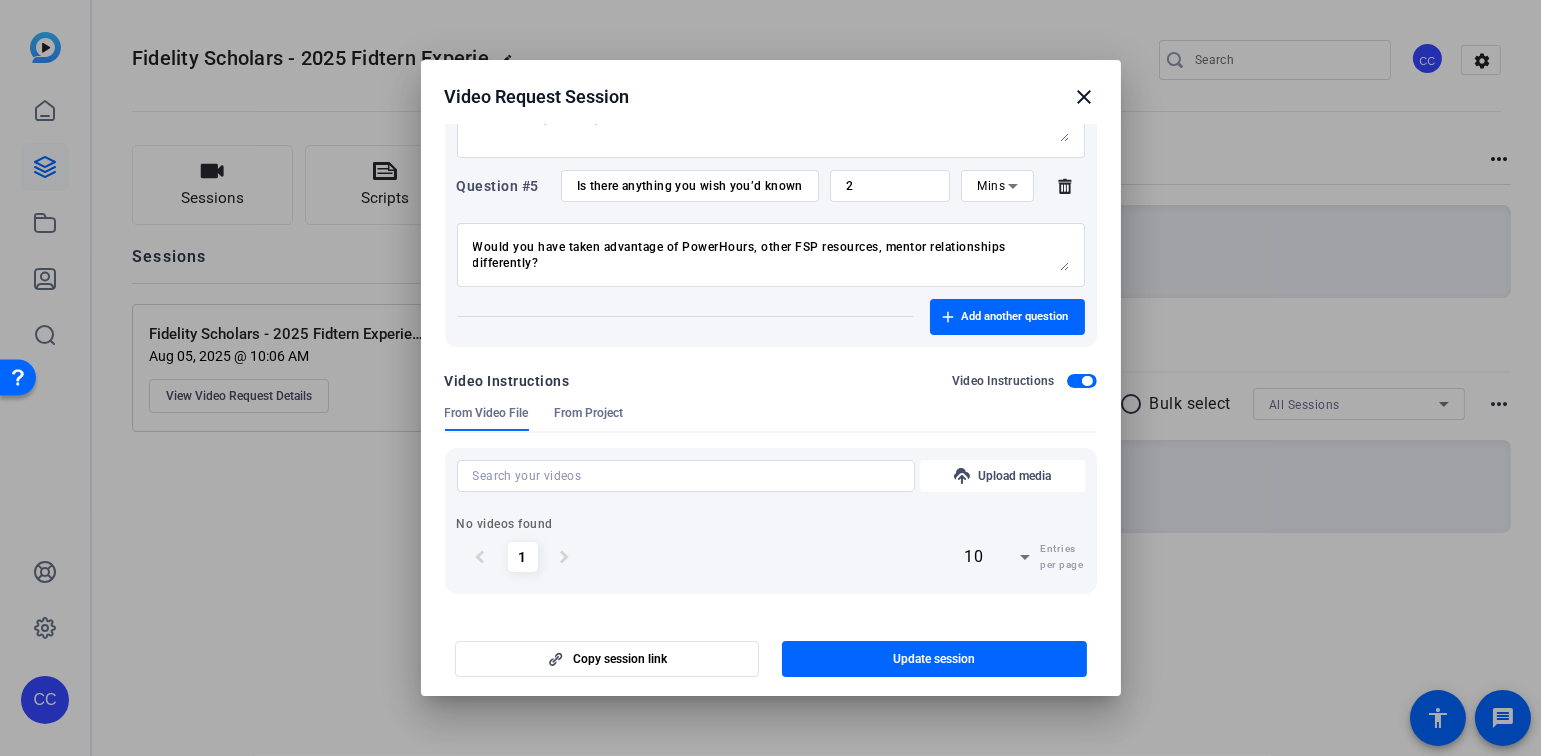 scroll, scrollTop: 1023, scrollLeft: 0, axis: vertical 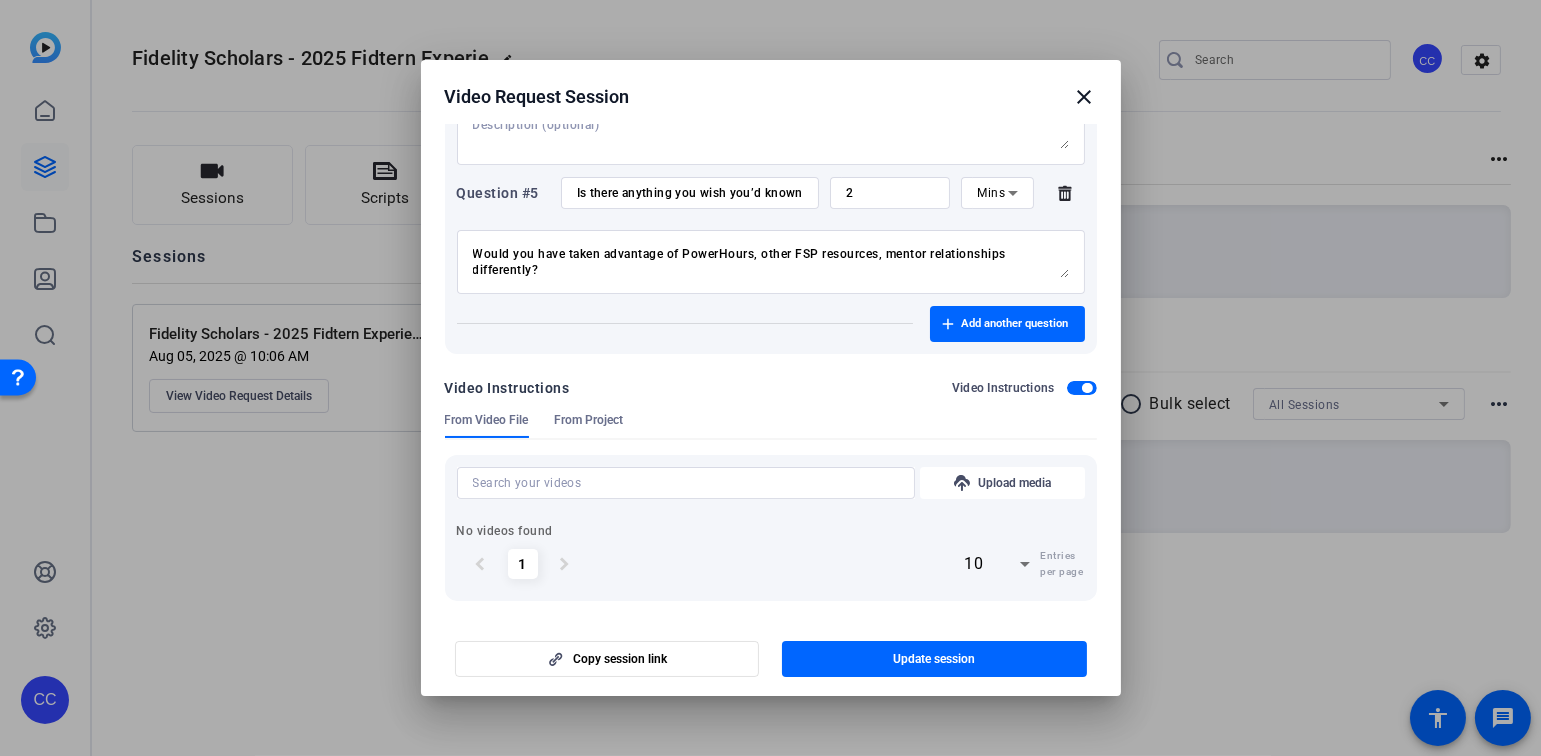 click at bounding box center (1087, 388) 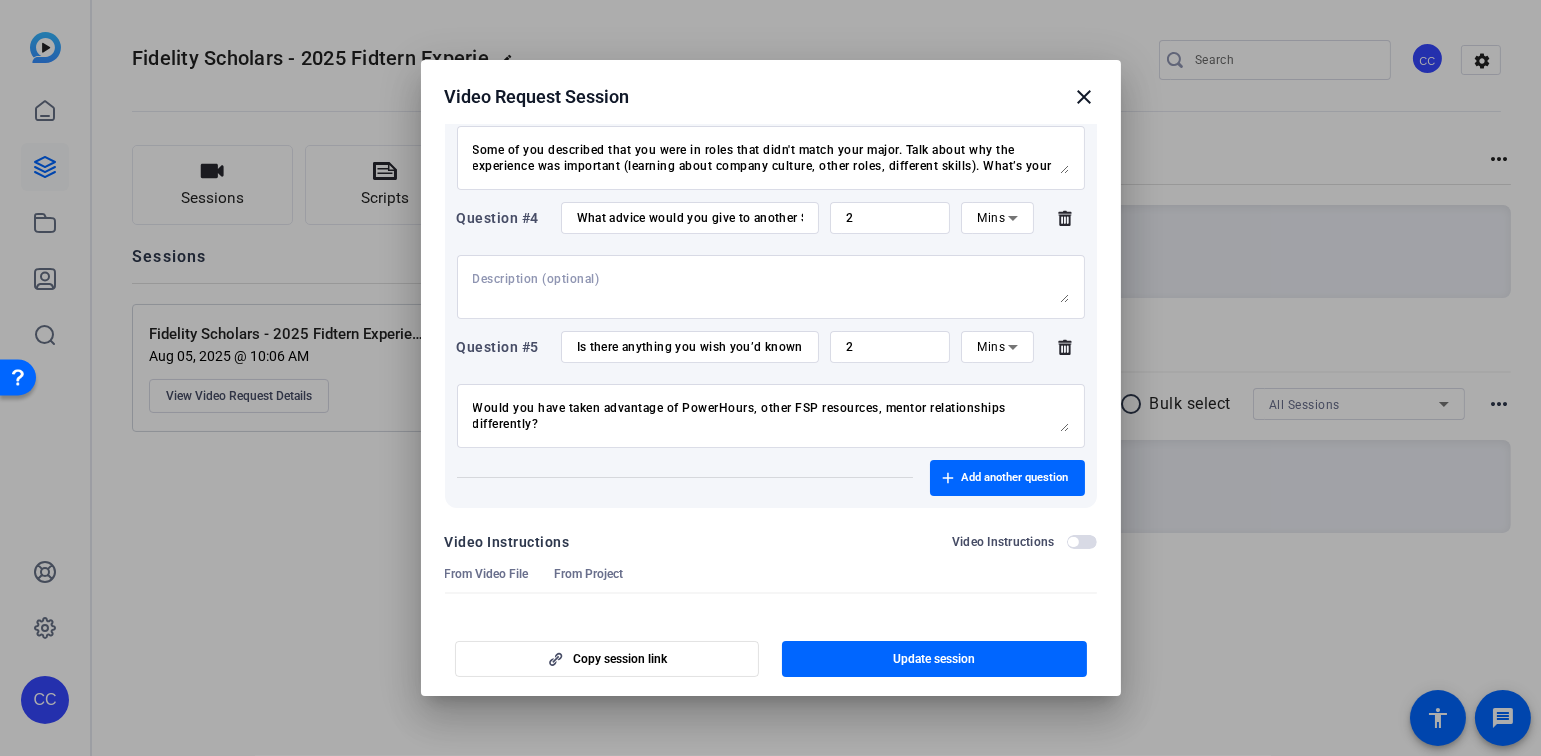 scroll, scrollTop: 835, scrollLeft: 0, axis: vertical 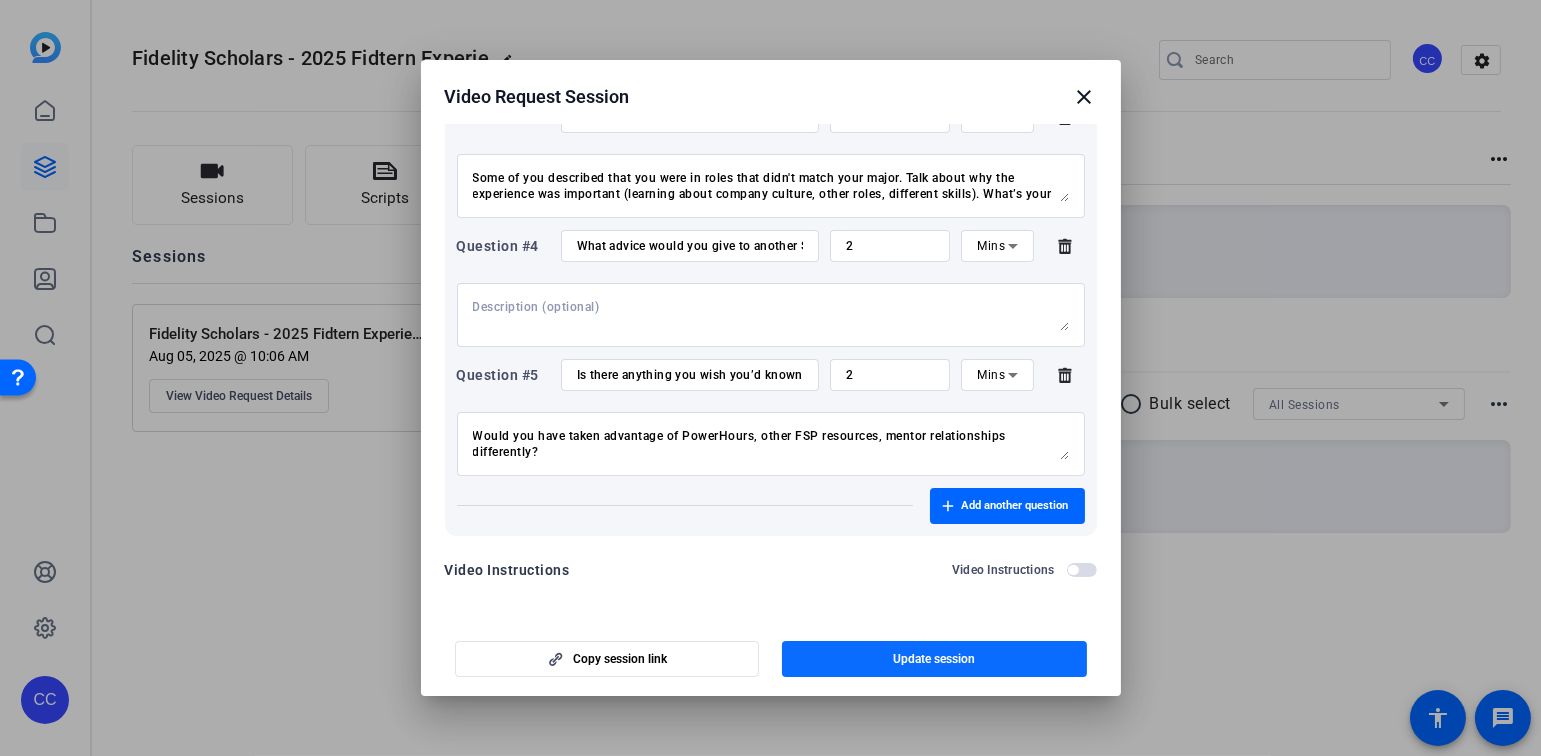 click at bounding box center (934, 659) 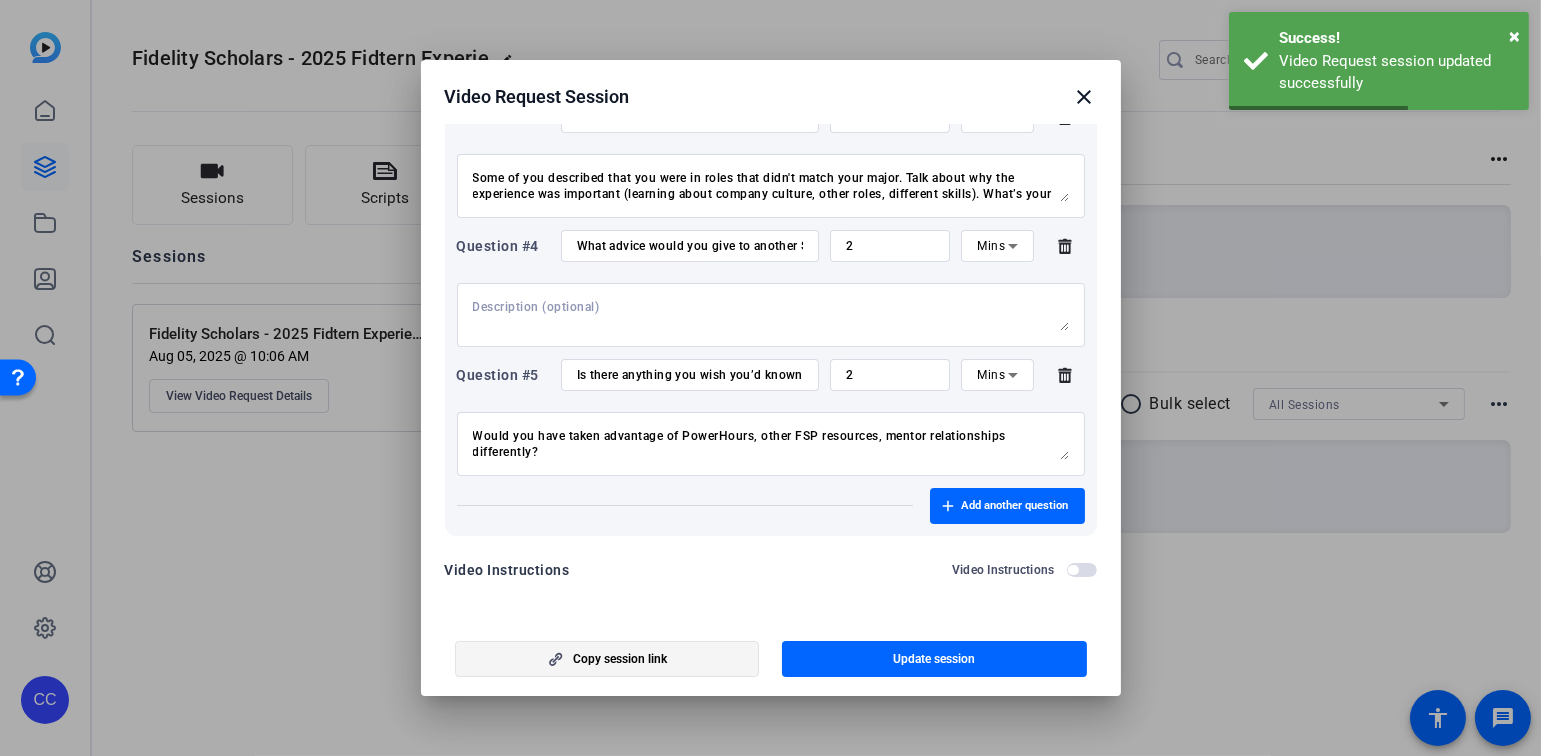 click on "Copy session link" at bounding box center (620, 659) 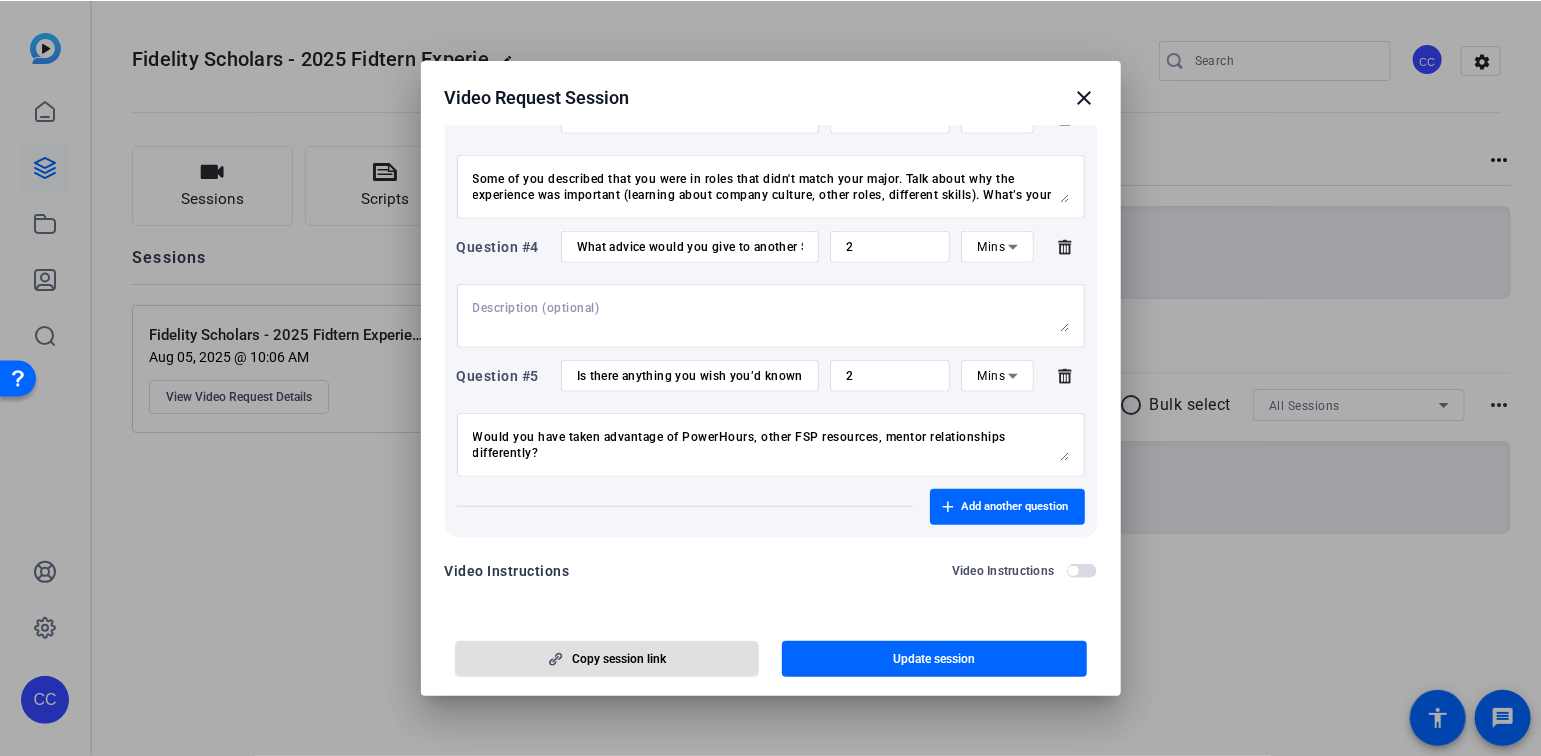 scroll, scrollTop: 834, scrollLeft: 0, axis: vertical 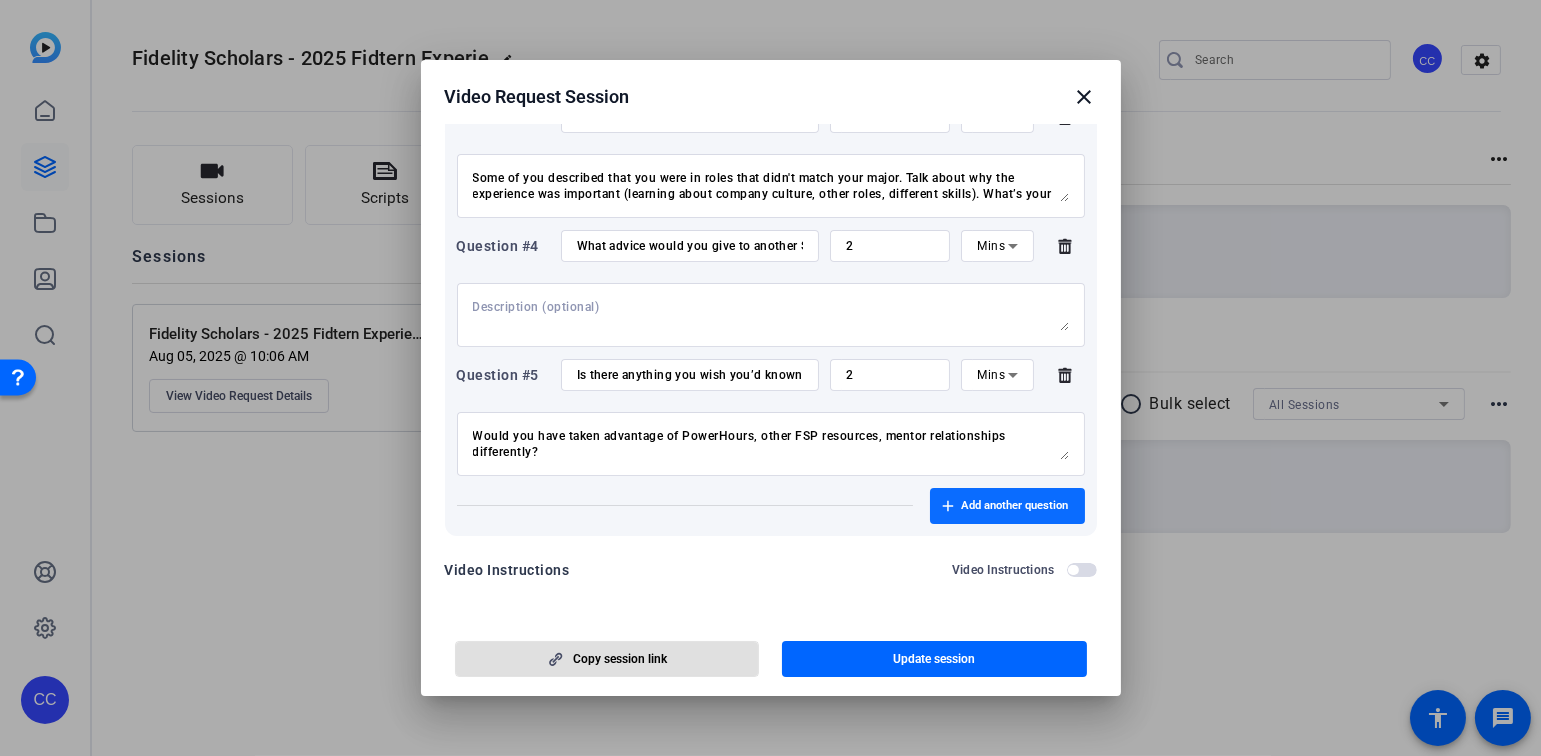 click on "Add another question" at bounding box center [1015, 506] 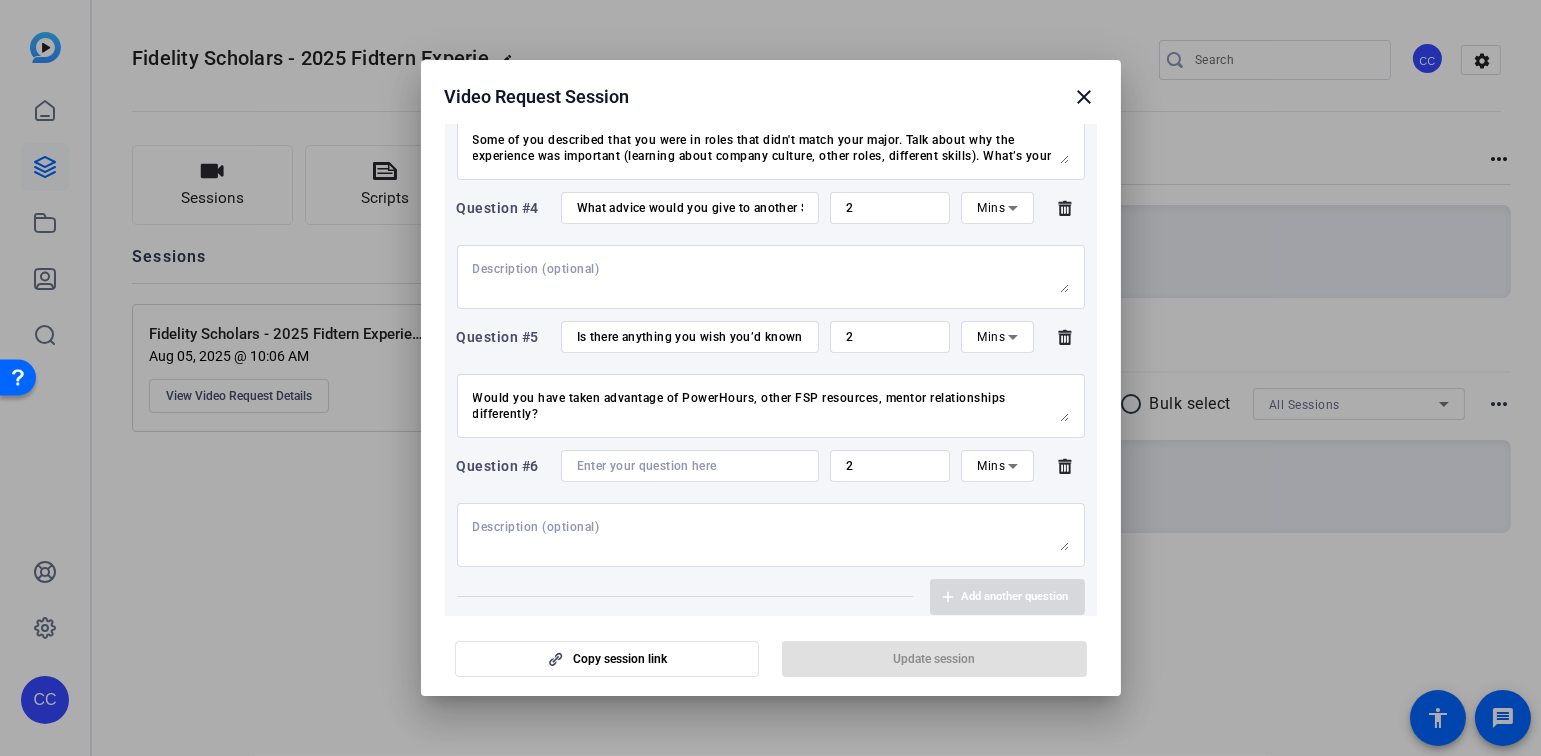 click at bounding box center [690, 466] 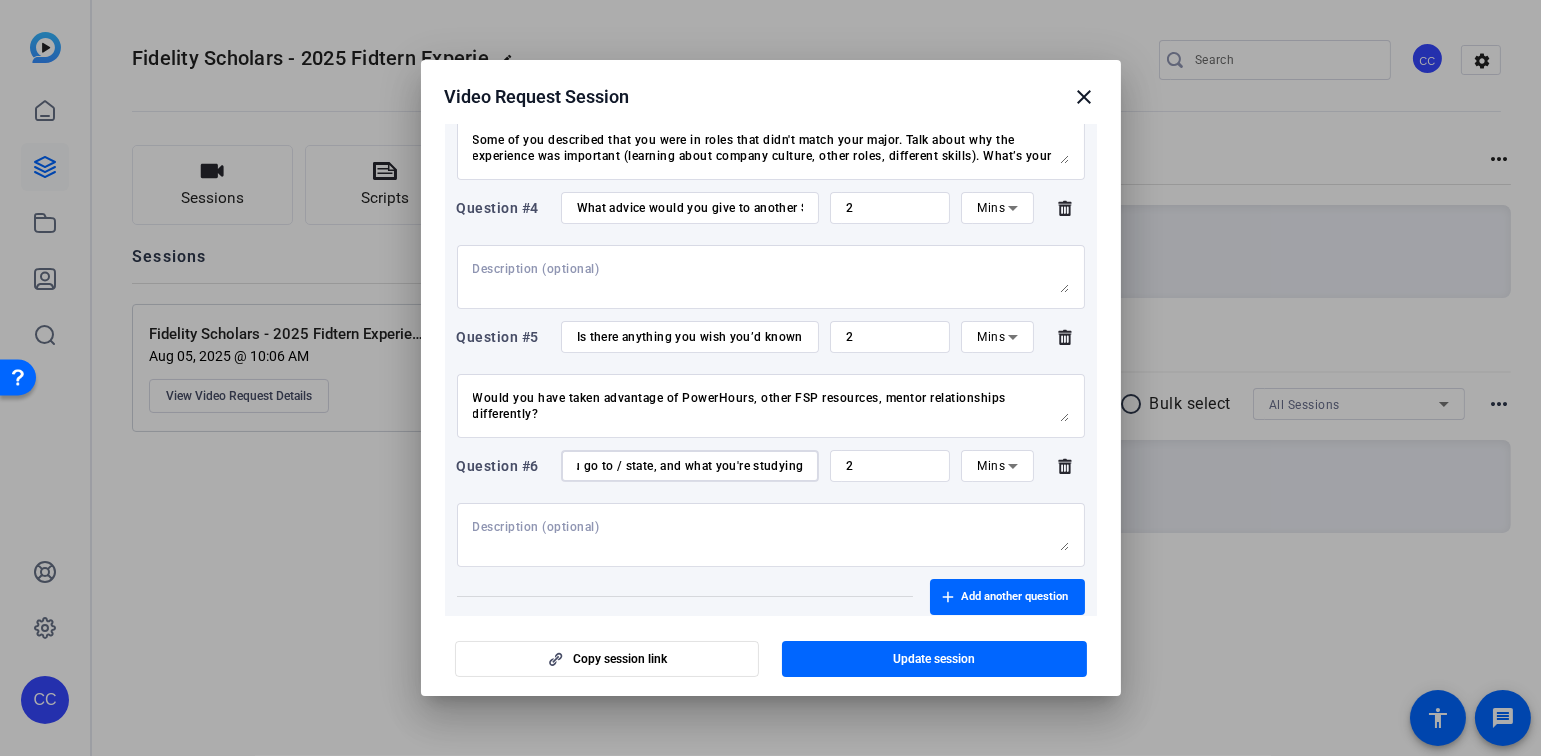 scroll, scrollTop: 0, scrollLeft: 206, axis: horizontal 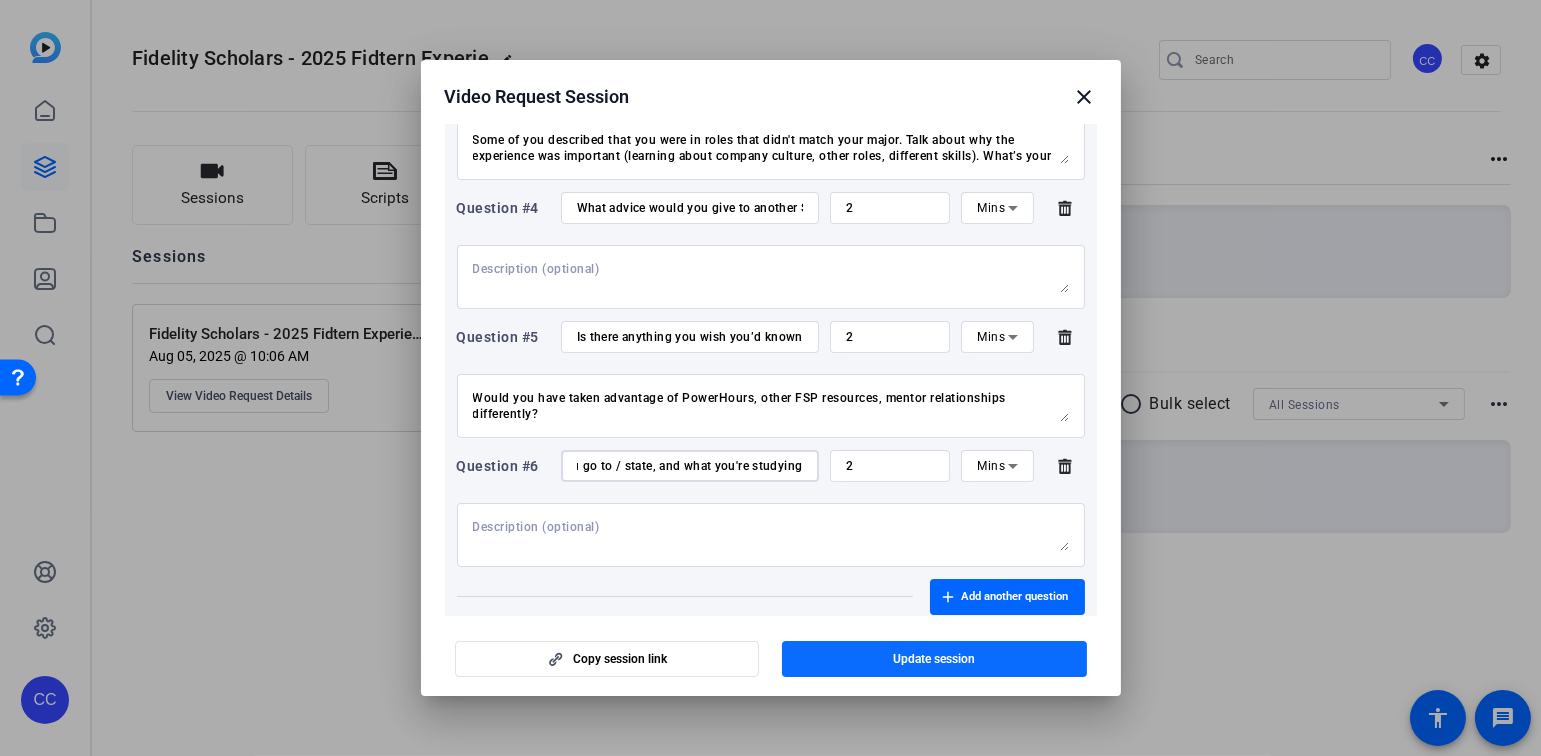 type on "Tell me your name, what school you go to / state, and what you're studying" 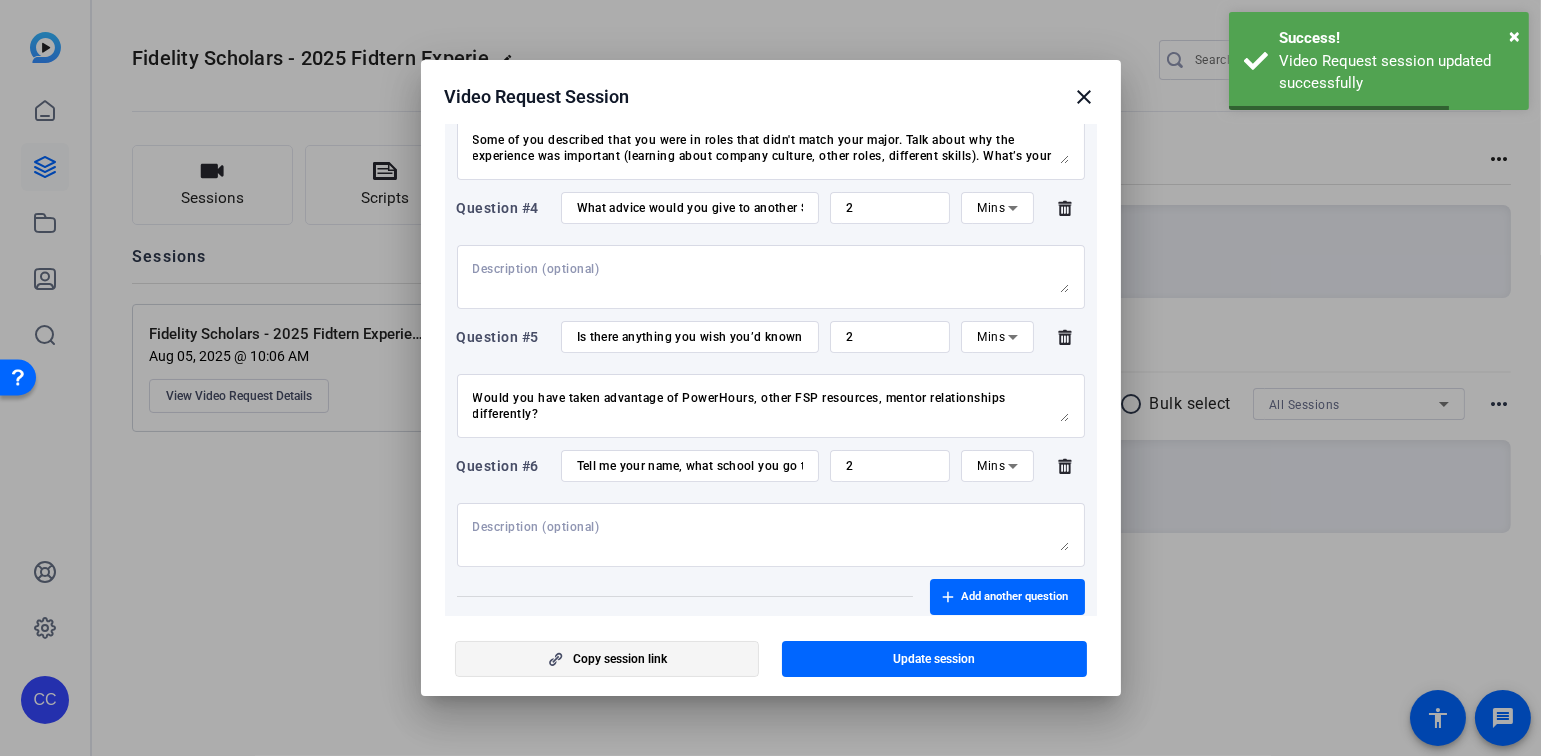 click on "Copy session link" at bounding box center (620, 659) 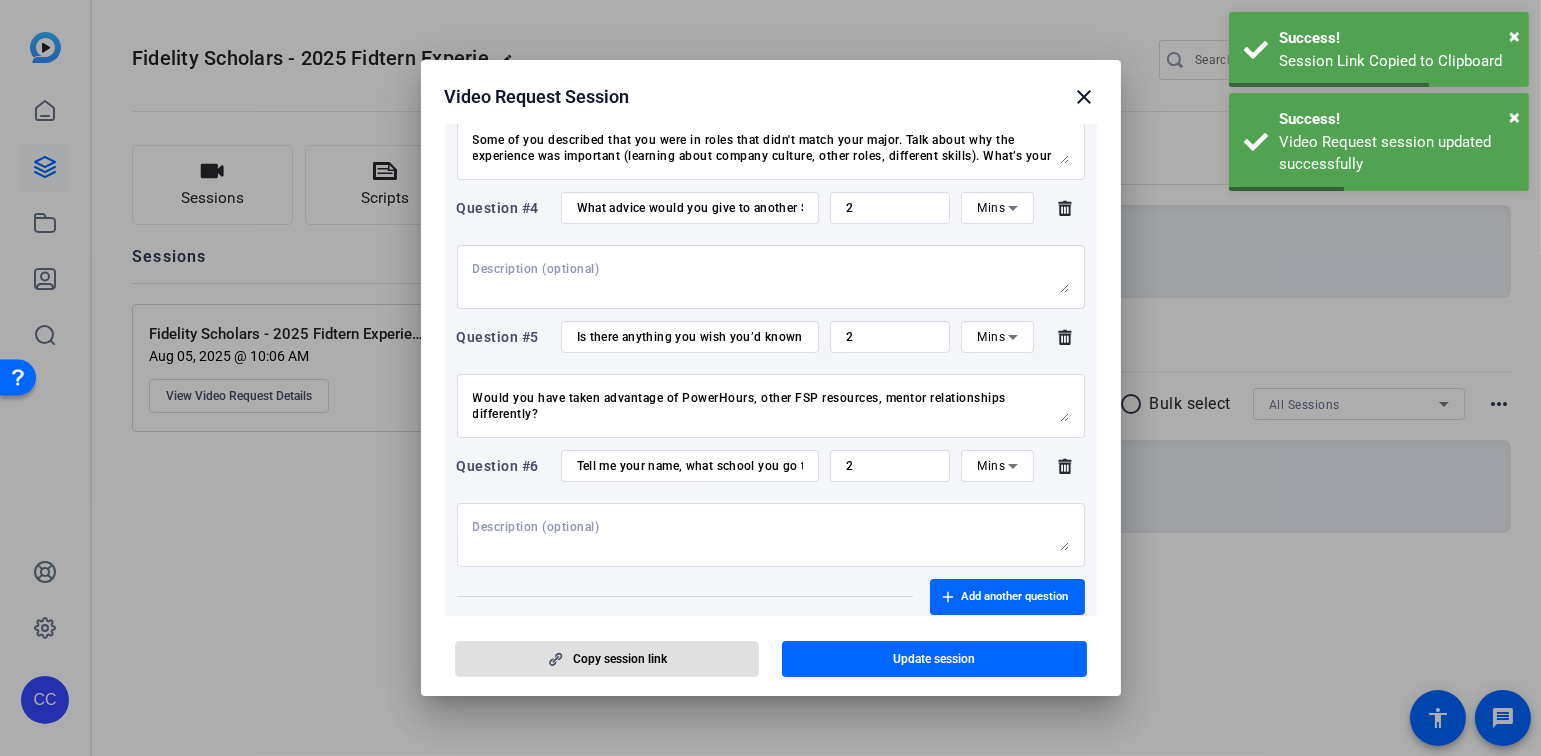 click at bounding box center [770, 378] 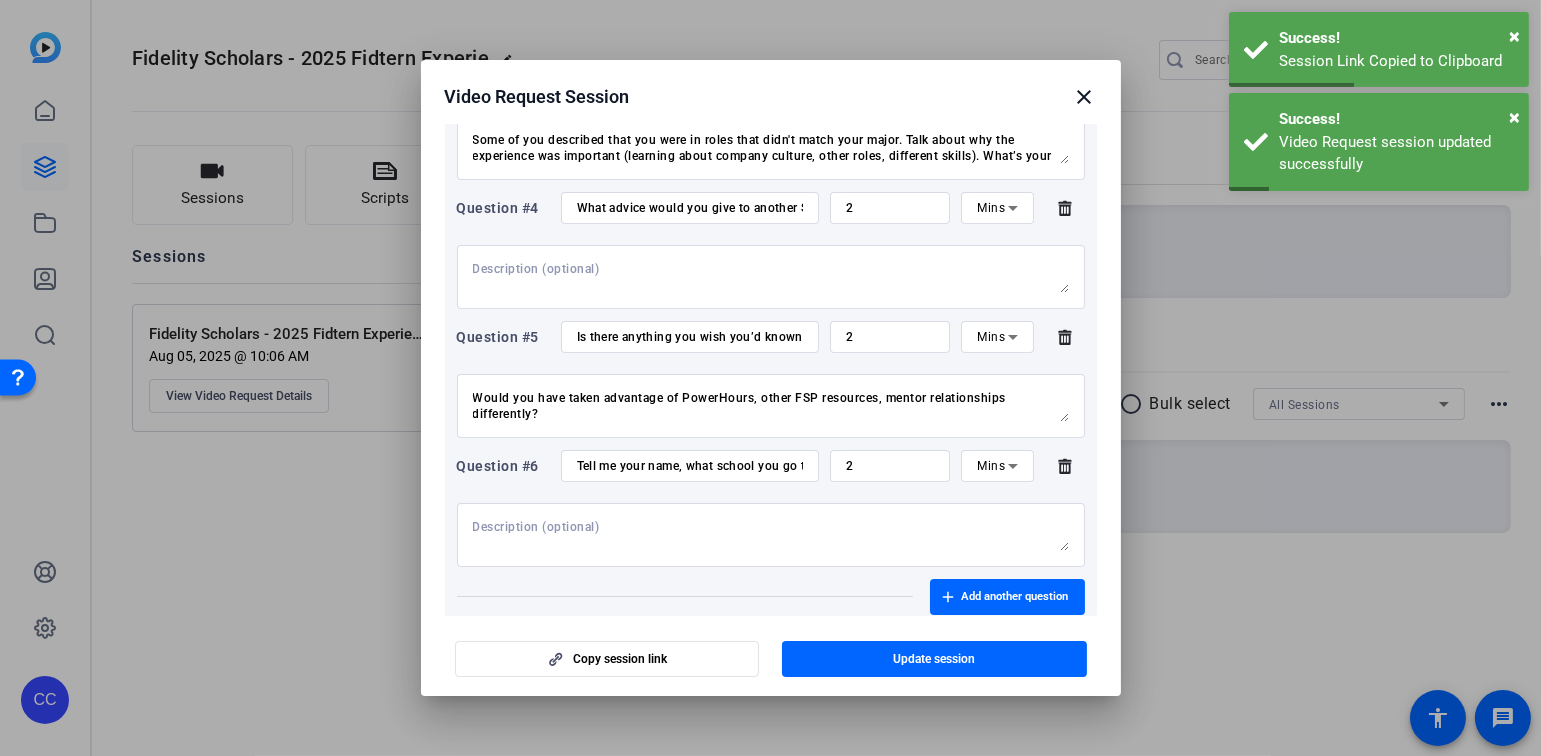 click on "close" at bounding box center (1085, 97) 